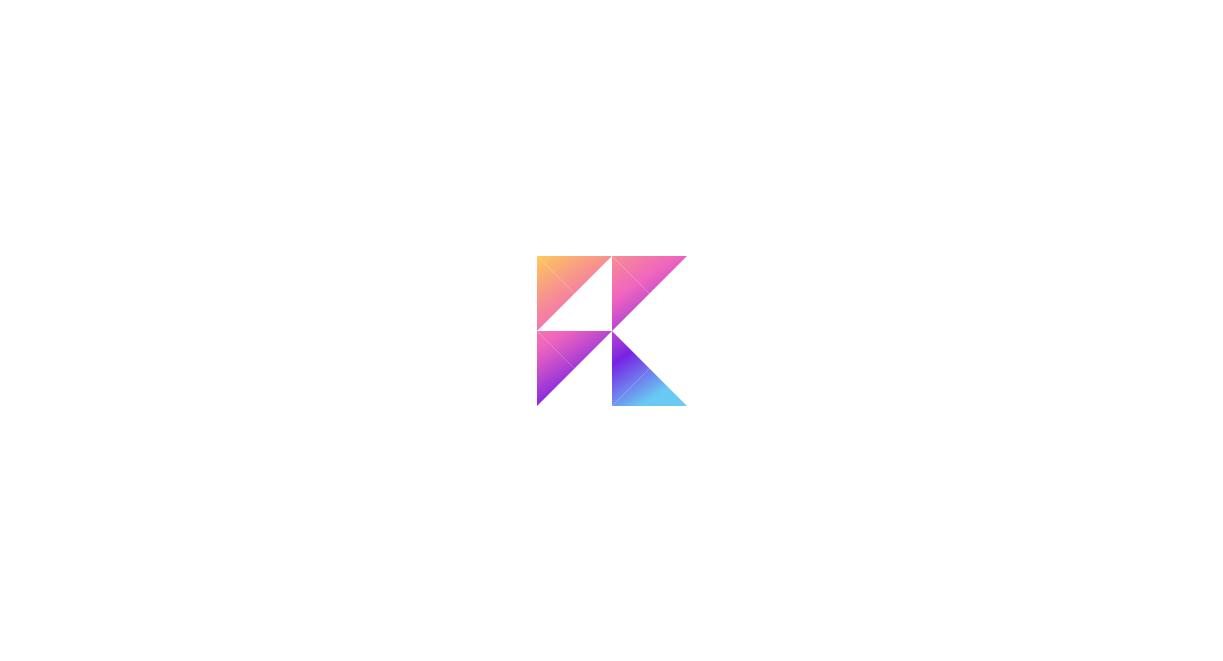 scroll, scrollTop: 0, scrollLeft: 0, axis: both 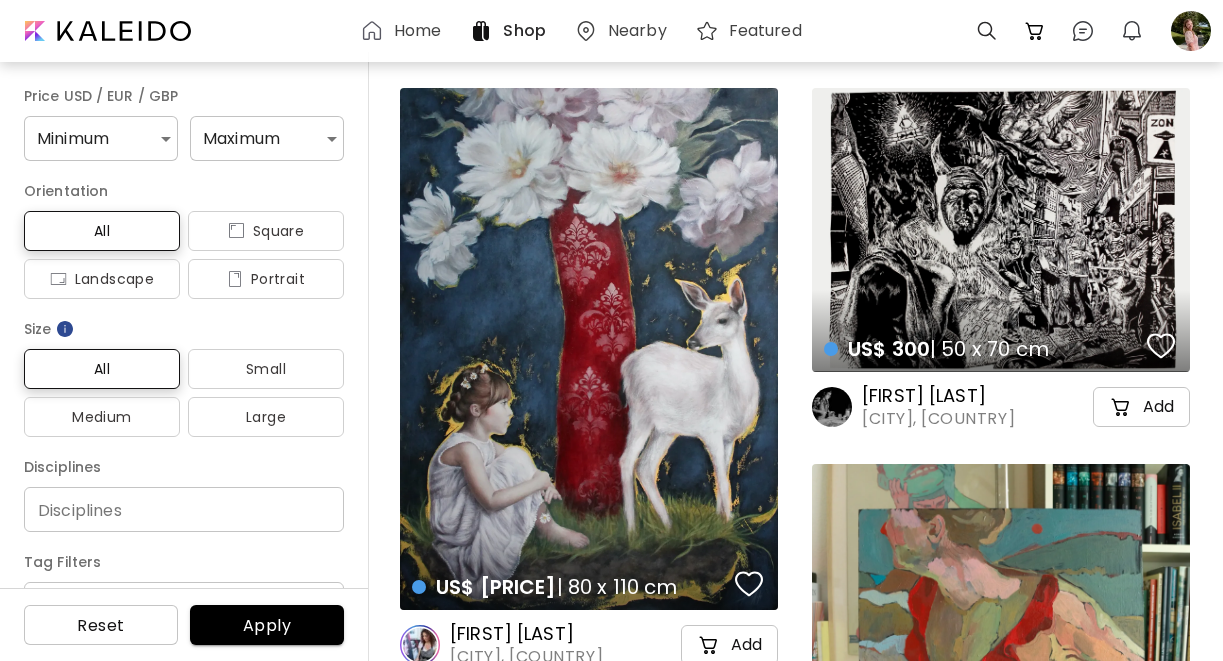 click at bounding box center (372, 31) 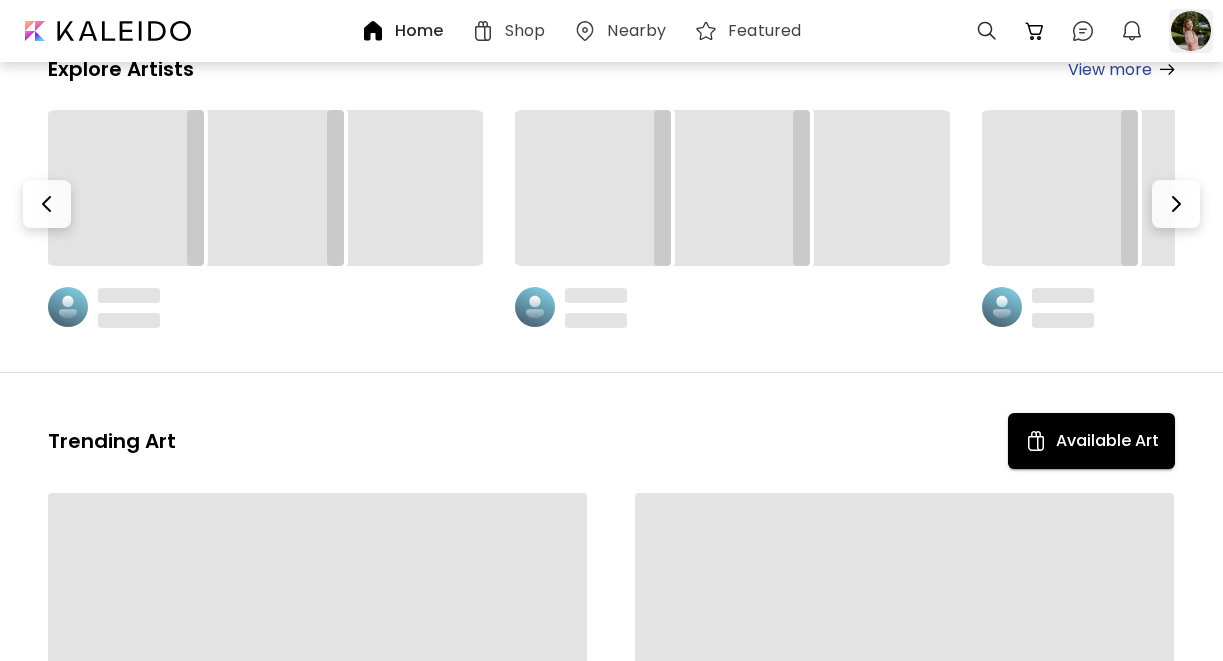 click at bounding box center [1191, 31] 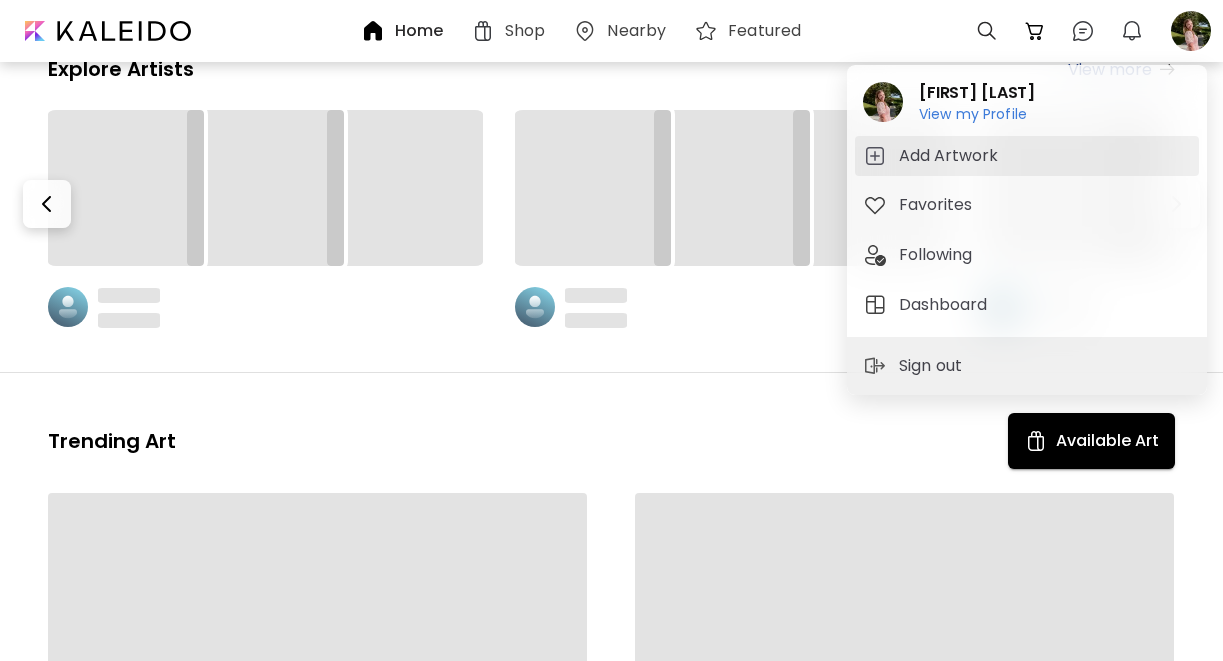 click on "Add Artwork" at bounding box center (1027, 156) 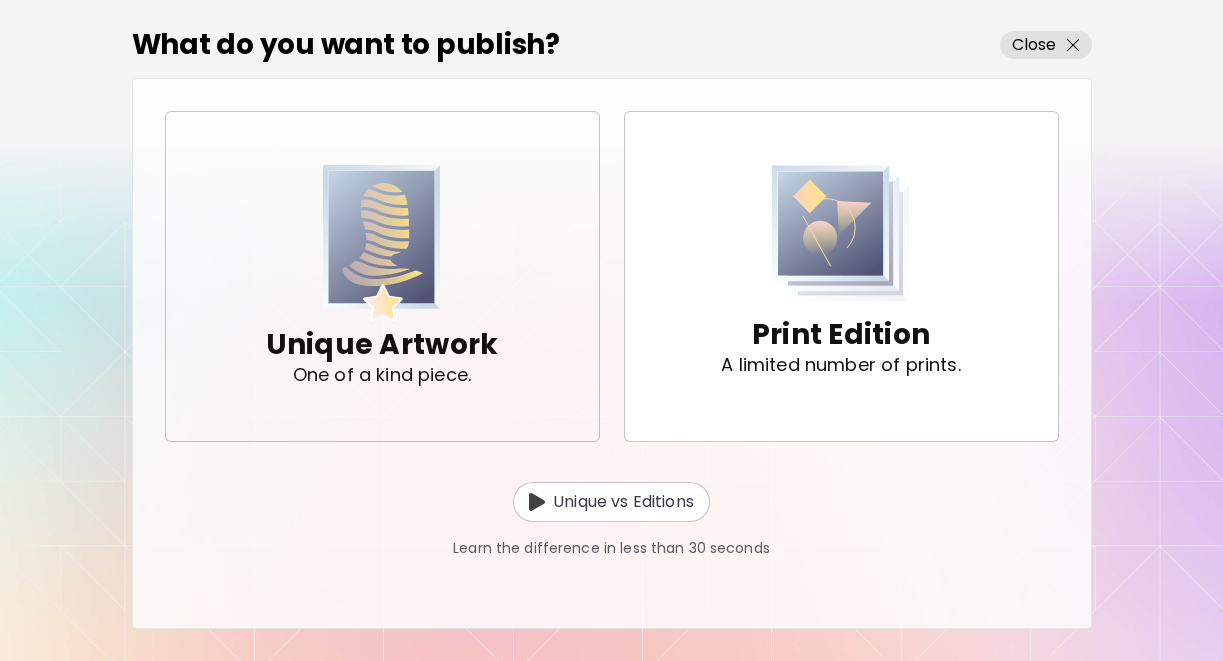 click at bounding box center (382, 243) 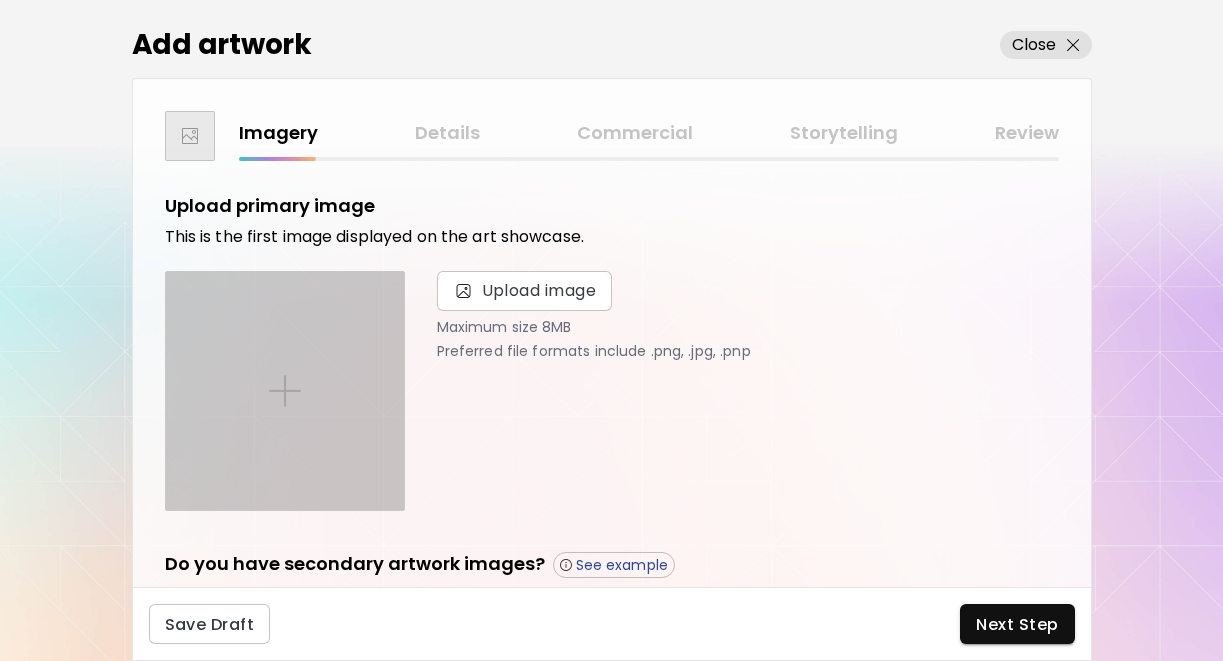 click at bounding box center [285, 391] 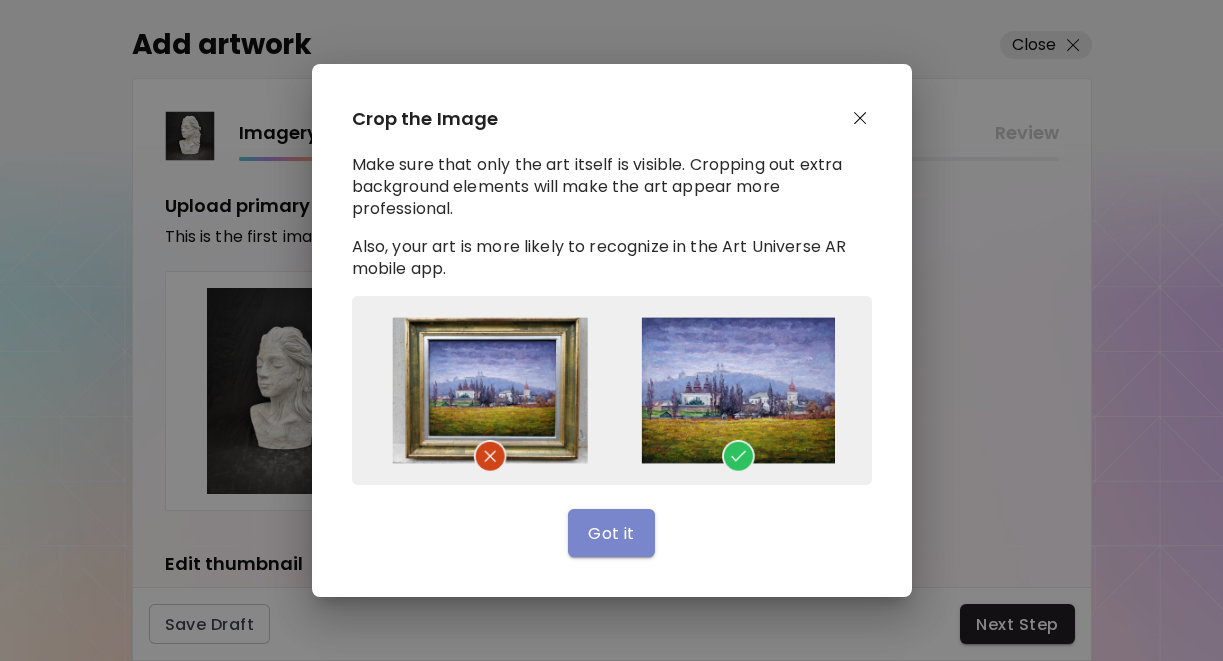 click on "Got it" at bounding box center [611, 533] 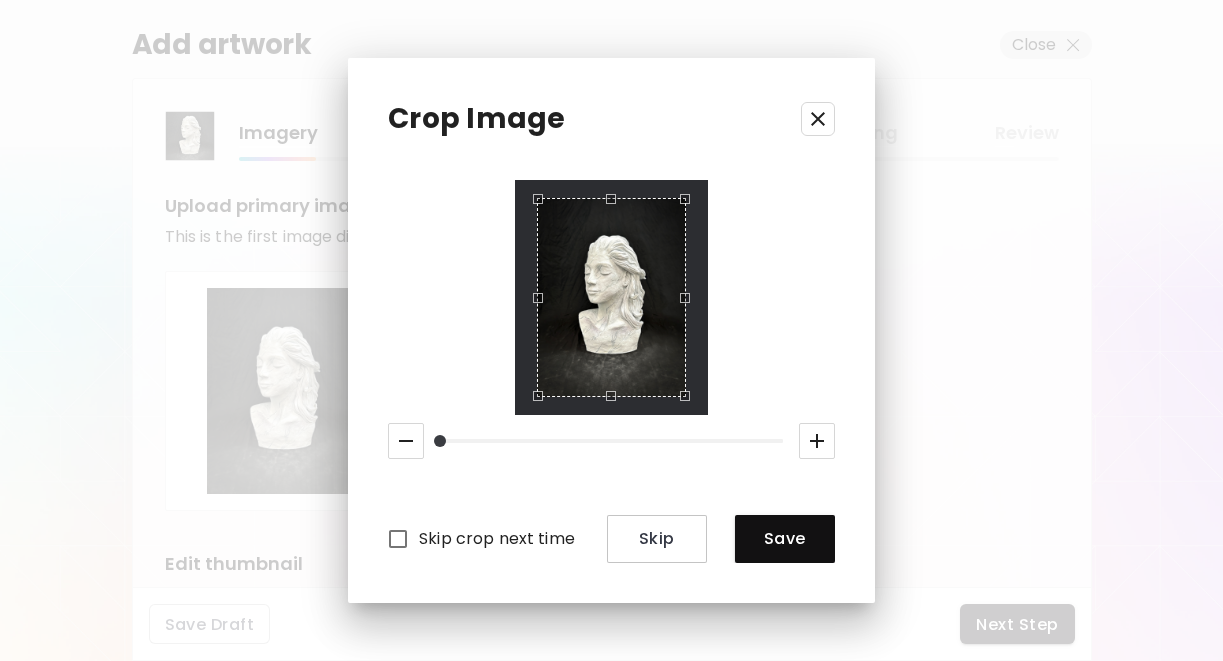 click at bounding box center [440, 441] 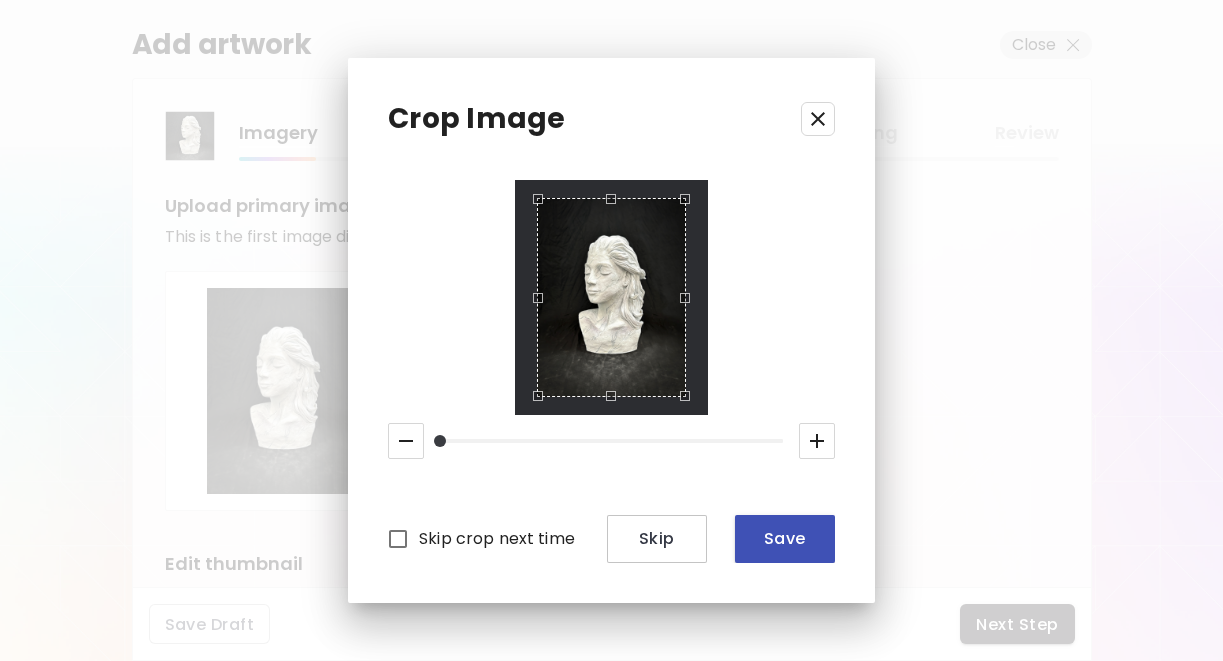 click on "Save" at bounding box center [785, 538] 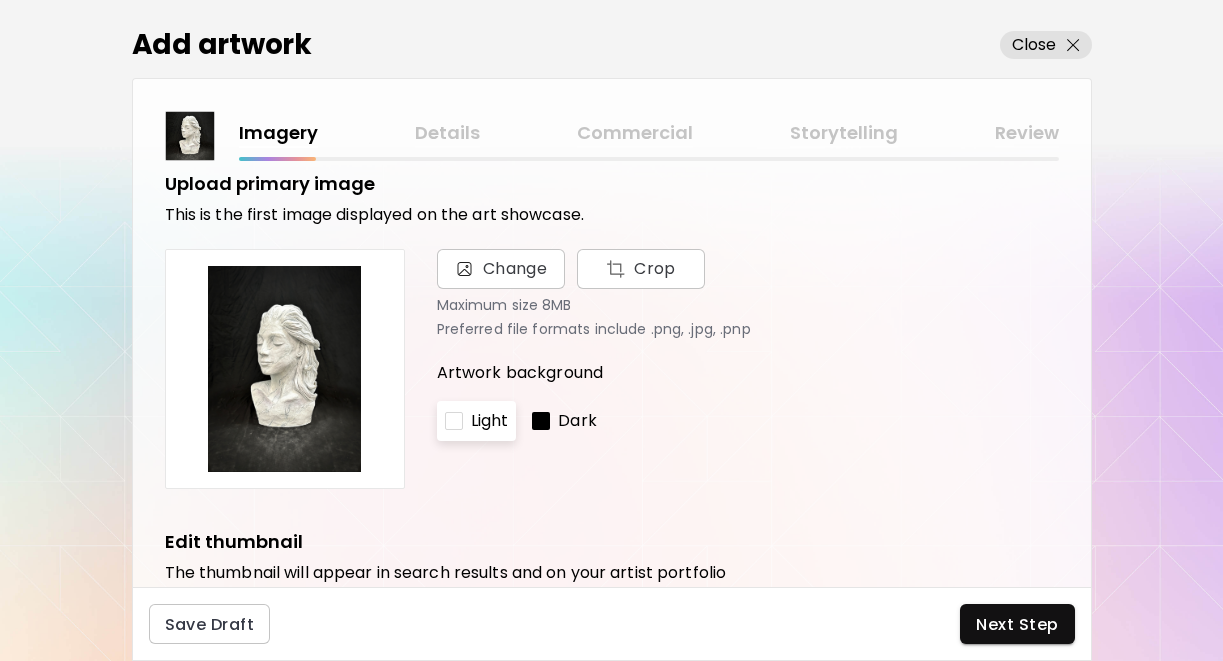 scroll, scrollTop: 24, scrollLeft: 0, axis: vertical 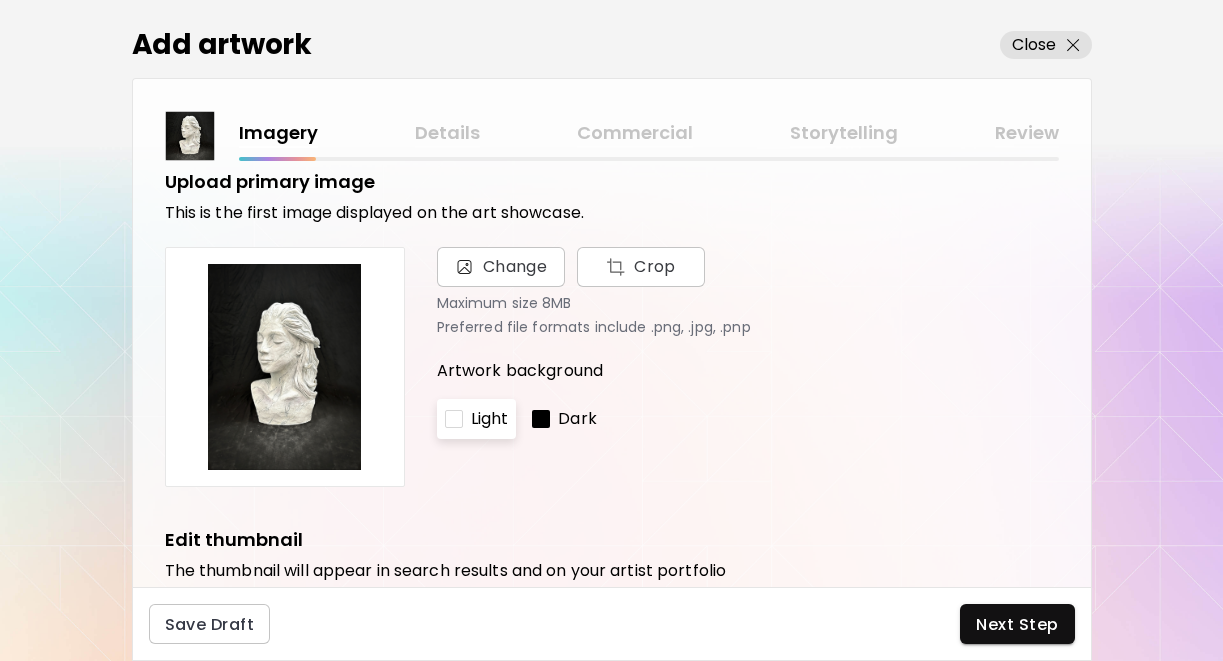 click at bounding box center [541, 419] 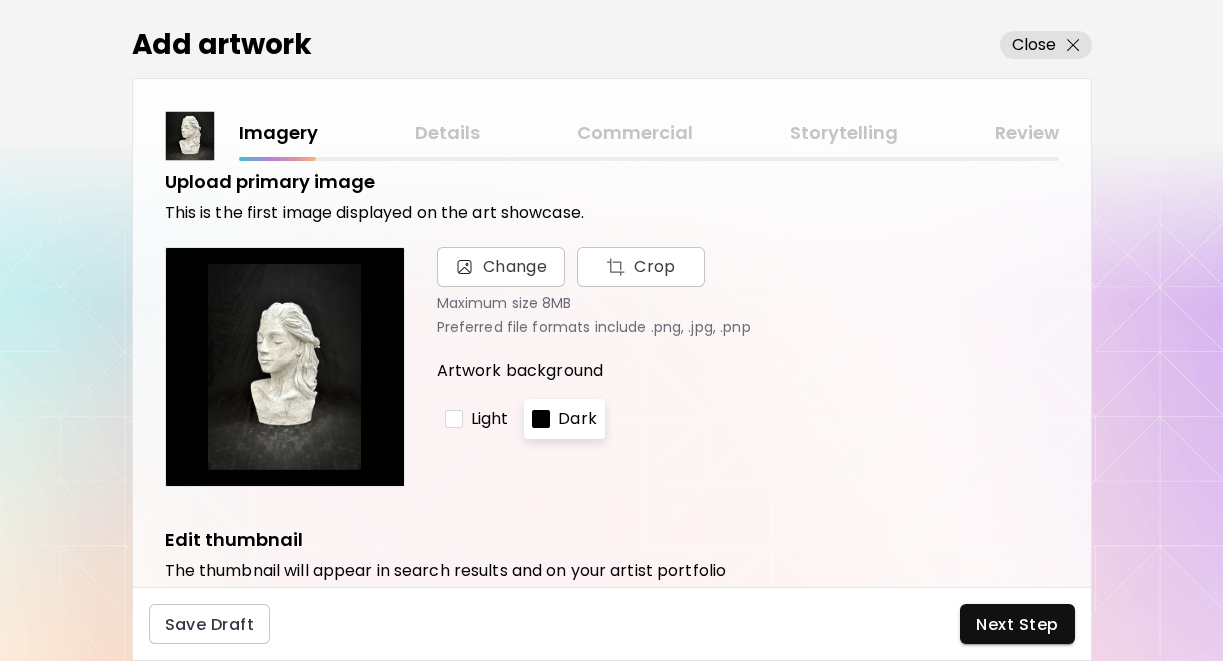 click on "Light" at bounding box center [490, 419] 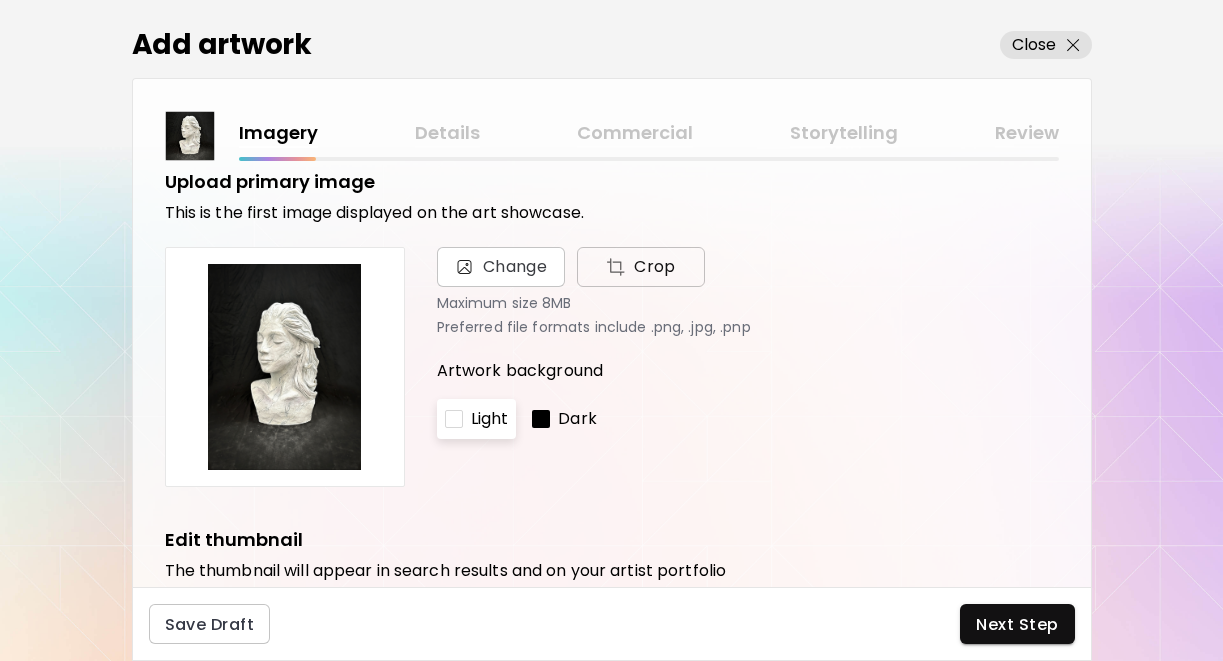 click on "Crop" at bounding box center (641, 267) 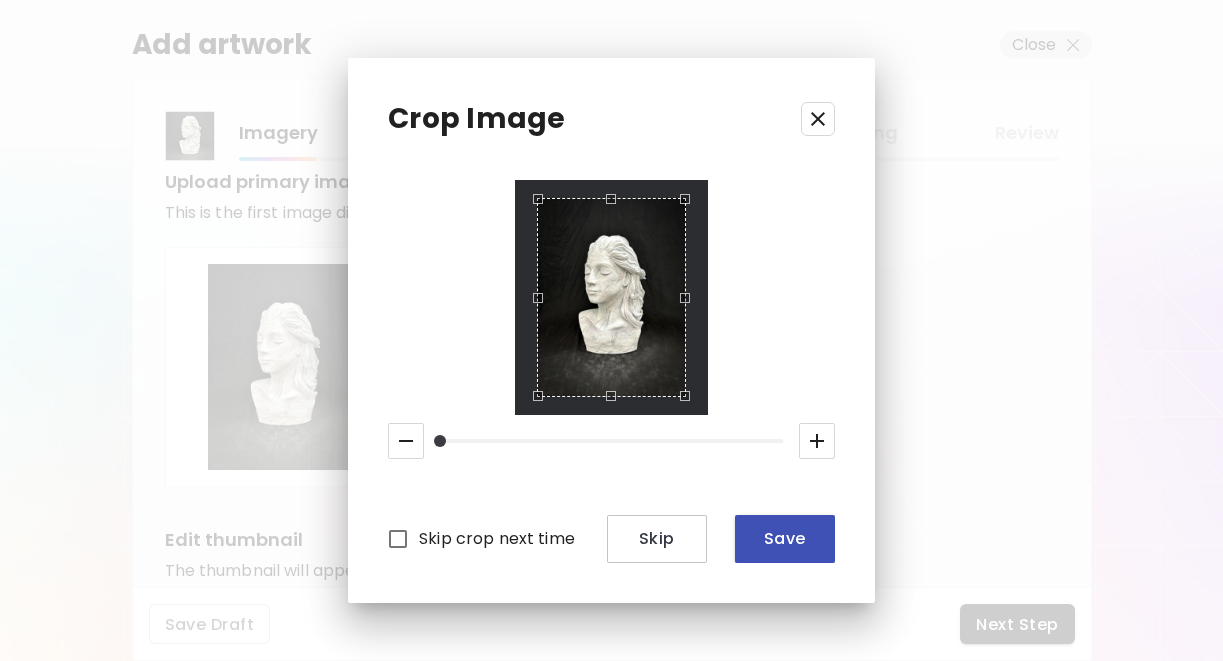 click on "Save" at bounding box center [785, 539] 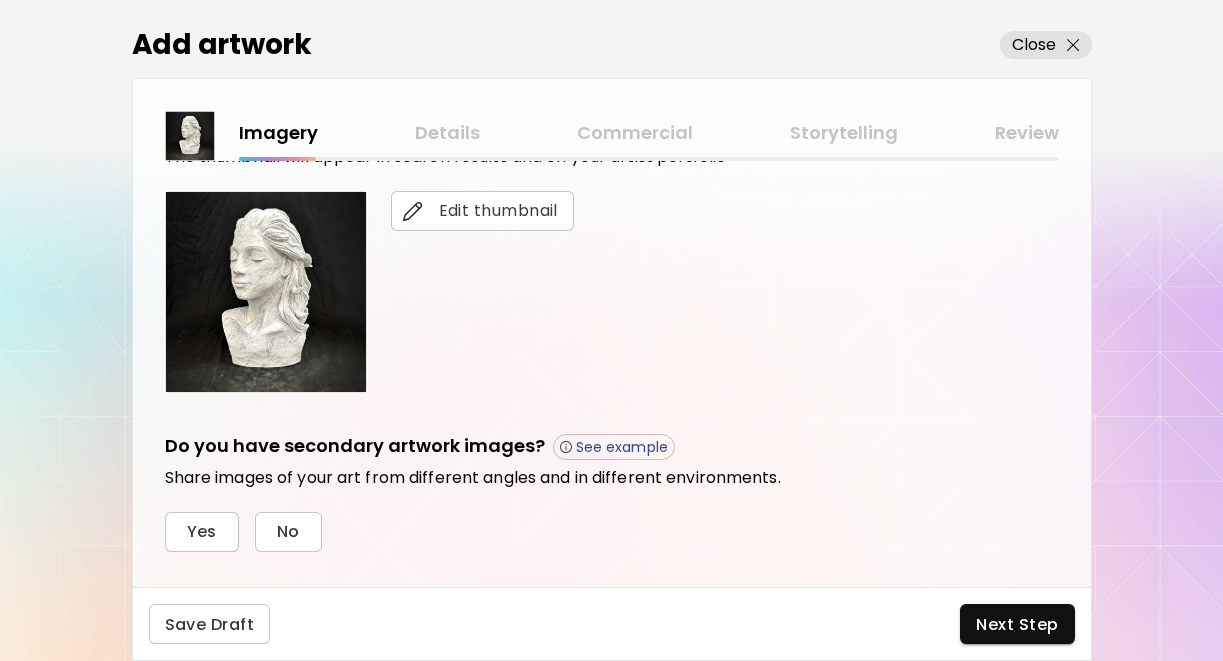 scroll, scrollTop: 465, scrollLeft: 0, axis: vertical 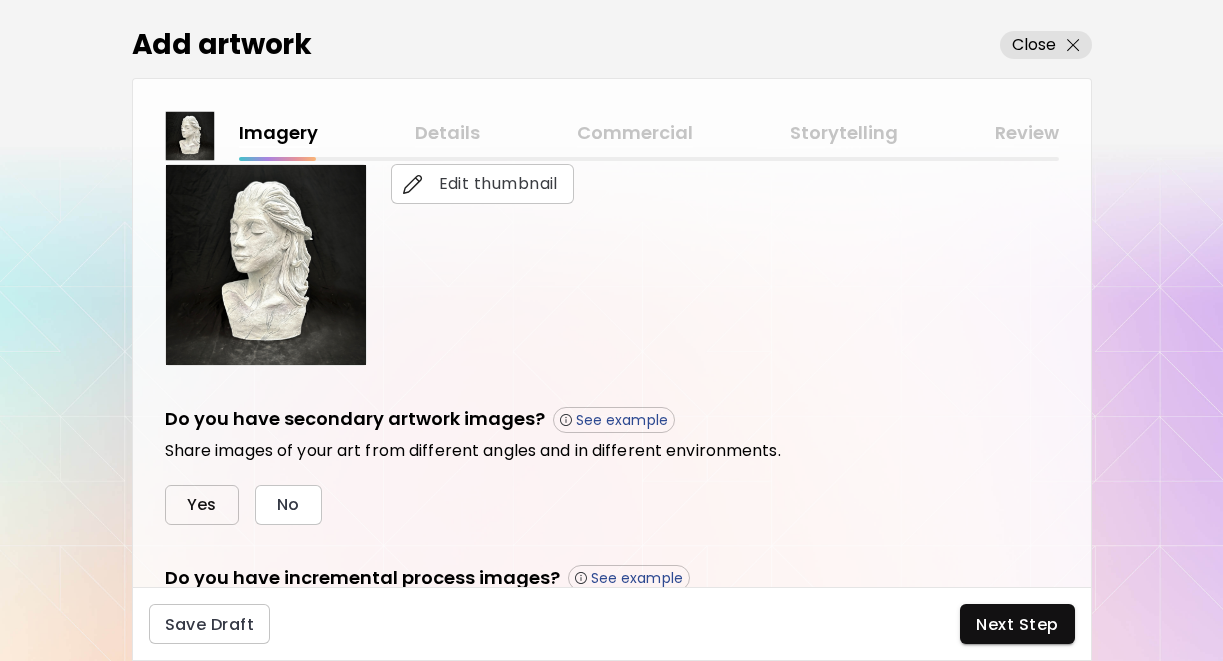 click on "Yes" at bounding box center [202, 504] 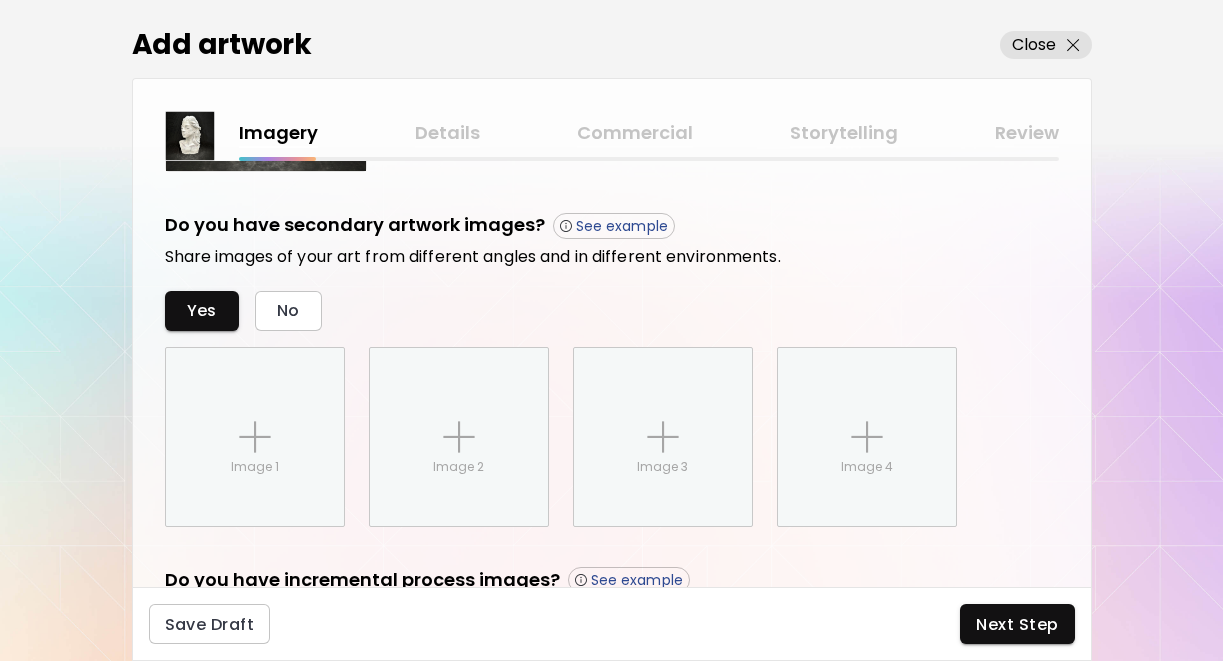 scroll, scrollTop: 828, scrollLeft: 0, axis: vertical 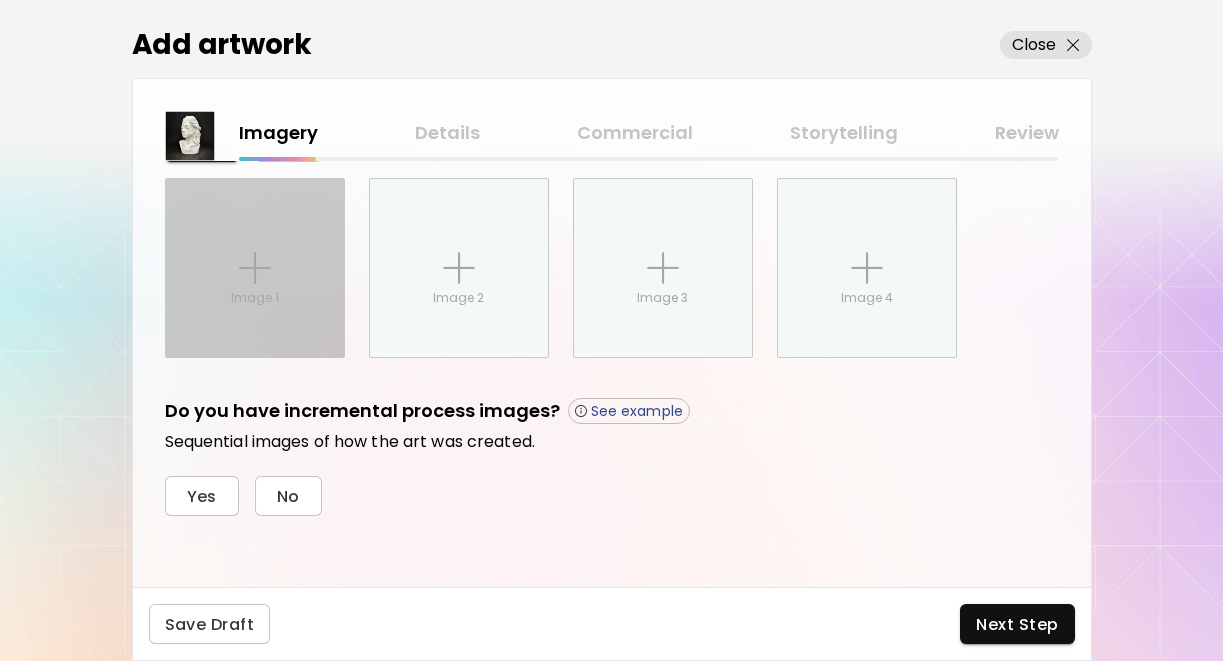 click on "Image 1" at bounding box center [255, 268] 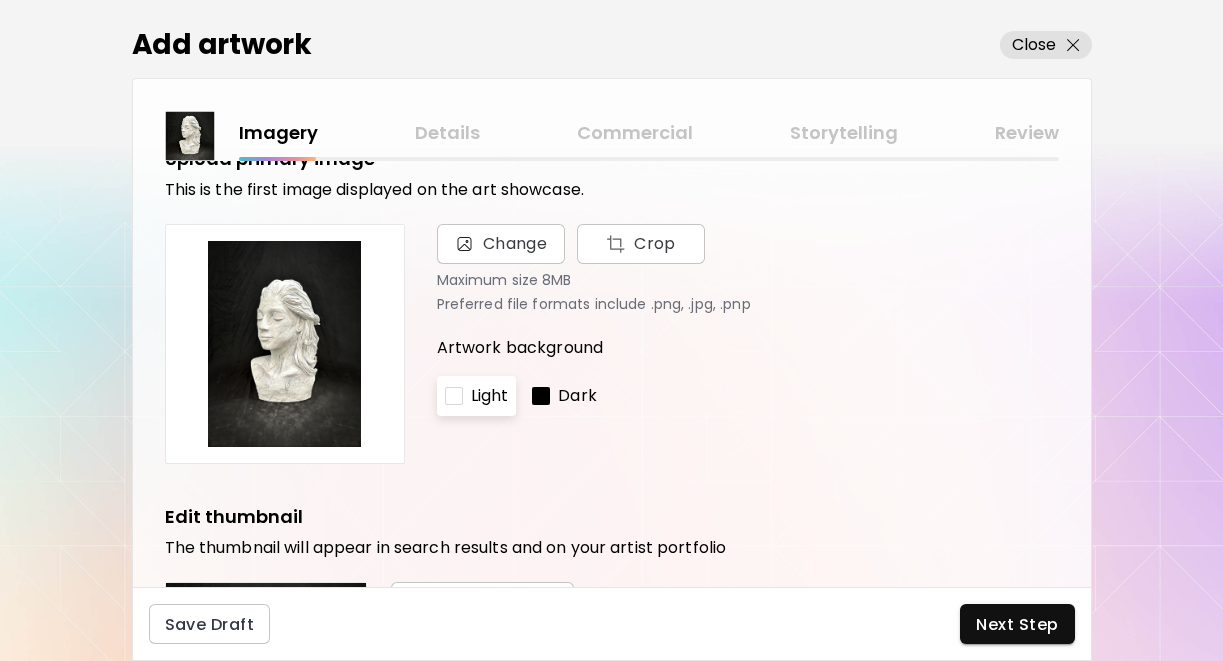 scroll, scrollTop: 0, scrollLeft: 0, axis: both 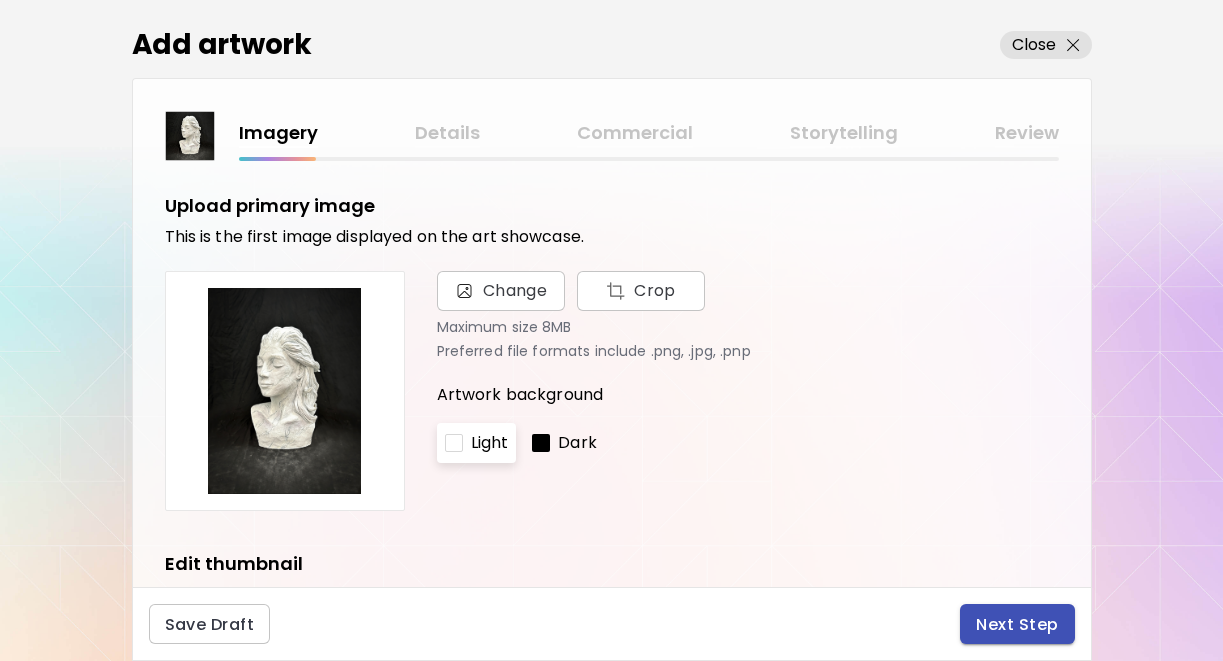 click on "Next Step" at bounding box center [1017, 624] 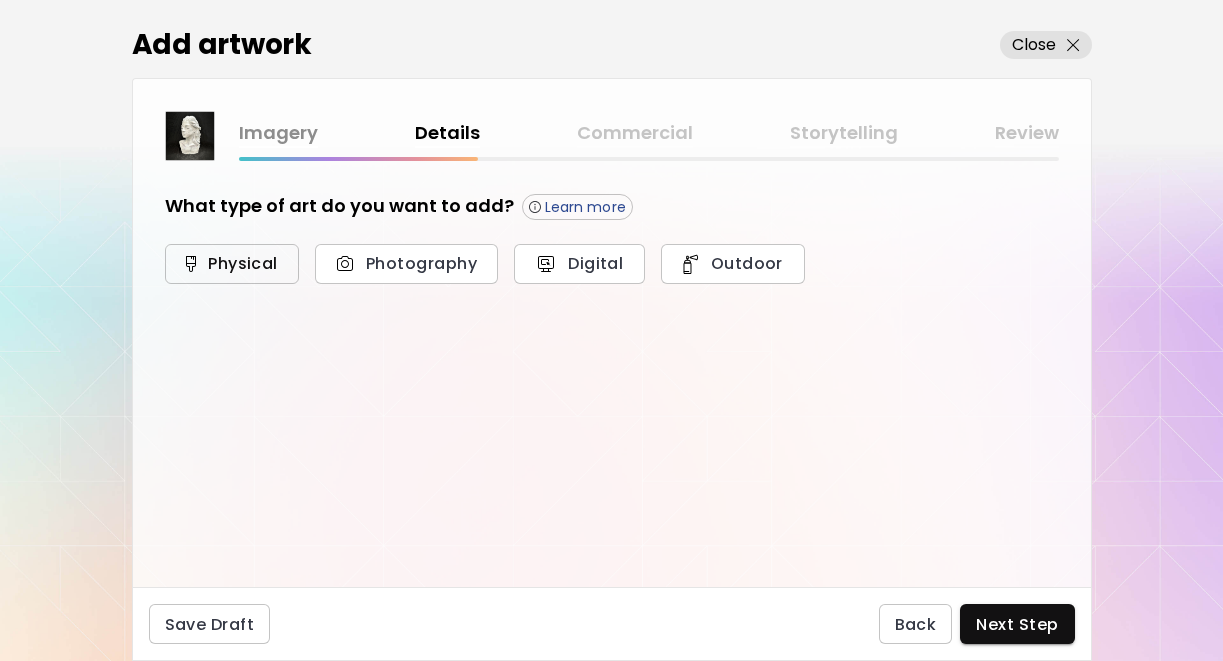 click on "Physical" at bounding box center [232, 263] 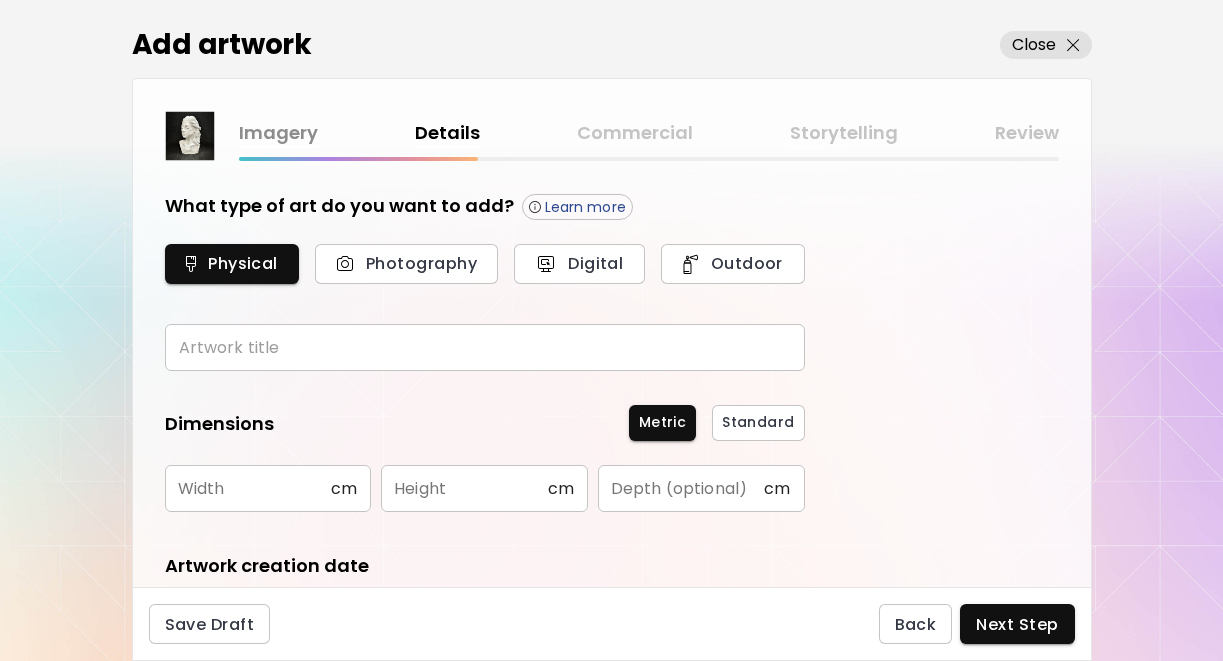 click at bounding box center [485, 347] 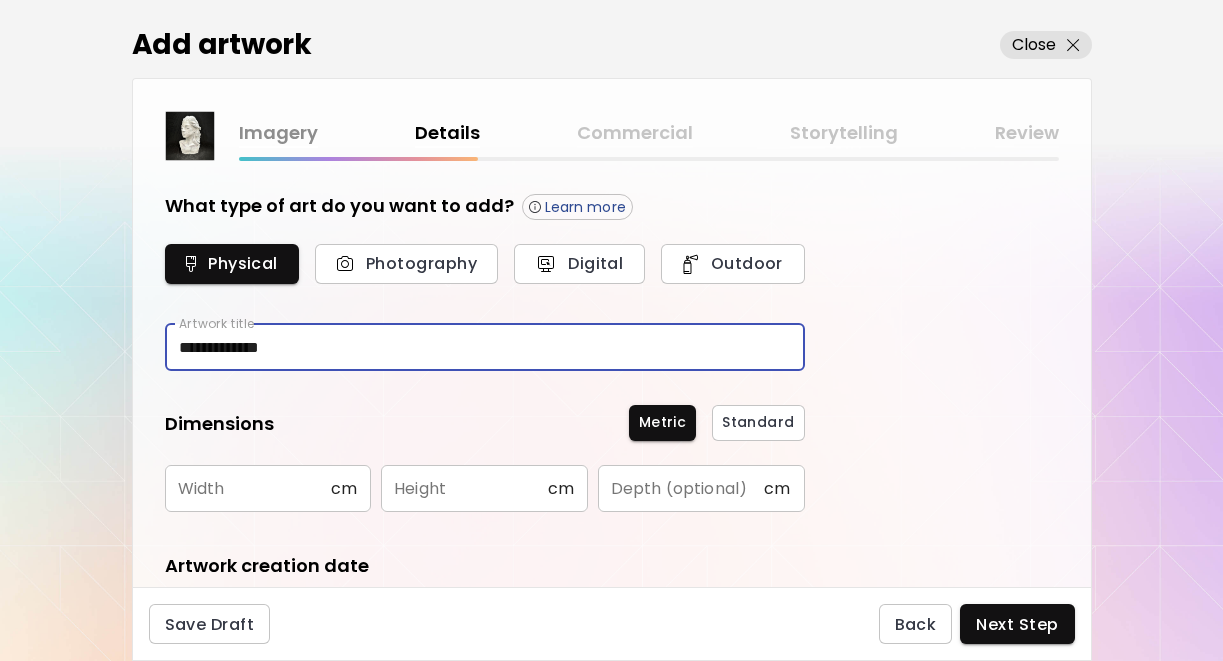 type on "**********" 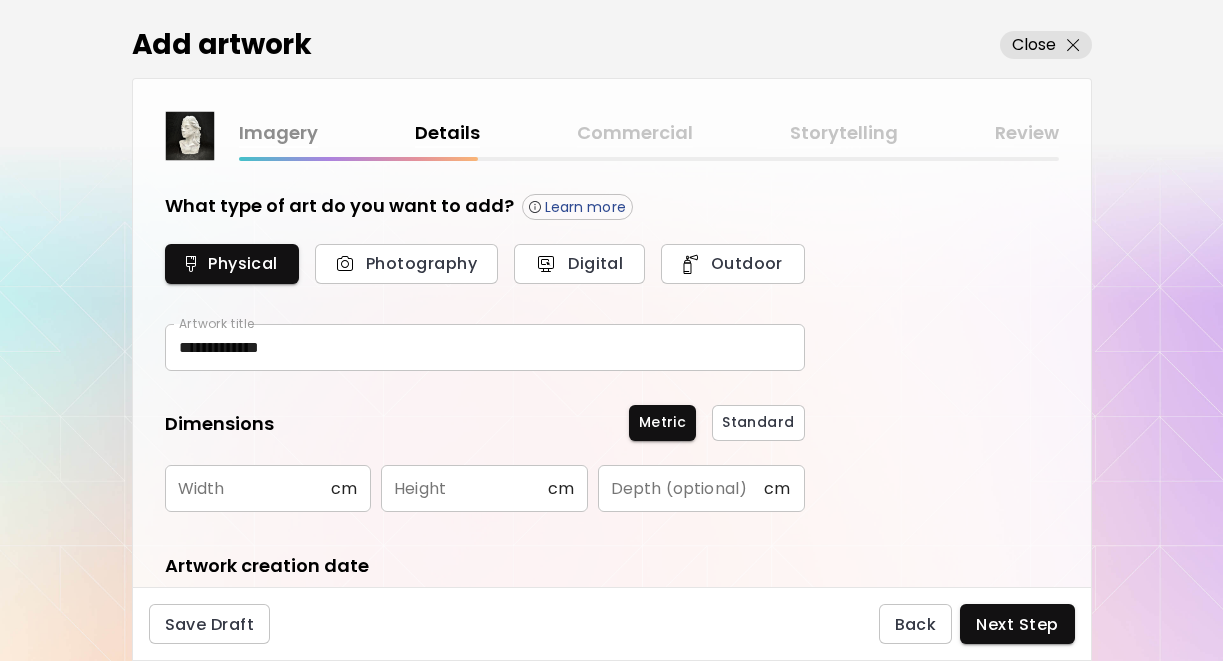 click on "cm" at bounding box center [344, 488] 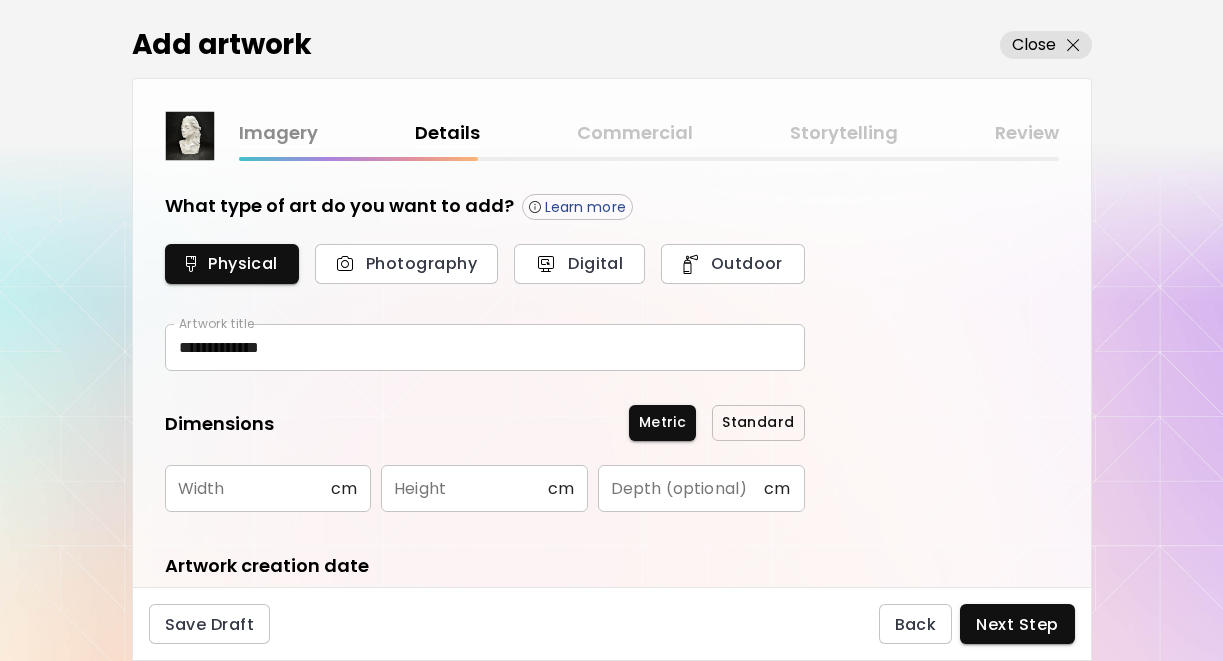 click on "Standard" at bounding box center [758, 422] 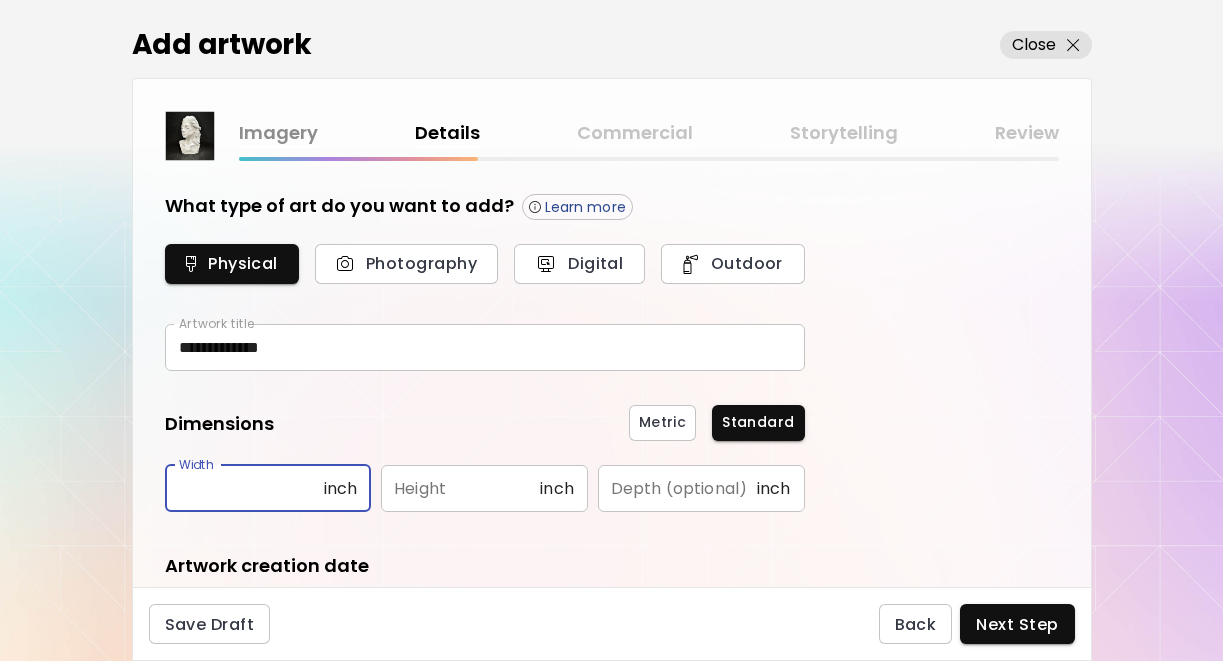 click at bounding box center [244, 488] 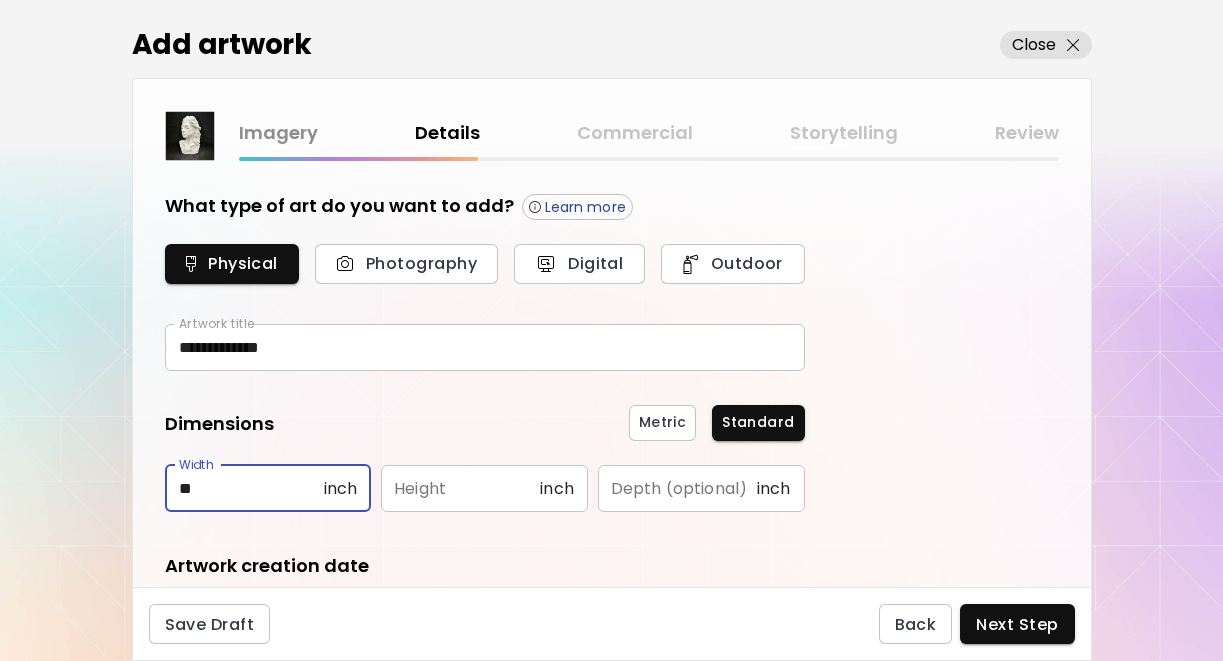 type on "*" 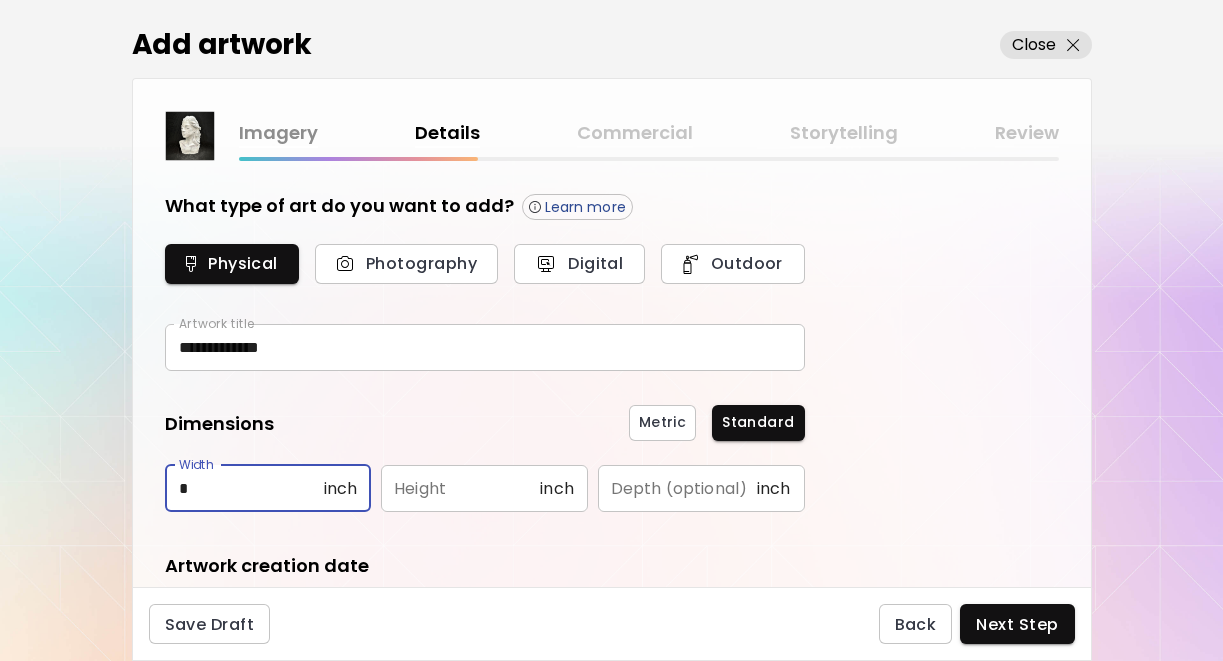 type on "*" 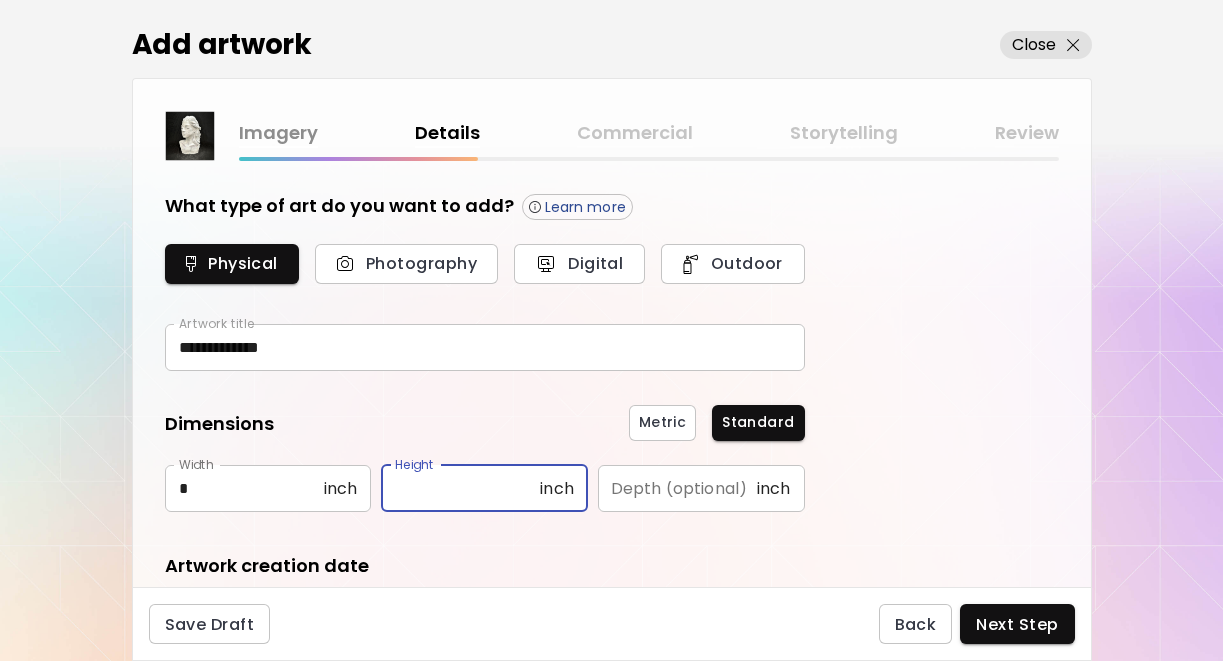 click at bounding box center [460, 488] 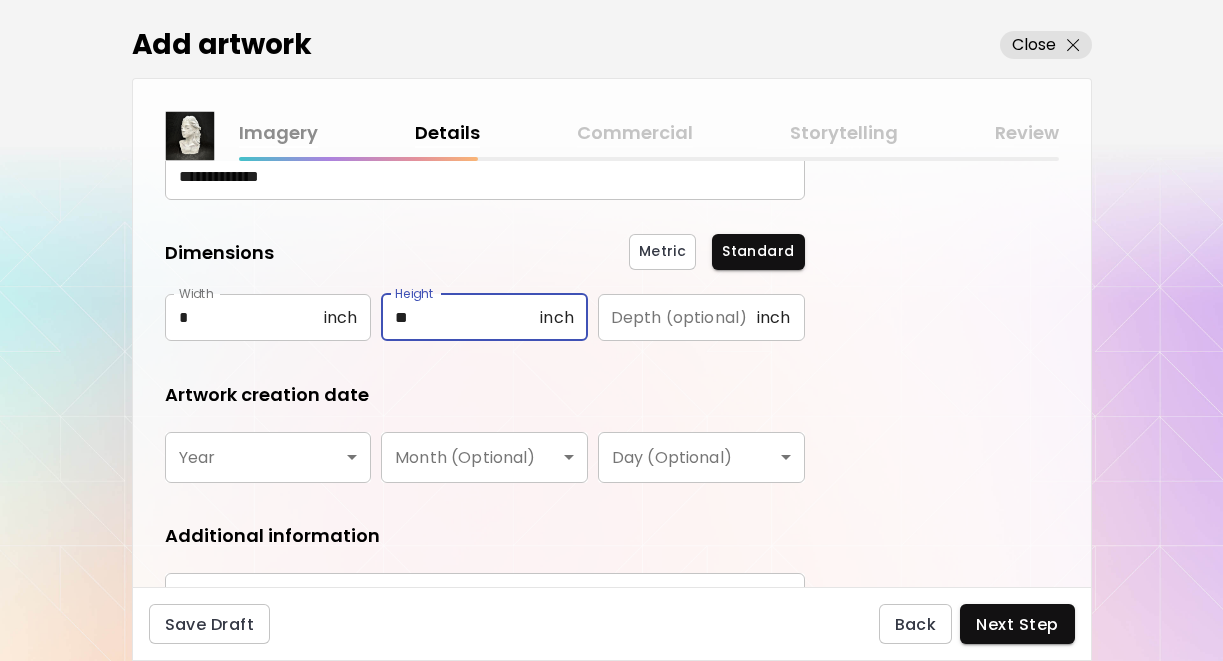 scroll, scrollTop: 189, scrollLeft: 0, axis: vertical 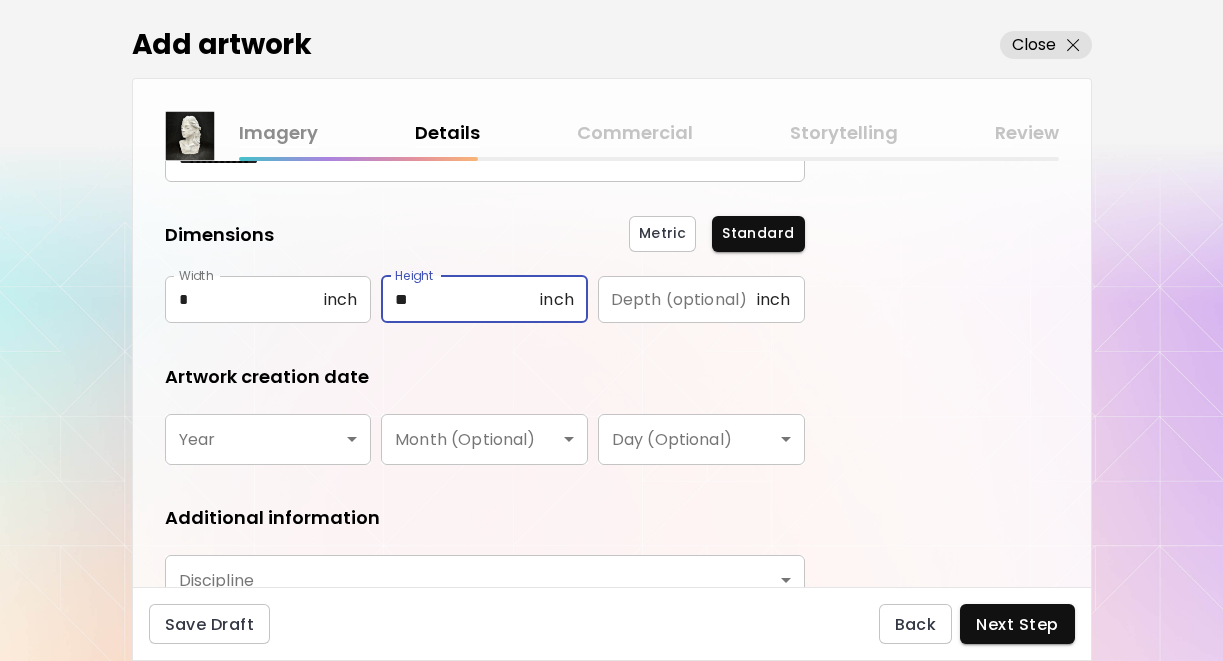 type on "**" 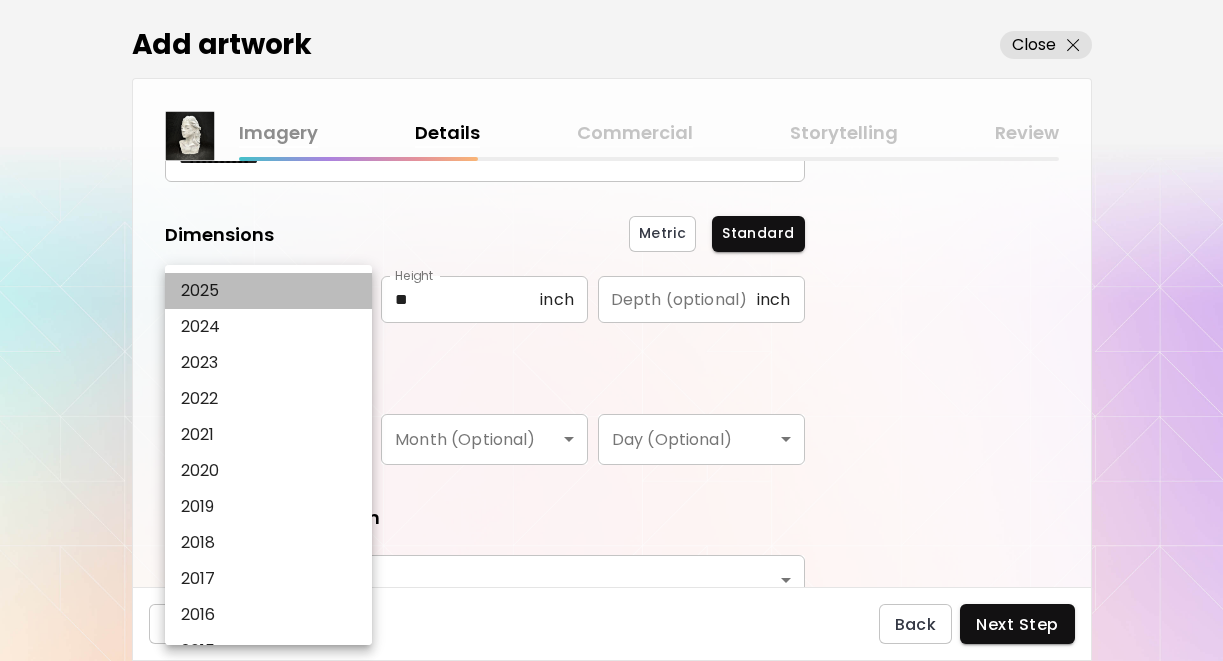 click on "2025" at bounding box center (268, 291) 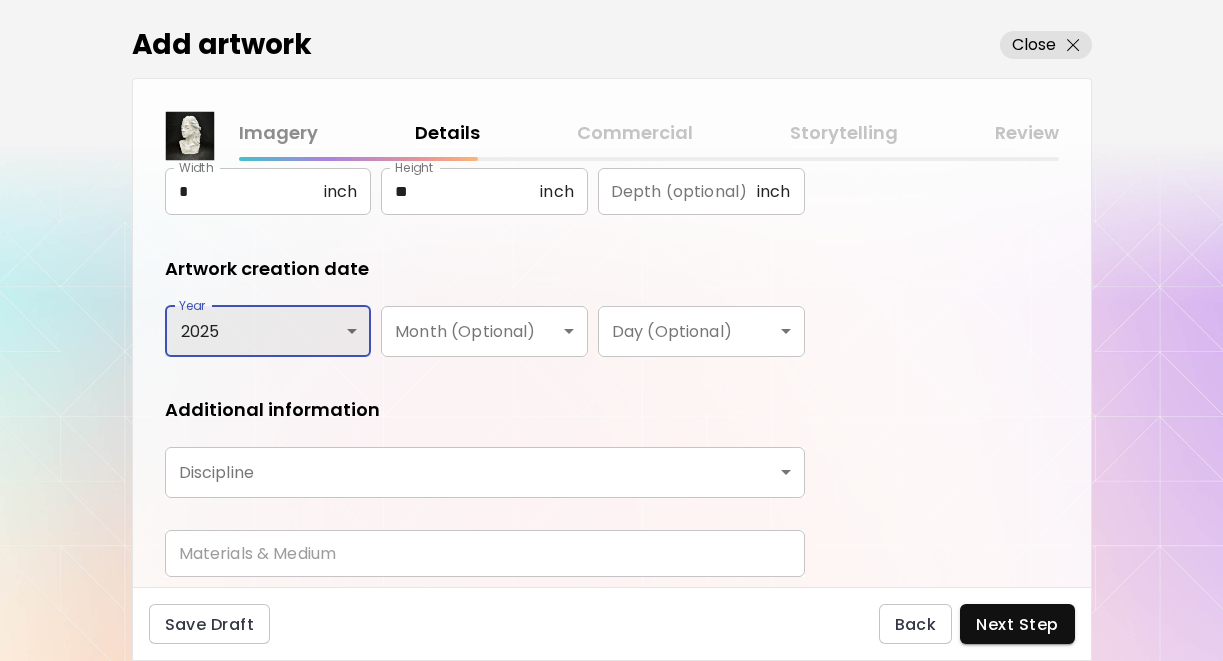 scroll, scrollTop: 324, scrollLeft: 0, axis: vertical 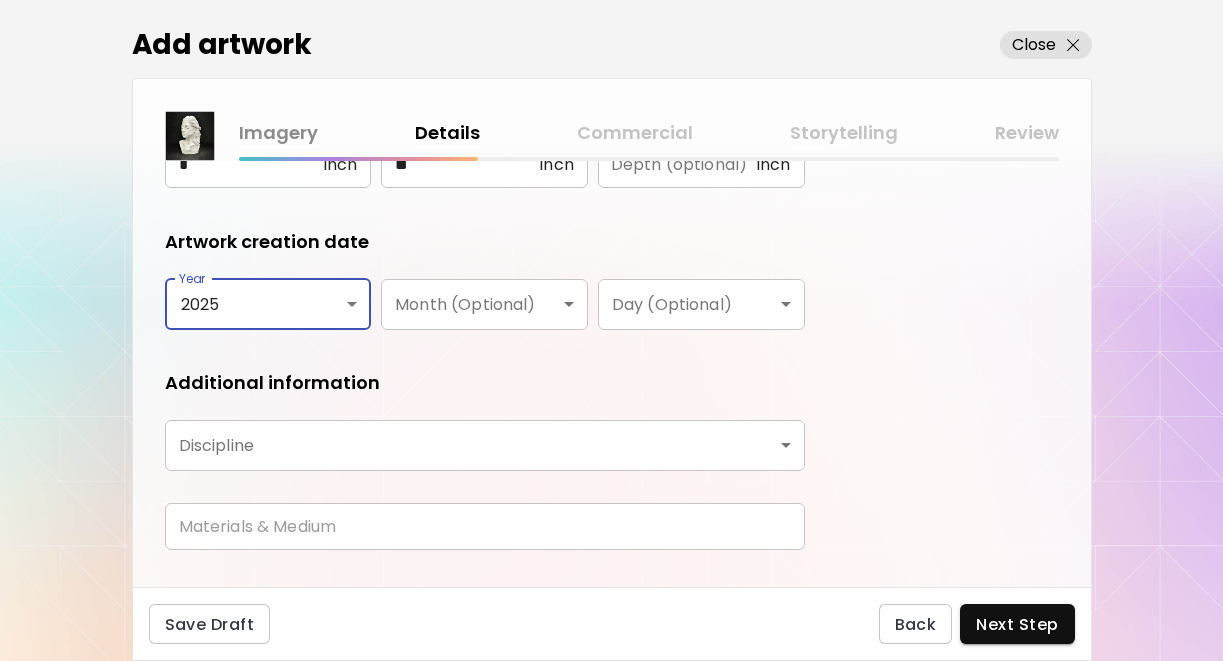 click on "**********" at bounding box center (611, 330) 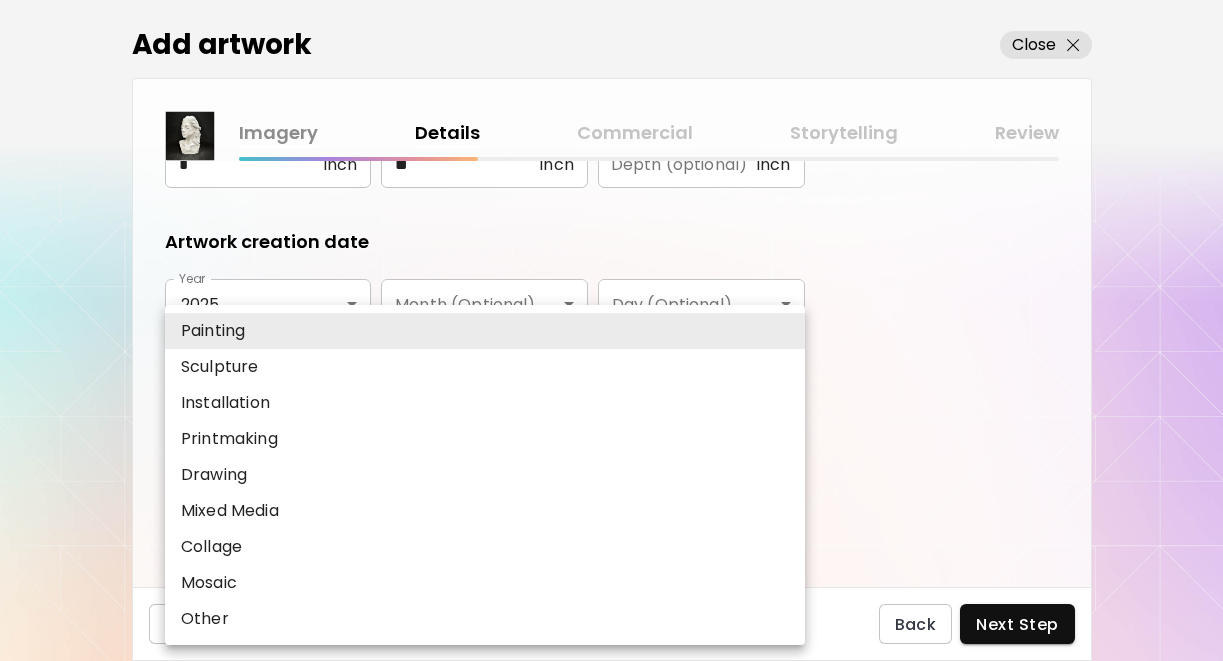 click on "Sculpture" at bounding box center [485, 367] 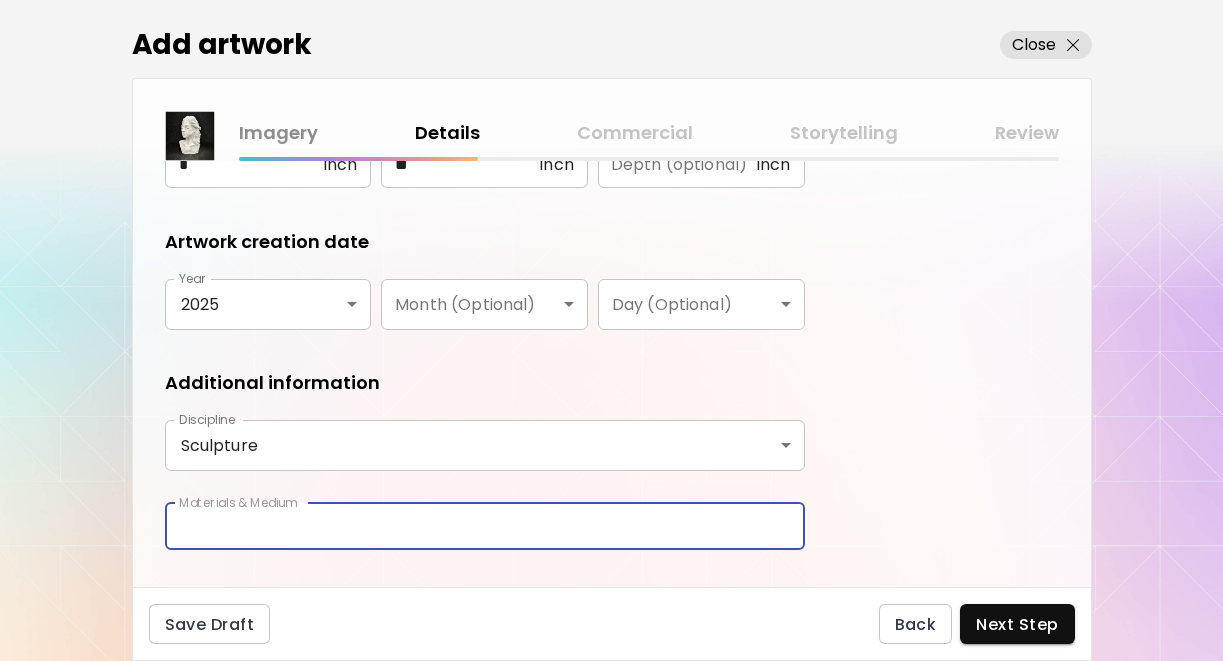 click at bounding box center (485, 526) 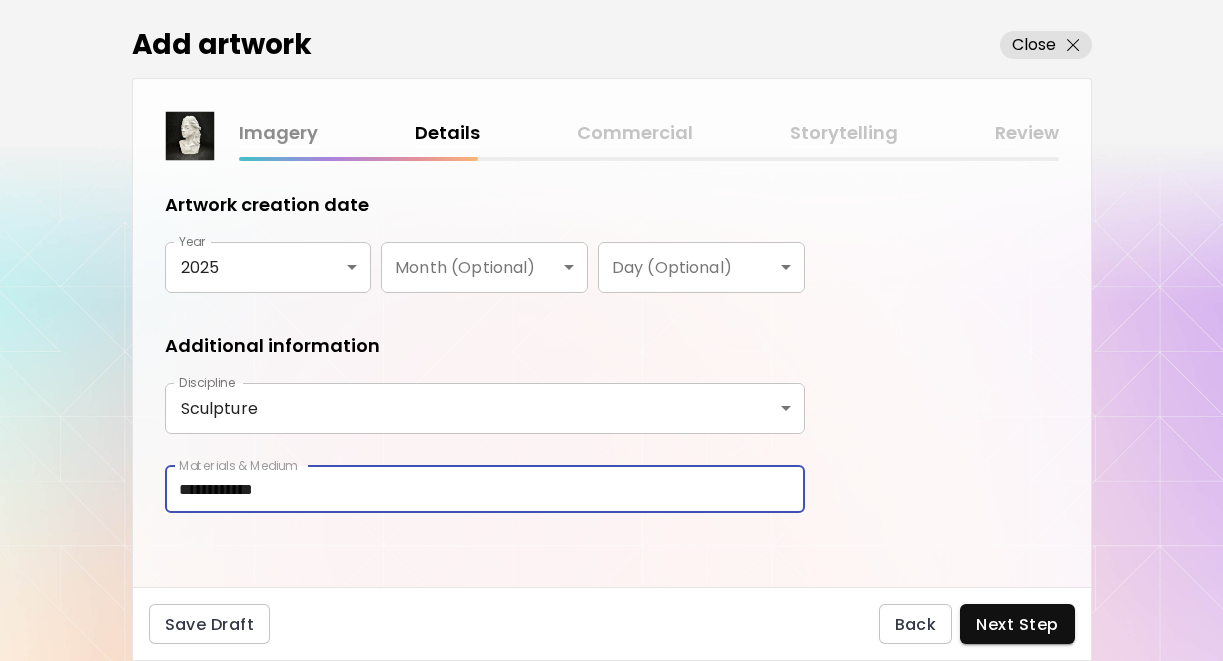 scroll, scrollTop: 366, scrollLeft: 0, axis: vertical 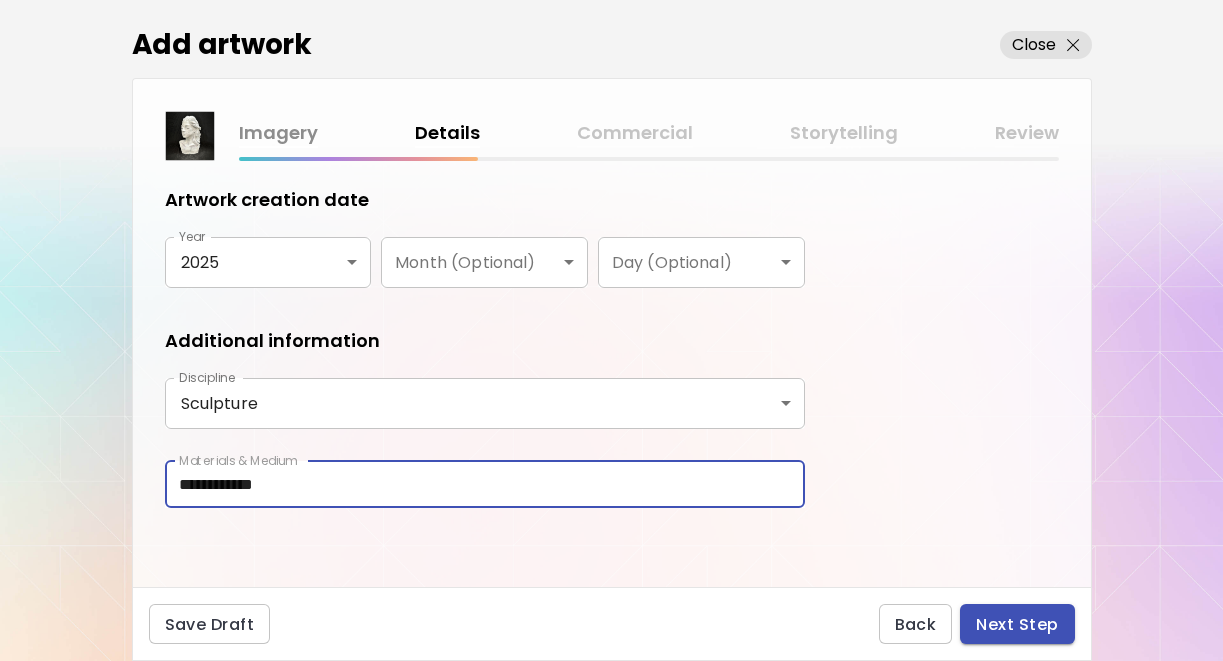 type on "**********" 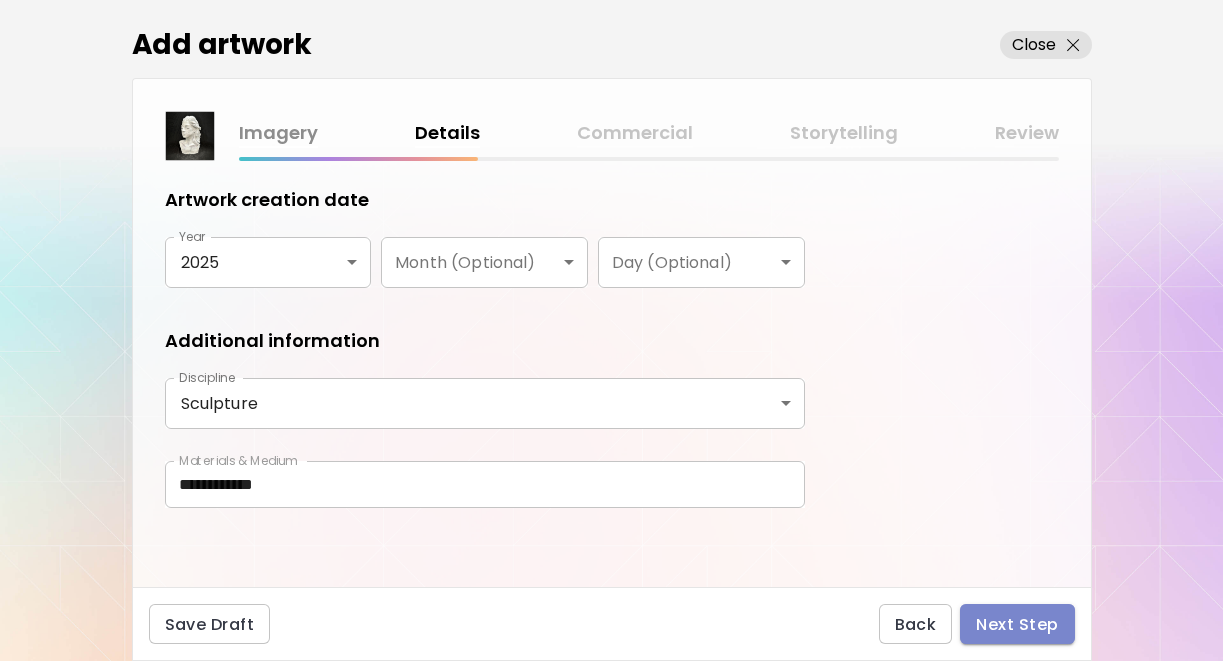 click on "Next Step" at bounding box center (1017, 624) 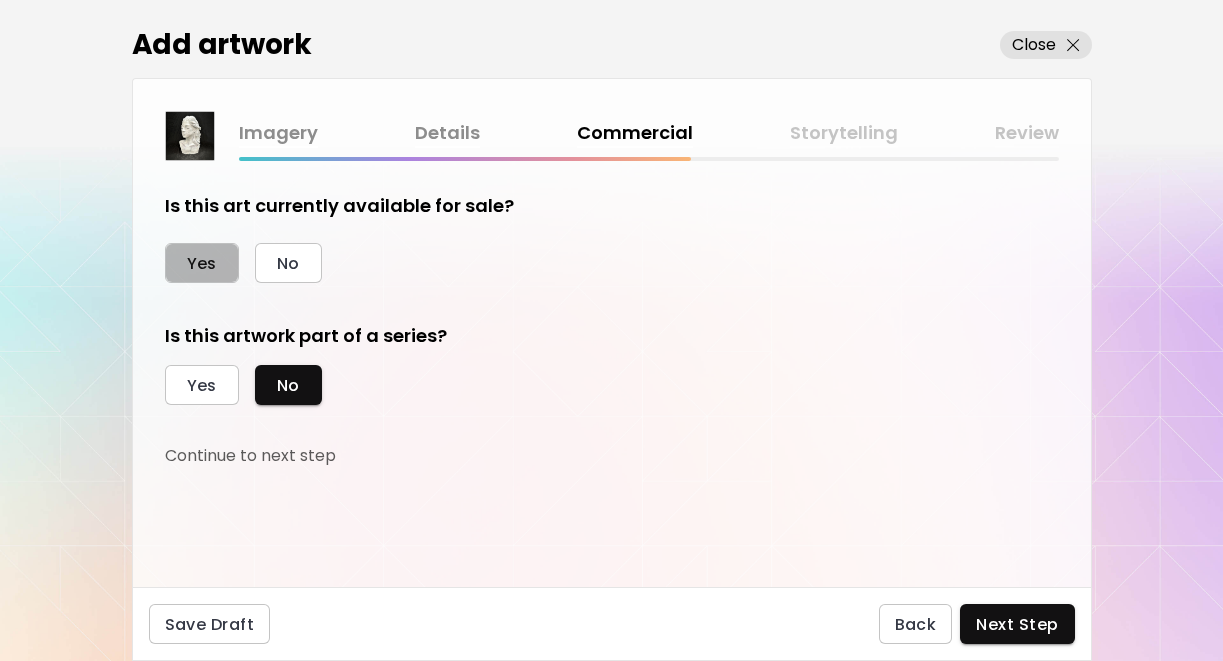 click on "Yes" at bounding box center [202, 263] 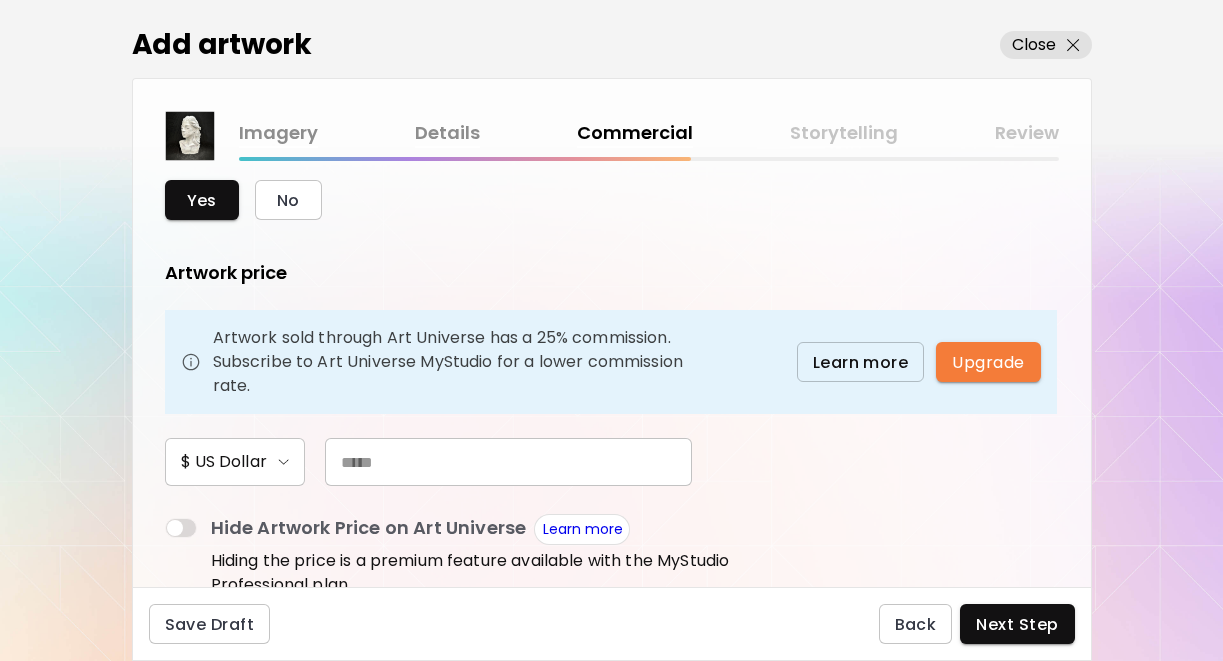 scroll, scrollTop: 95, scrollLeft: 0, axis: vertical 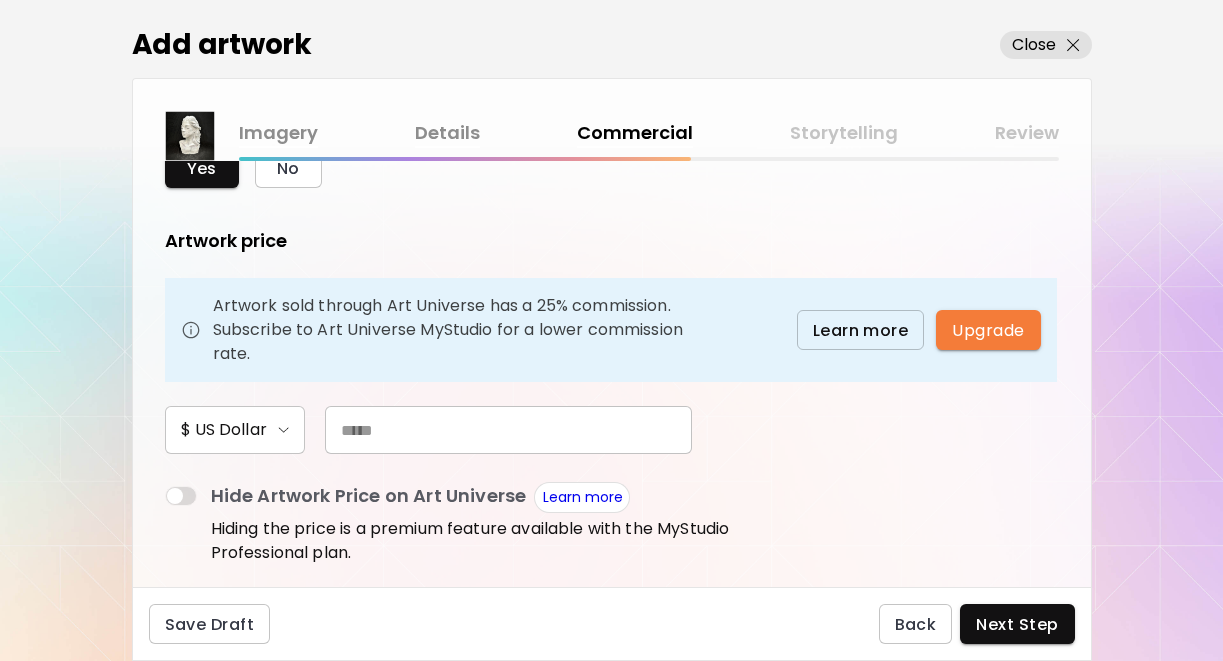 click at bounding box center [508, 430] 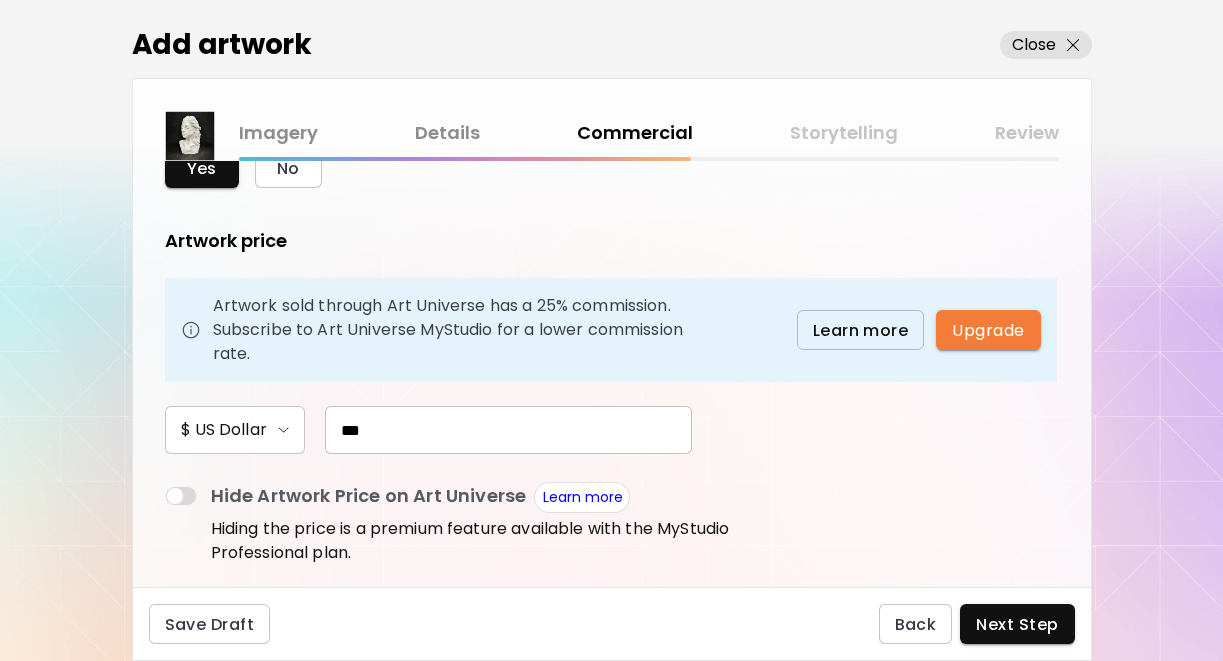click on "***" at bounding box center [508, 430] 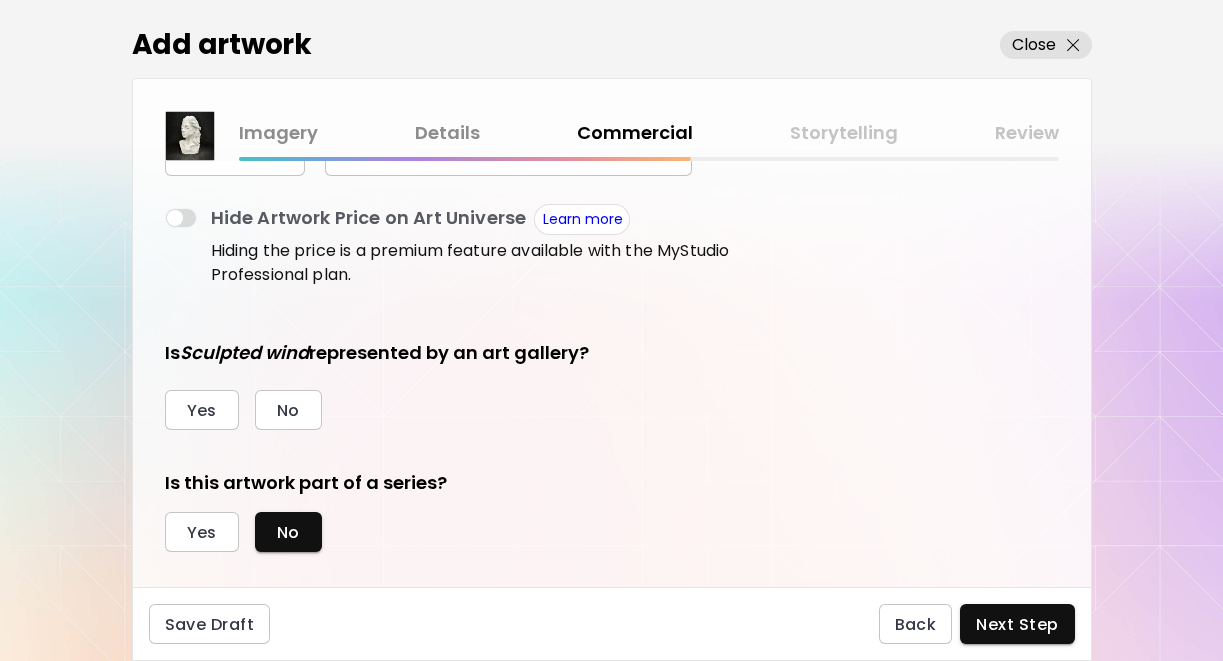 scroll, scrollTop: 376, scrollLeft: 0, axis: vertical 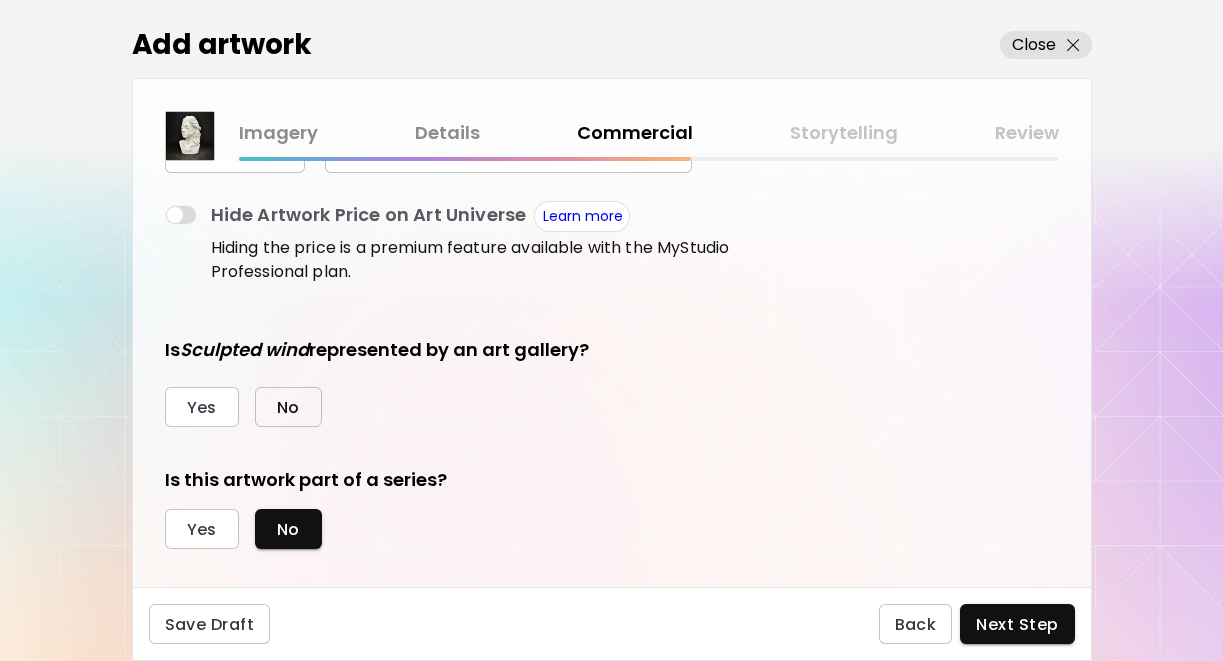 type on "***" 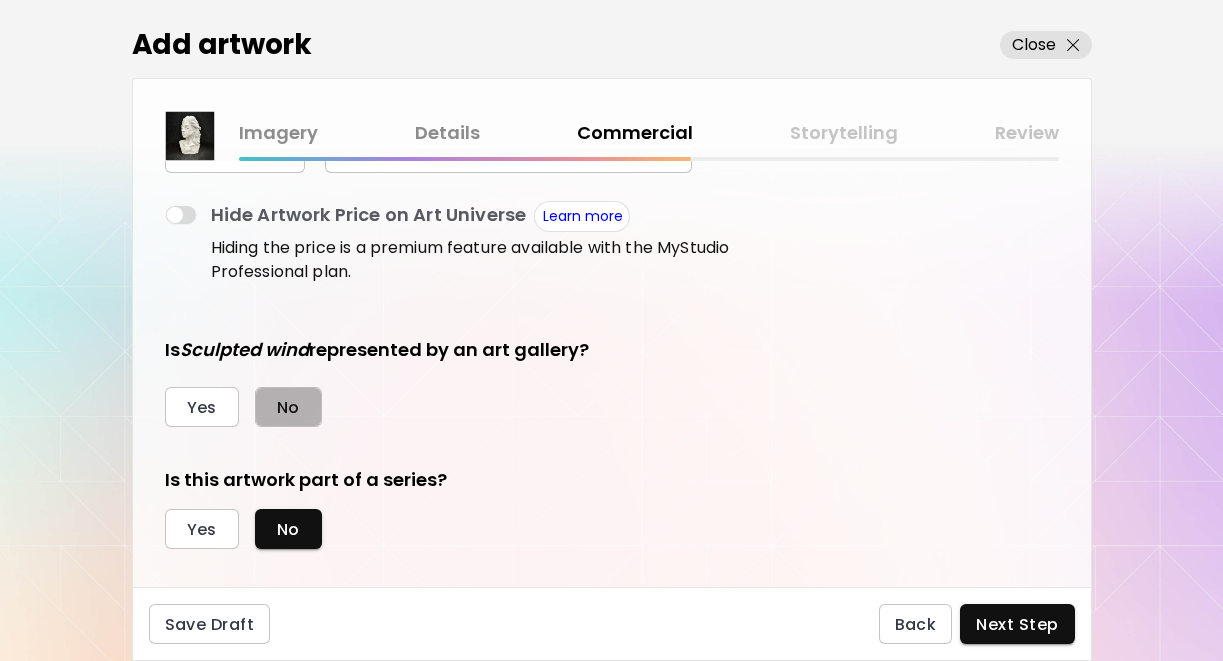 click on "No" at bounding box center [288, 407] 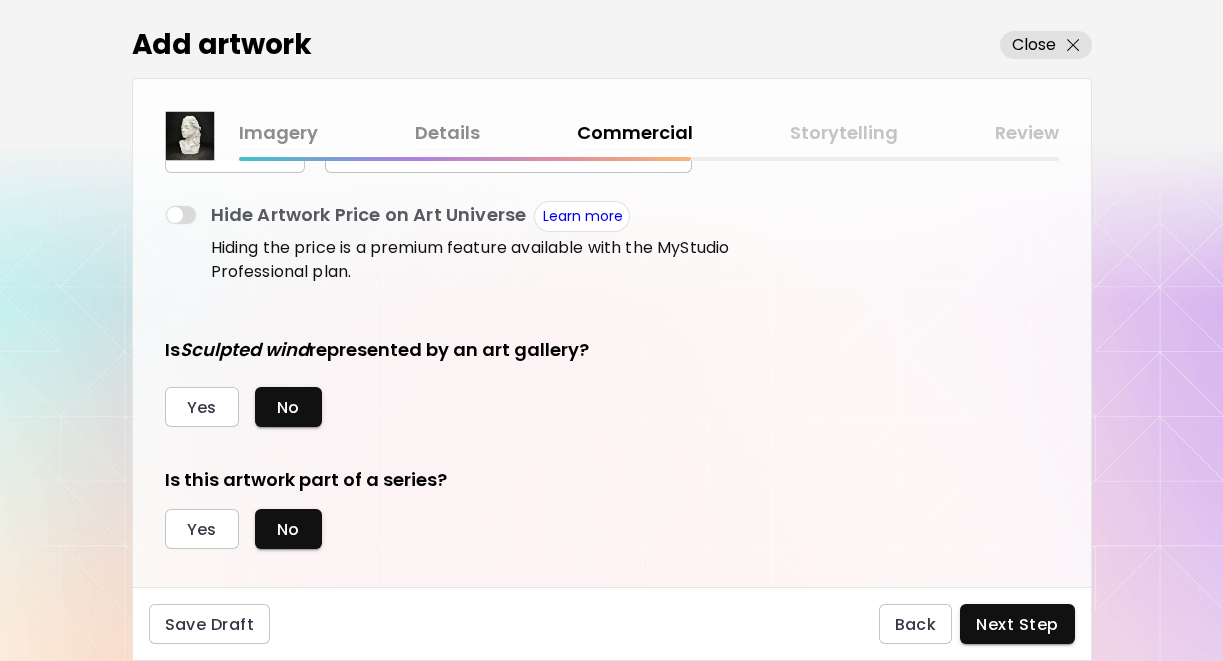 scroll, scrollTop: 400, scrollLeft: 0, axis: vertical 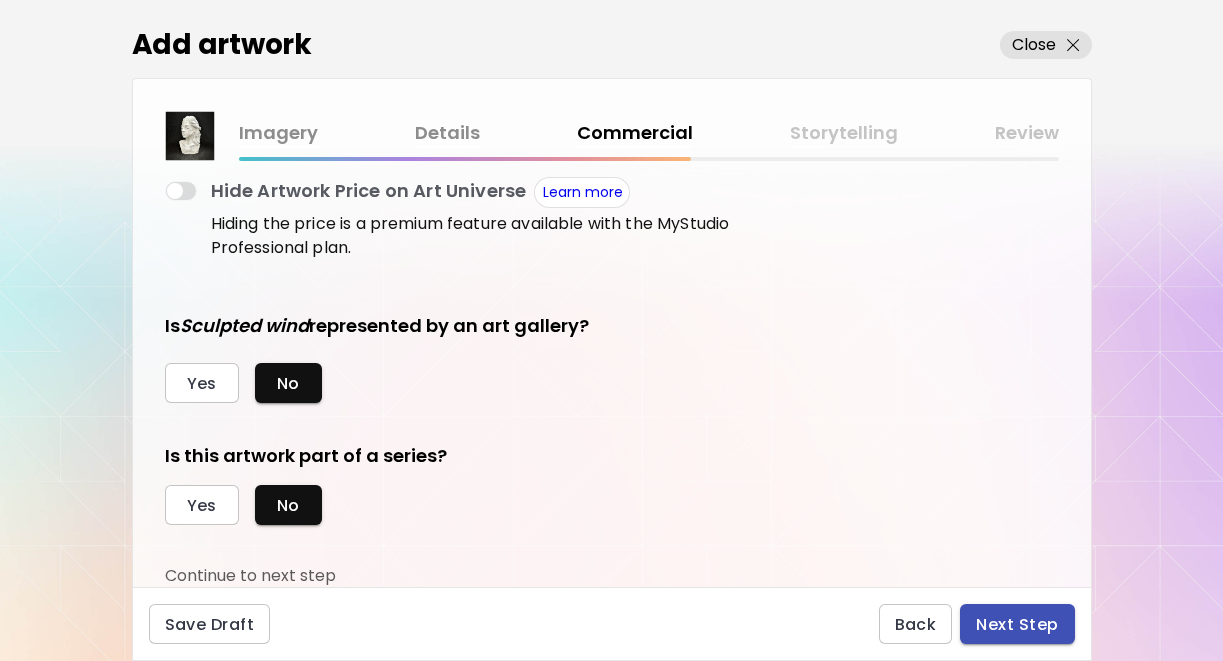 click on "Next Step" at bounding box center (1017, 624) 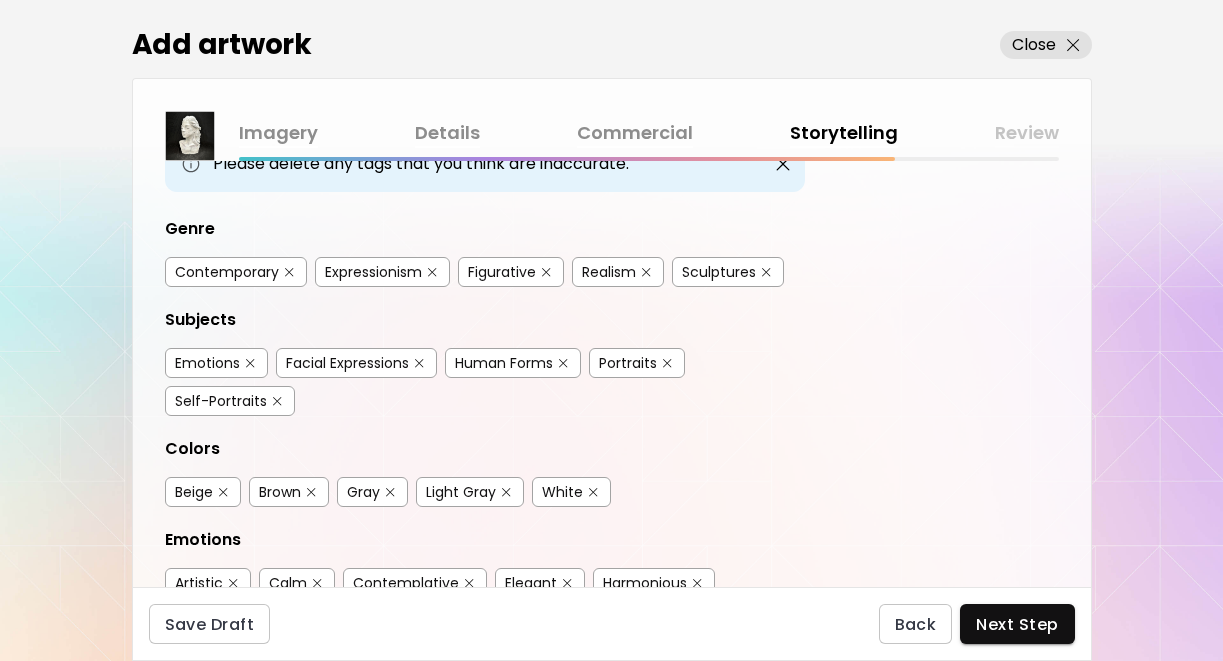scroll, scrollTop: 173, scrollLeft: 0, axis: vertical 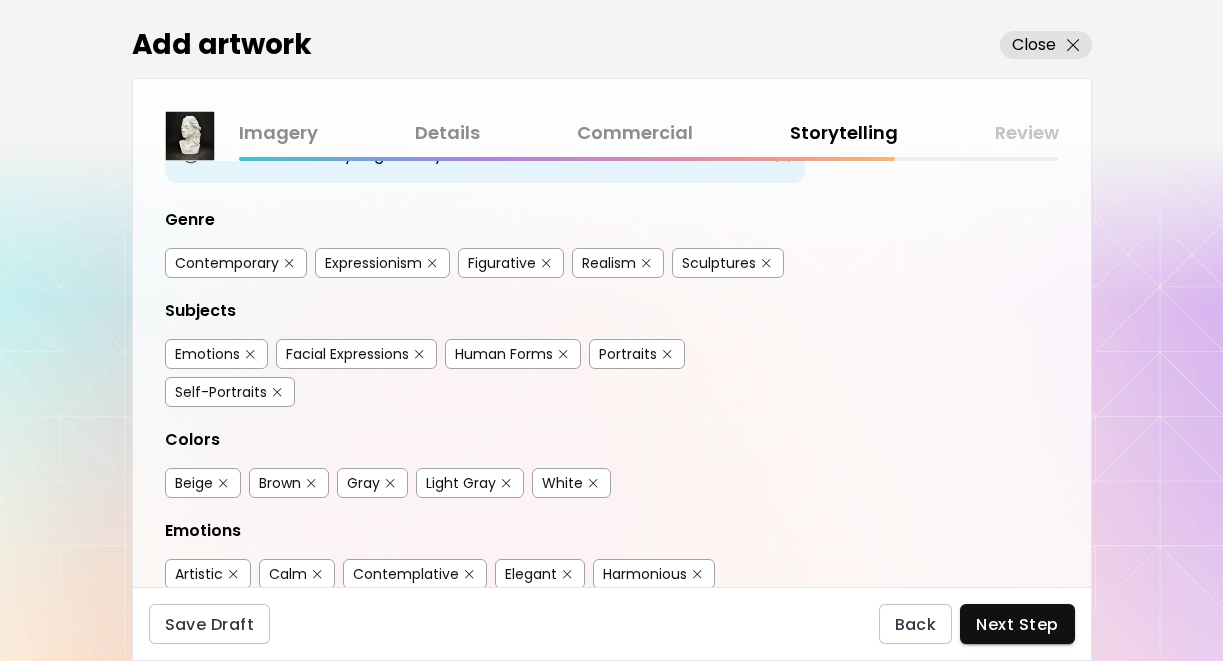 click at bounding box center (311, 483) 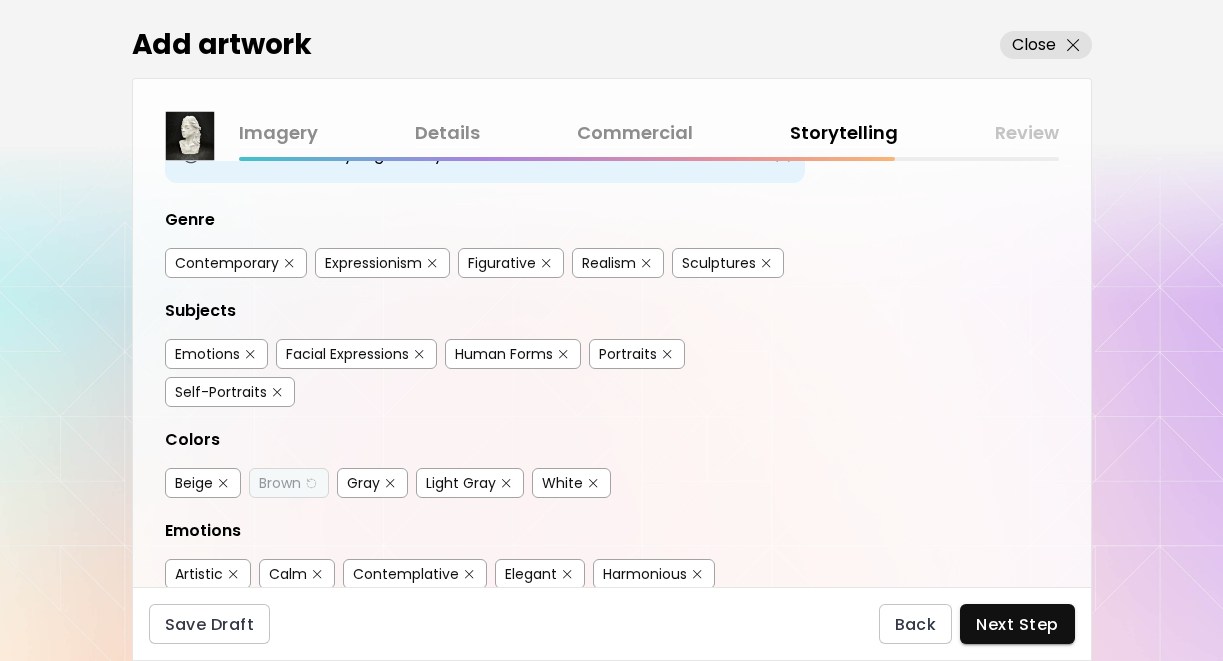 click at bounding box center [223, 483] 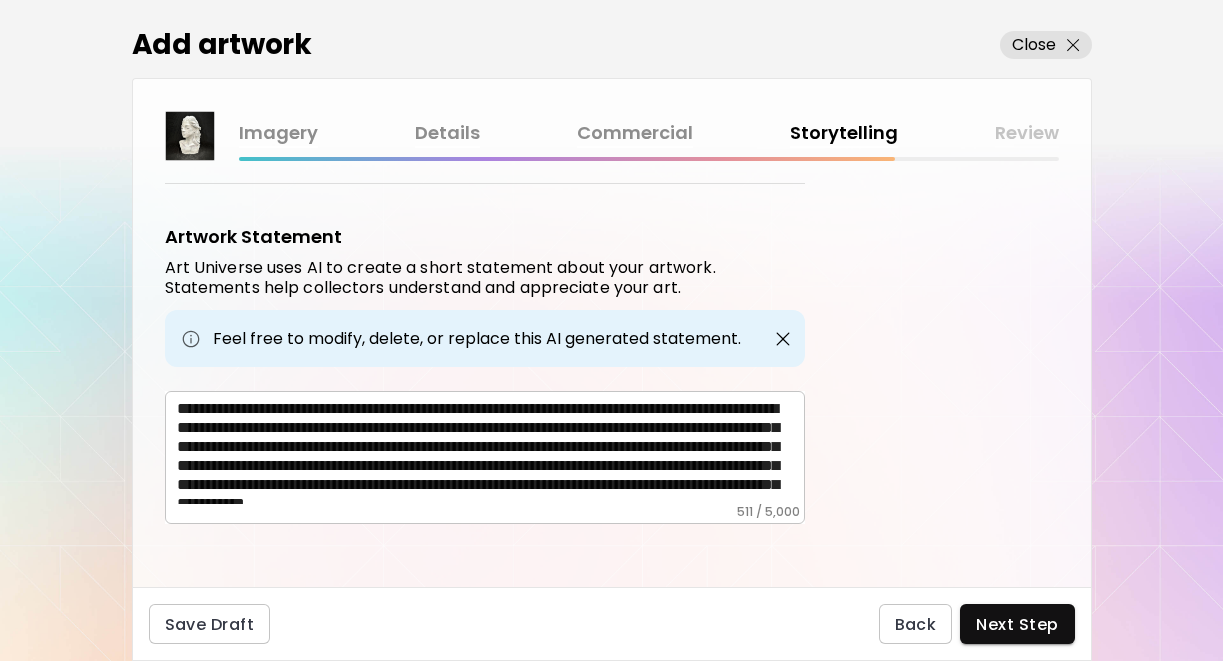 scroll, scrollTop: 656, scrollLeft: 0, axis: vertical 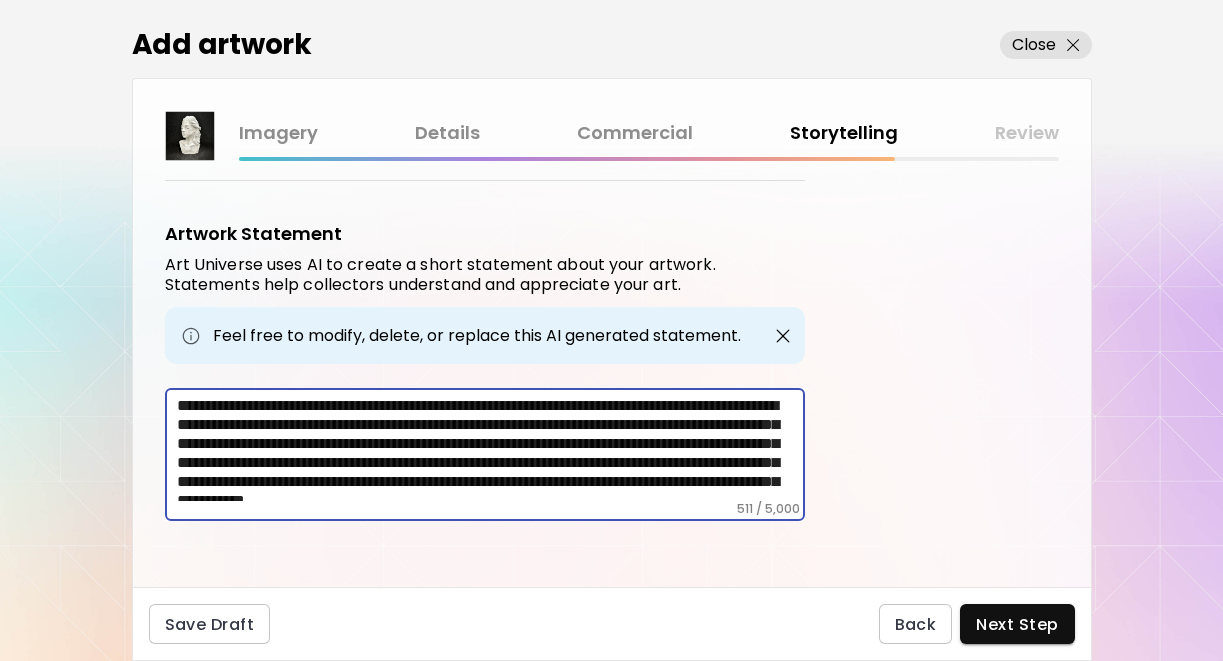 drag, startPoint x: 770, startPoint y: 459, endPoint x: 712, endPoint y: 464, distance: 58.21512 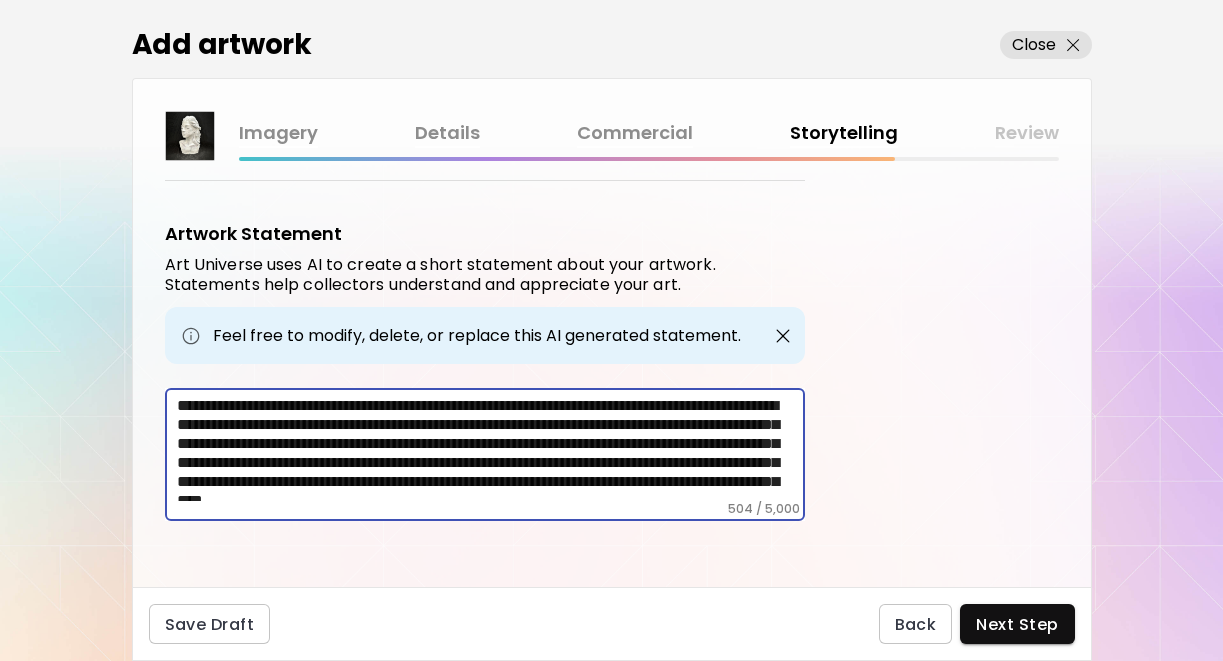 drag, startPoint x: 228, startPoint y: 477, endPoint x: 173, endPoint y: 477, distance: 55 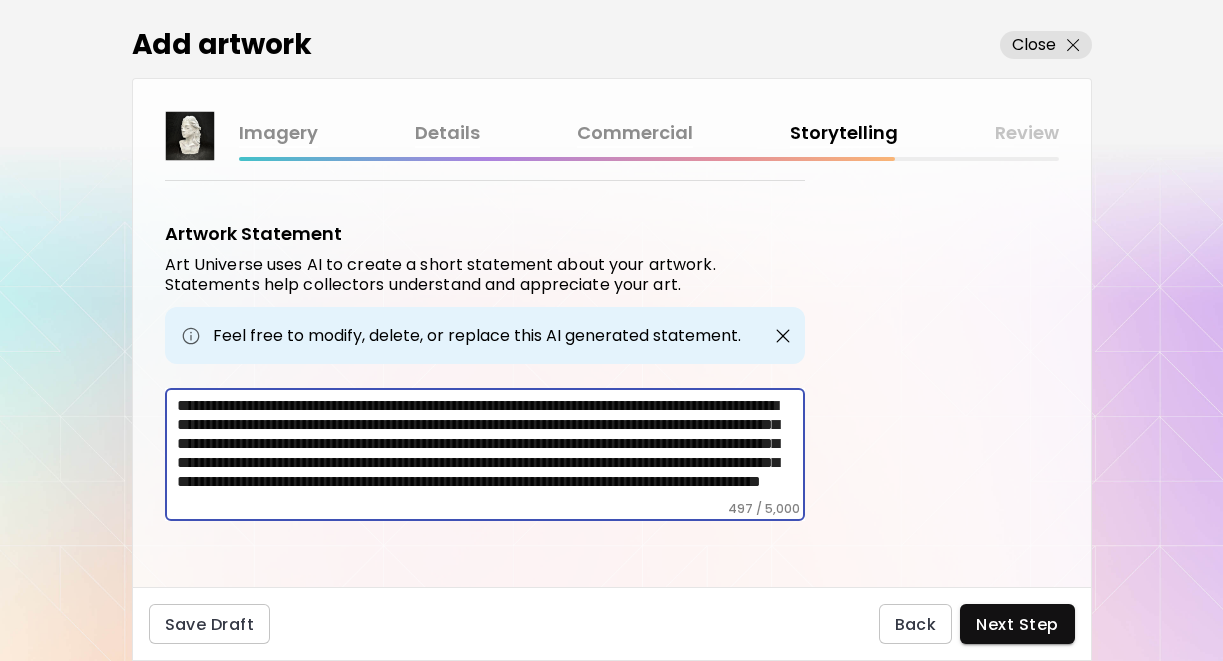 scroll, scrollTop: 29, scrollLeft: 0, axis: vertical 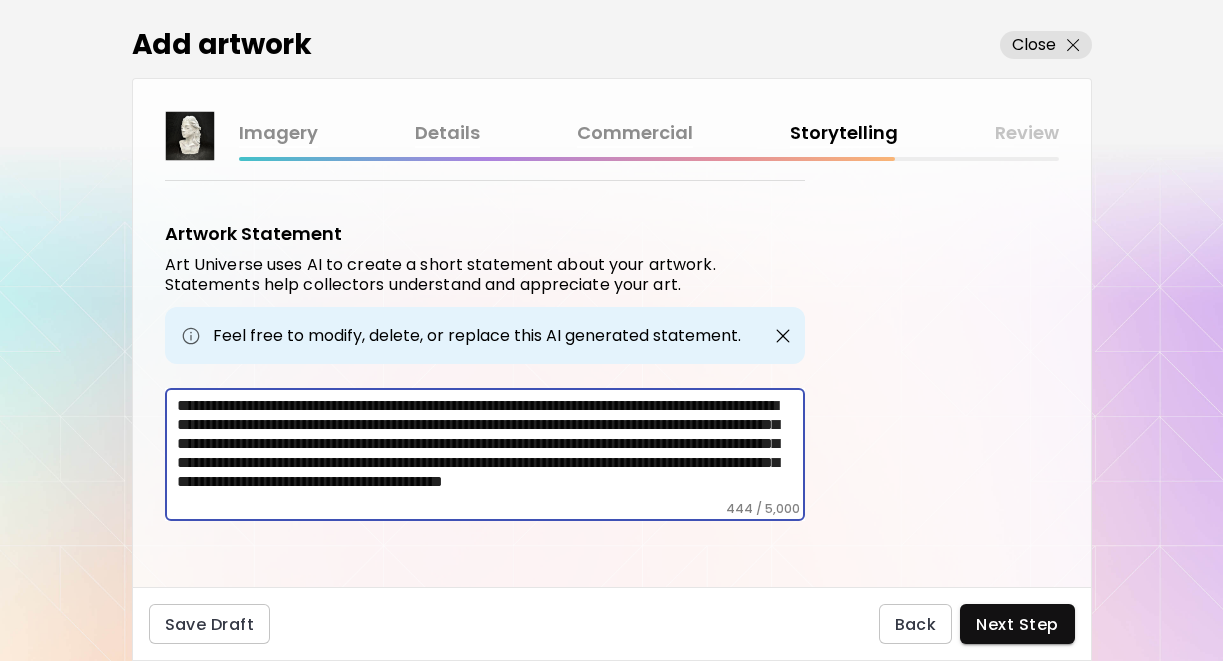 drag, startPoint x: 768, startPoint y: 416, endPoint x: 425, endPoint y: 414, distance: 343.00583 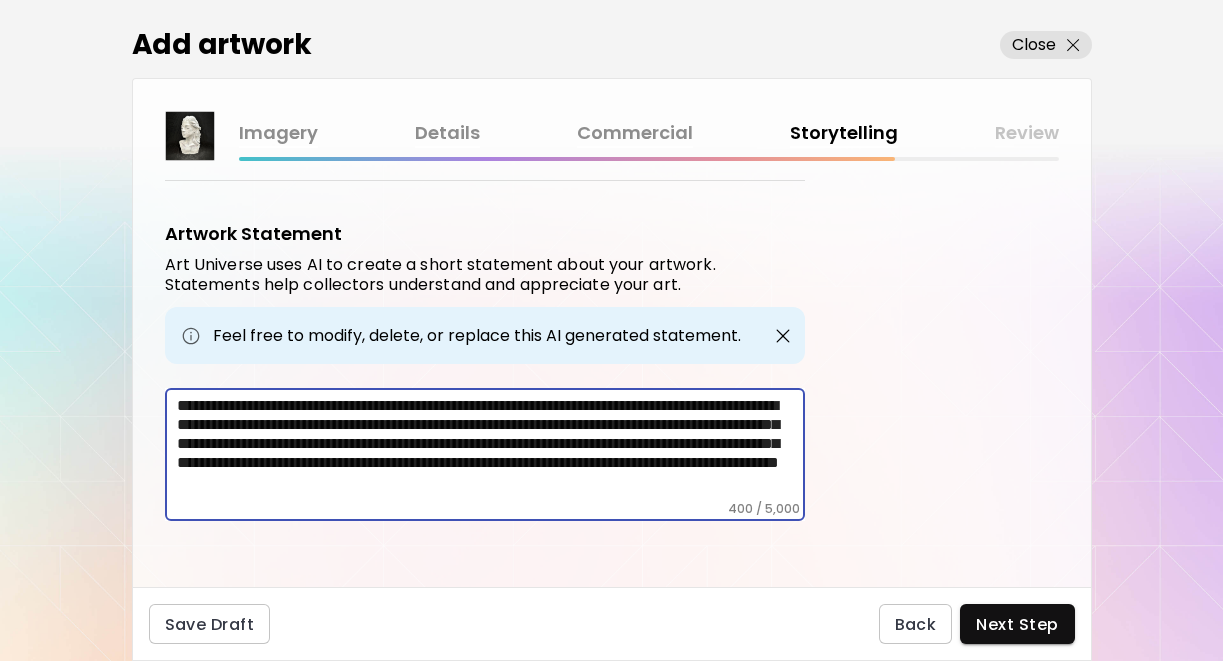 click on "**********" at bounding box center [491, 448] 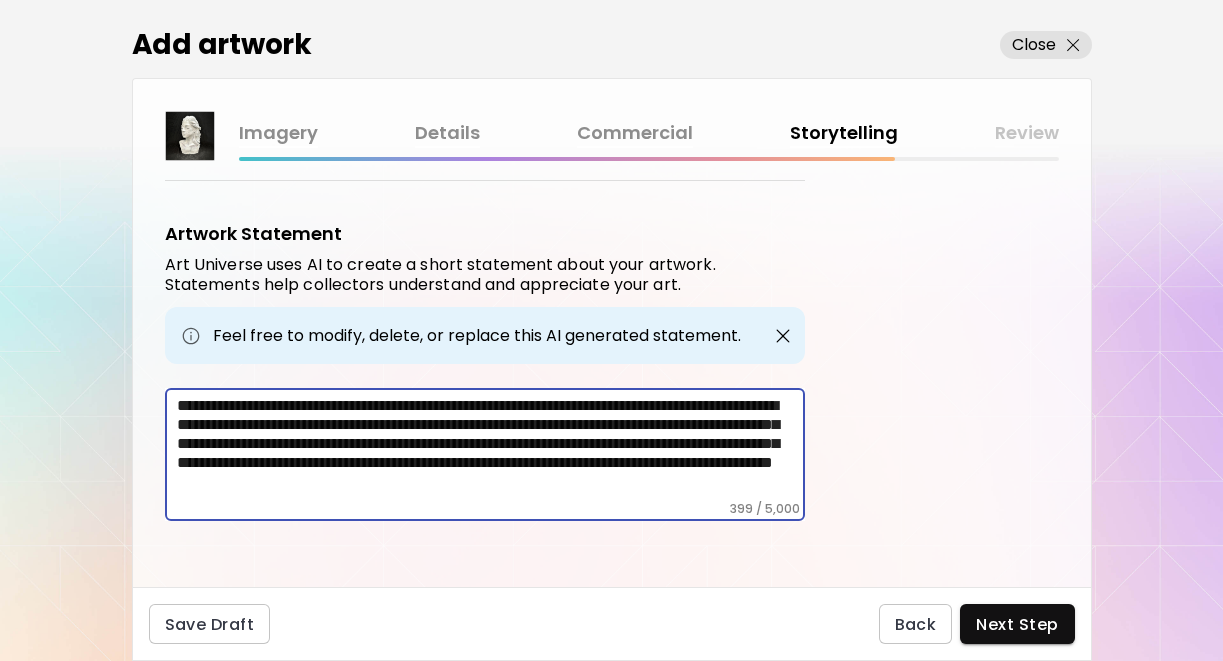 click on "**********" at bounding box center [491, 448] 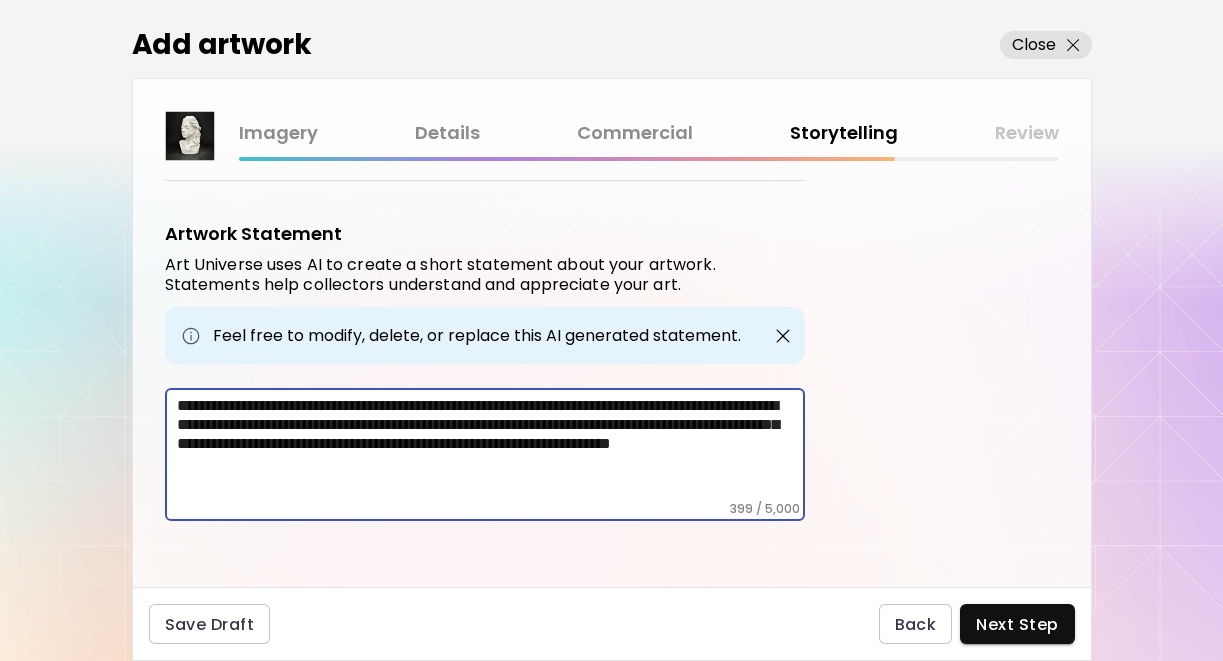scroll, scrollTop: 629, scrollLeft: 0, axis: vertical 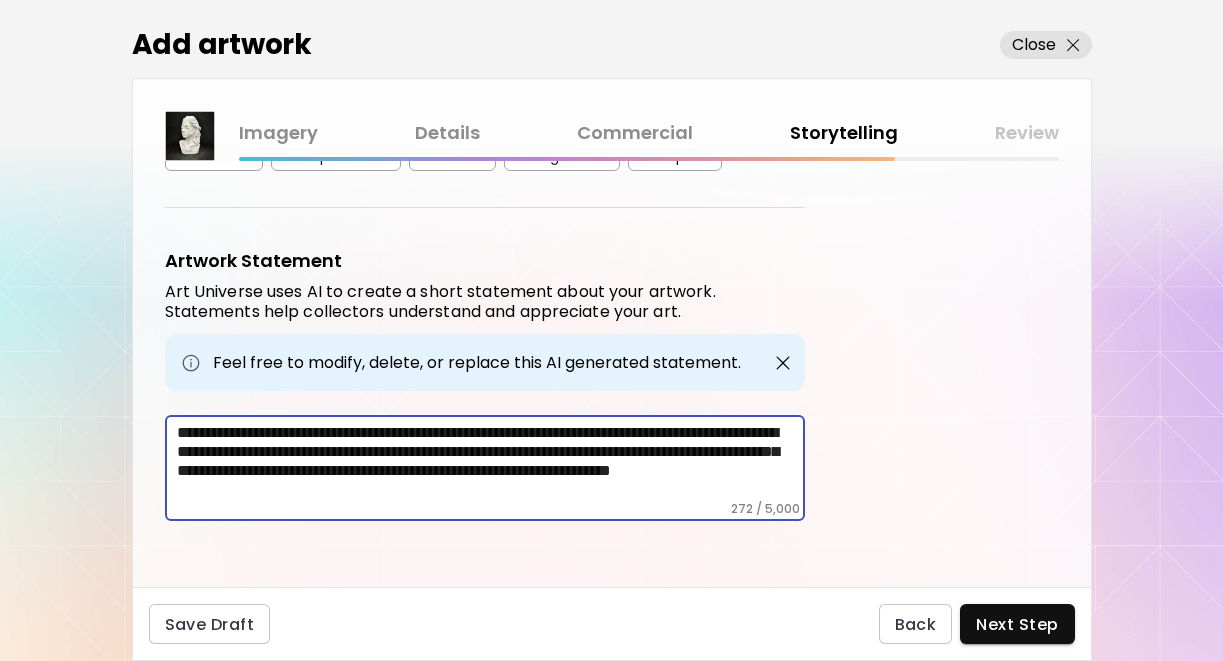 click on "**********" at bounding box center [491, 462] 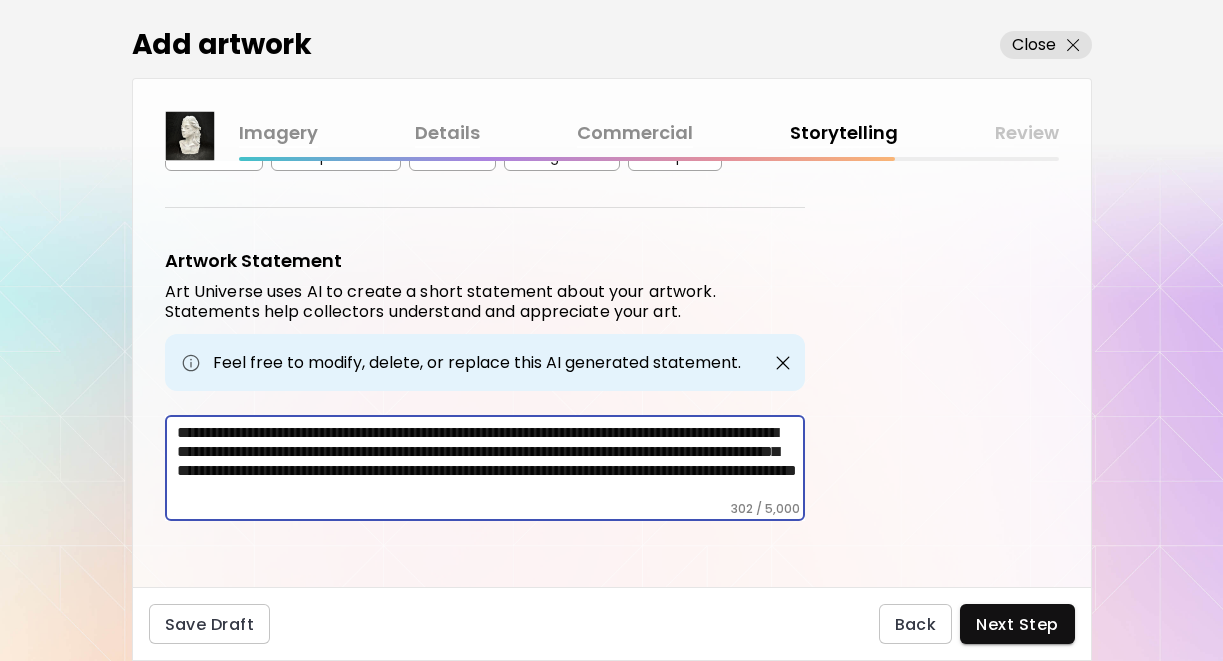 scroll, scrollTop: 648, scrollLeft: 0, axis: vertical 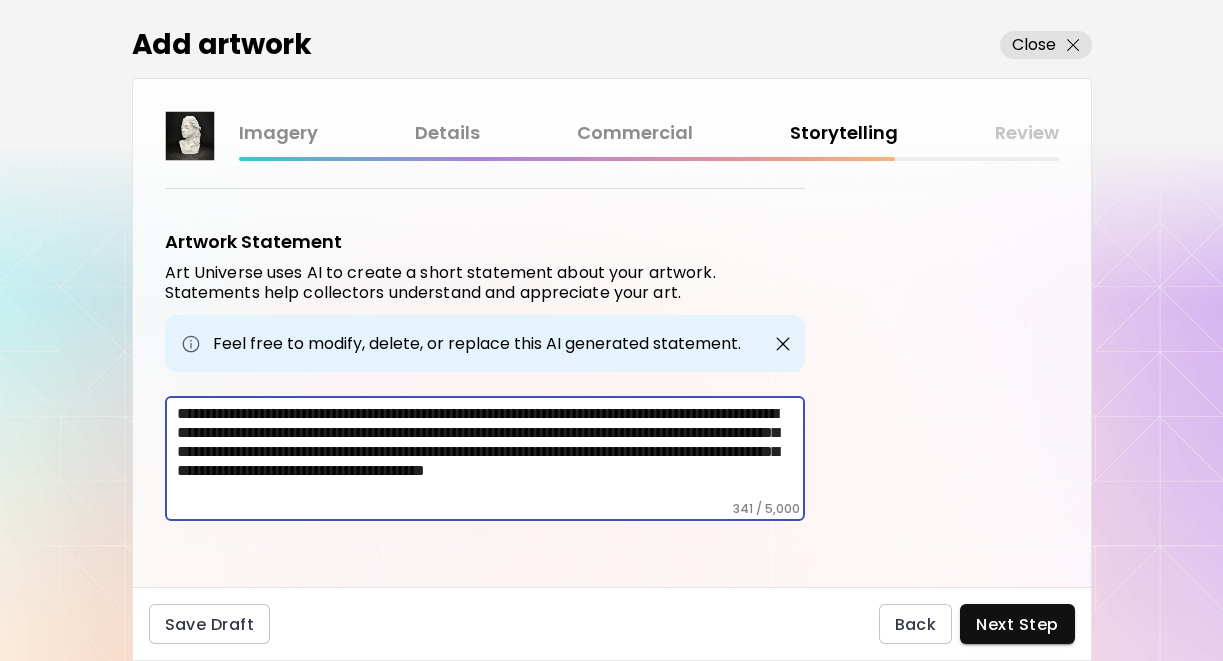 click on "**********" at bounding box center (491, 452) 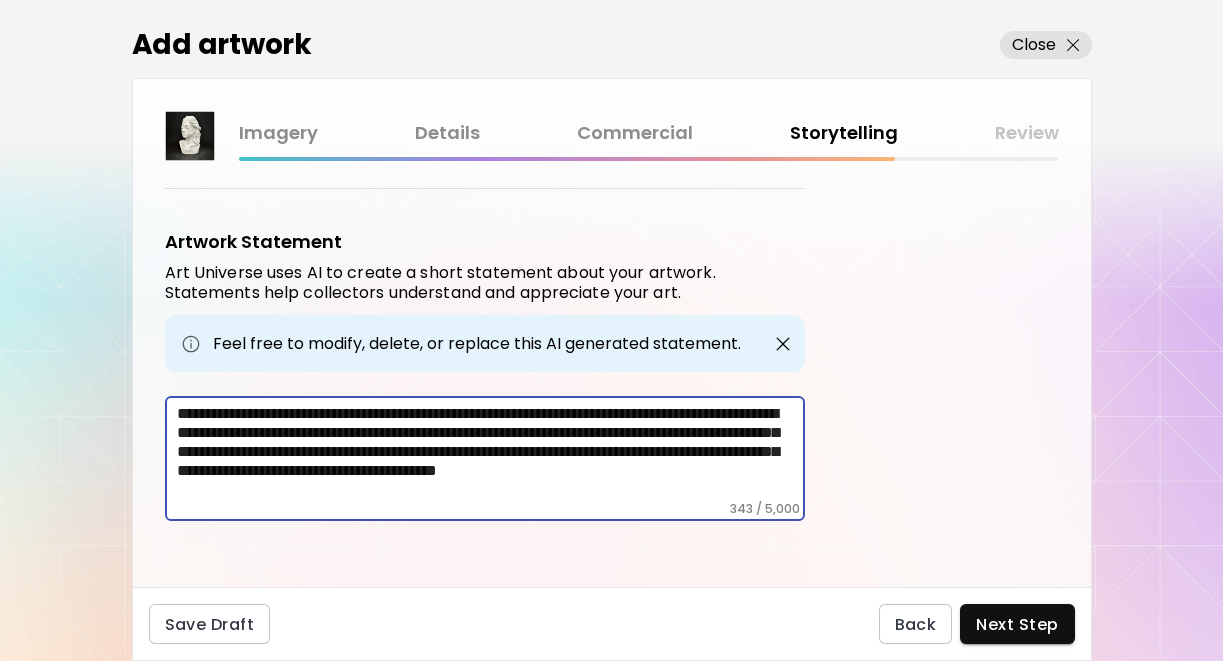 click on "**********" at bounding box center (491, 452) 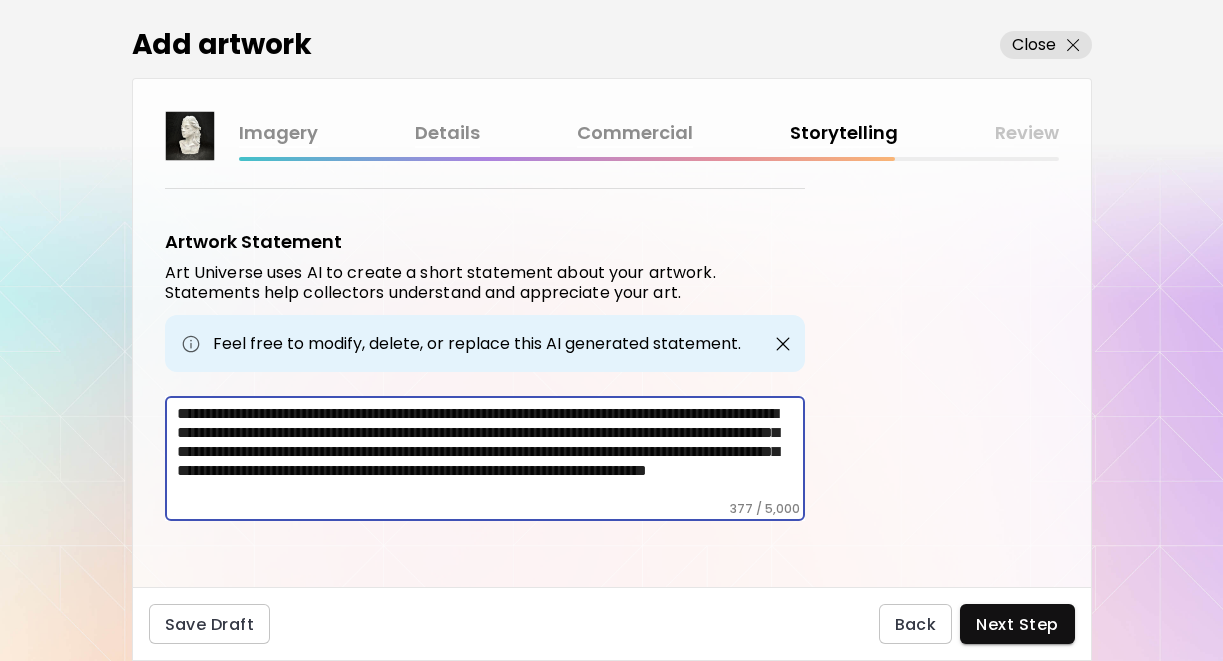 scroll, scrollTop: 656, scrollLeft: 0, axis: vertical 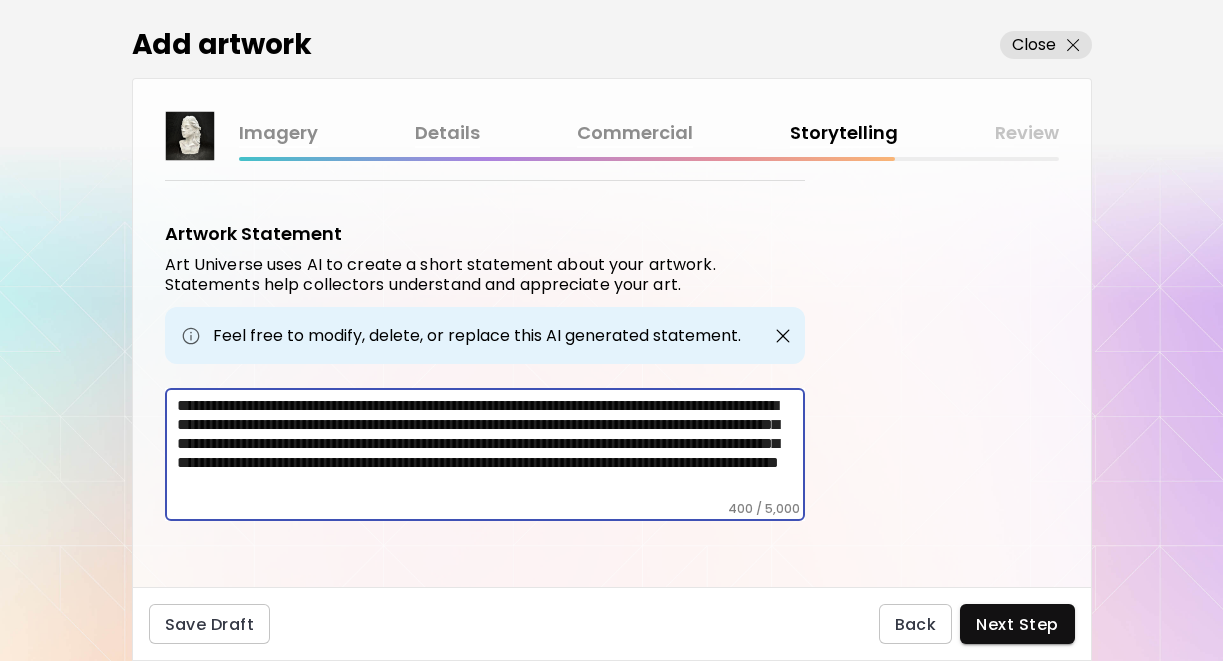 click on "**********" at bounding box center (491, 448) 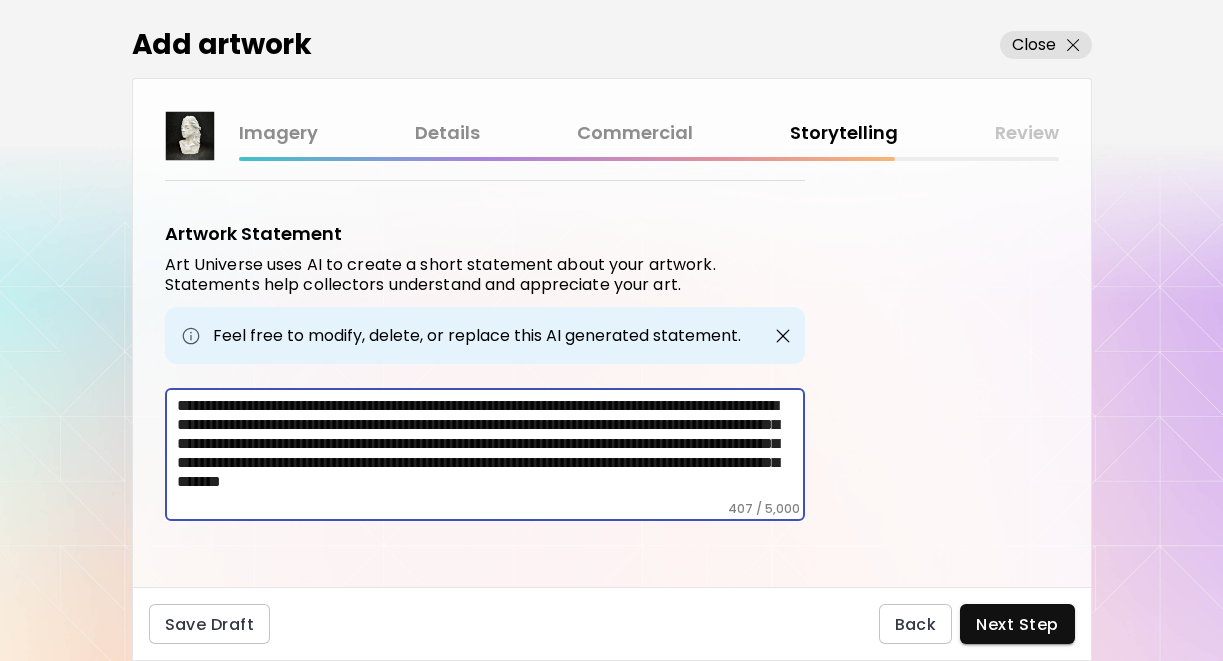 scroll, scrollTop: 10, scrollLeft: 0, axis: vertical 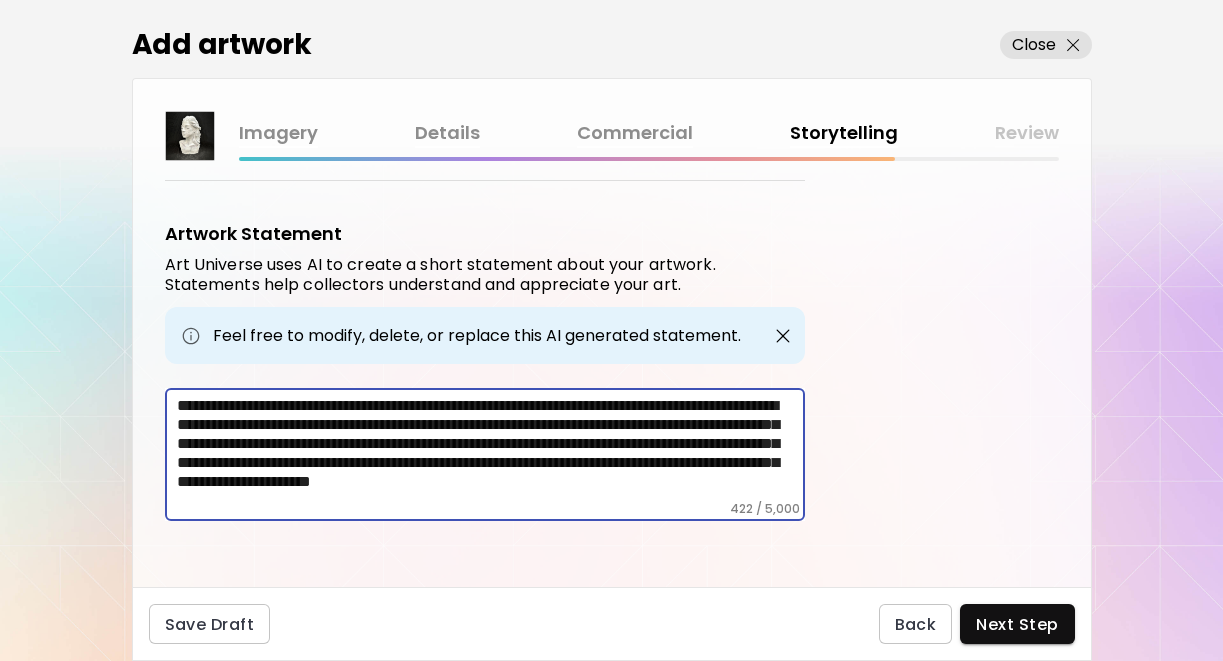 click on "**********" at bounding box center [491, 448] 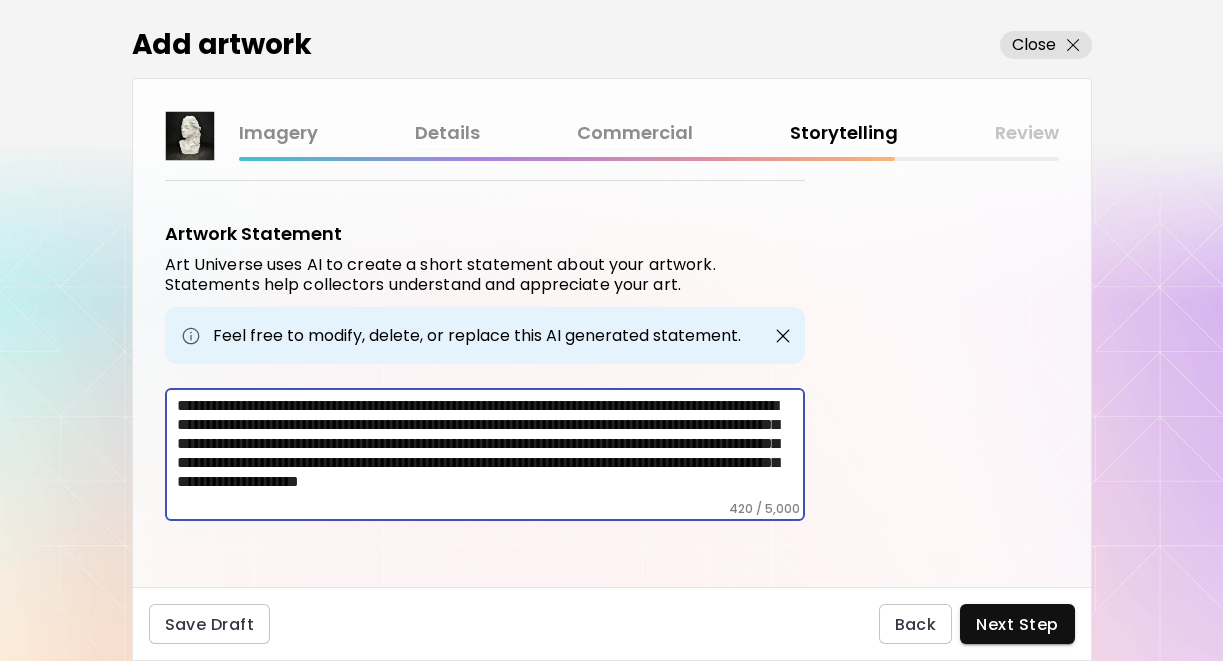 scroll, scrollTop: 10, scrollLeft: 0, axis: vertical 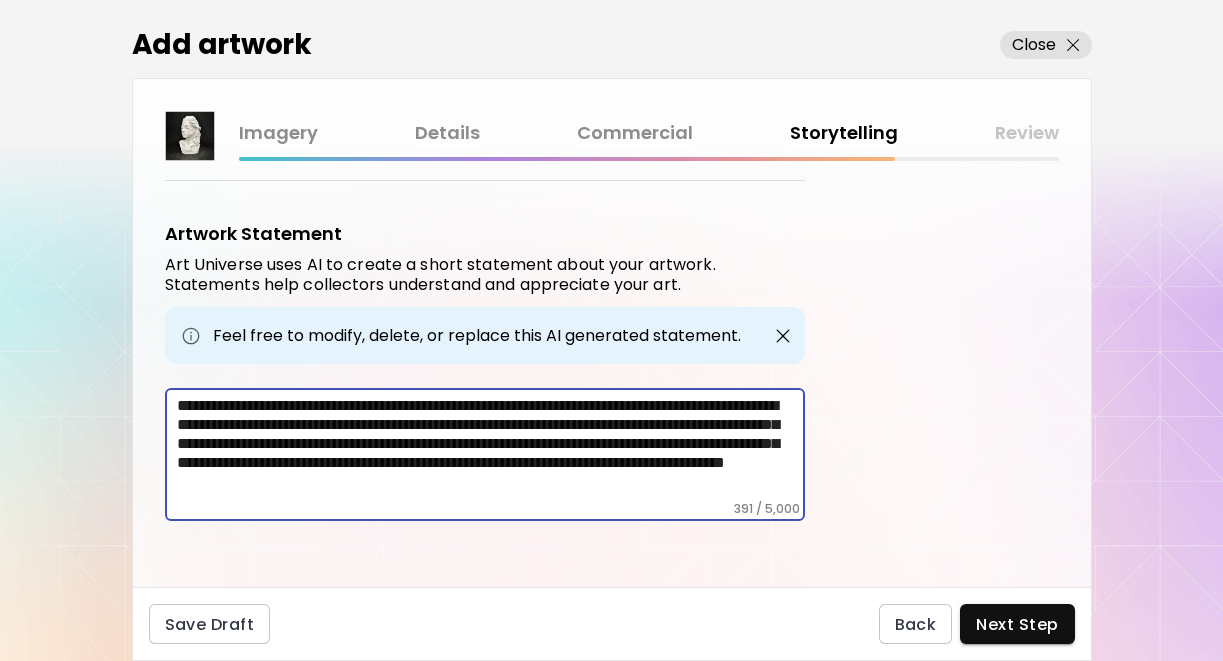 click at bounding box center [783, 336] 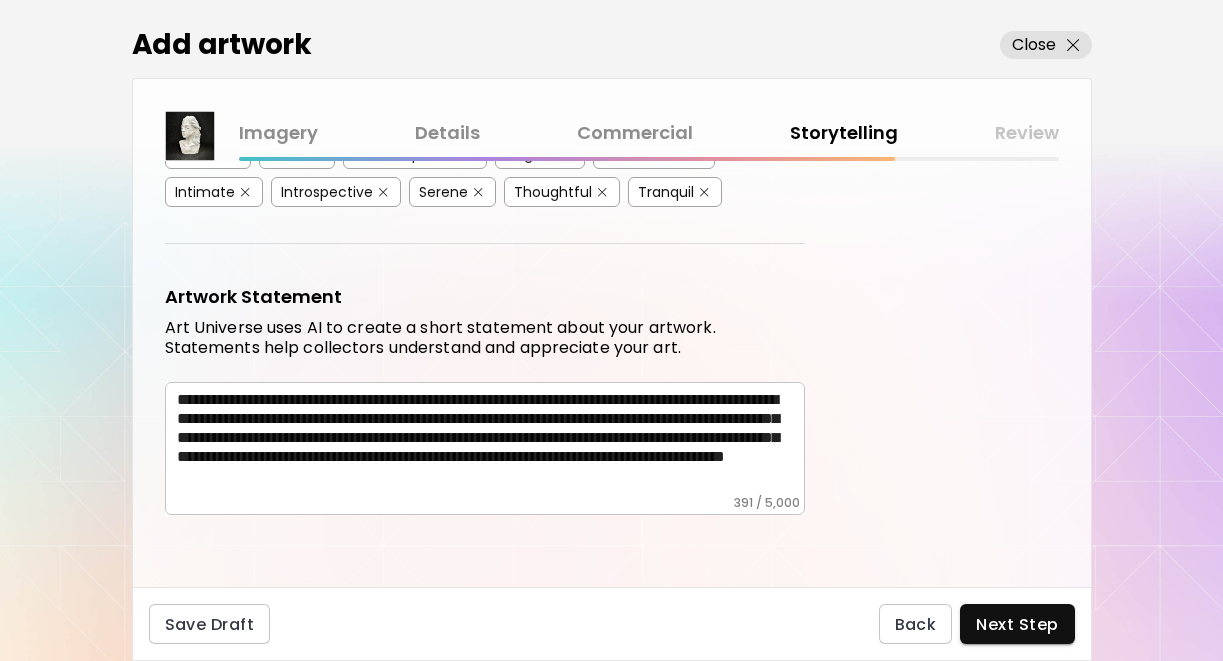 scroll, scrollTop: 588, scrollLeft: 0, axis: vertical 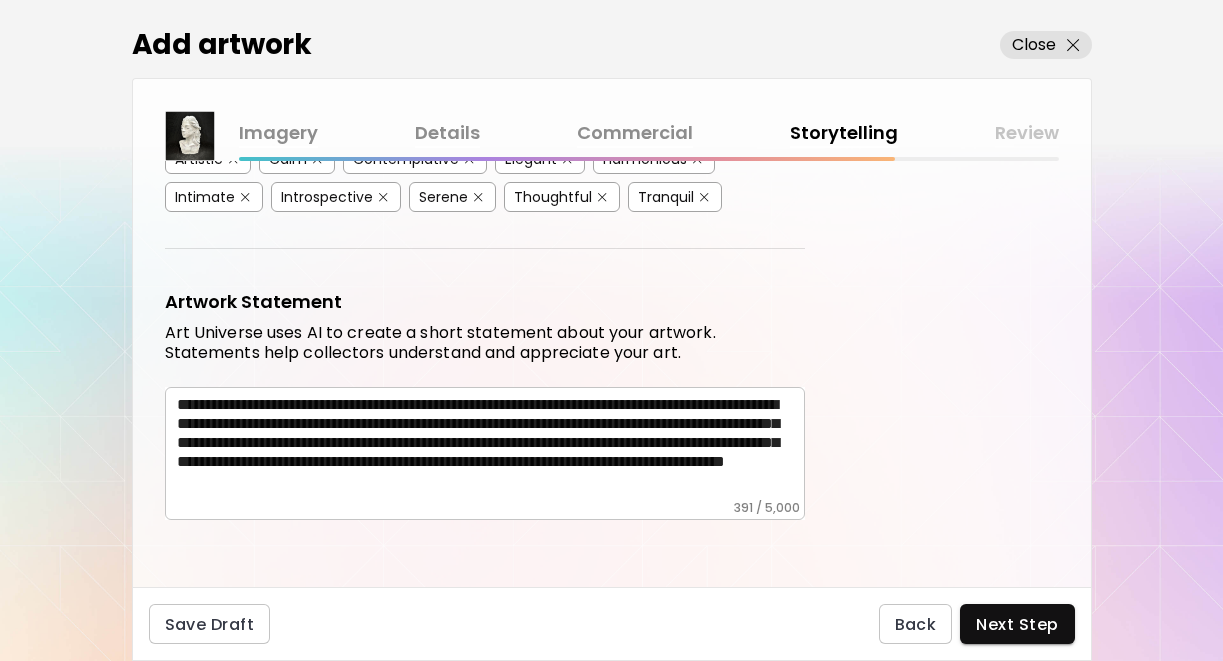 click on "**********" at bounding box center (491, 447) 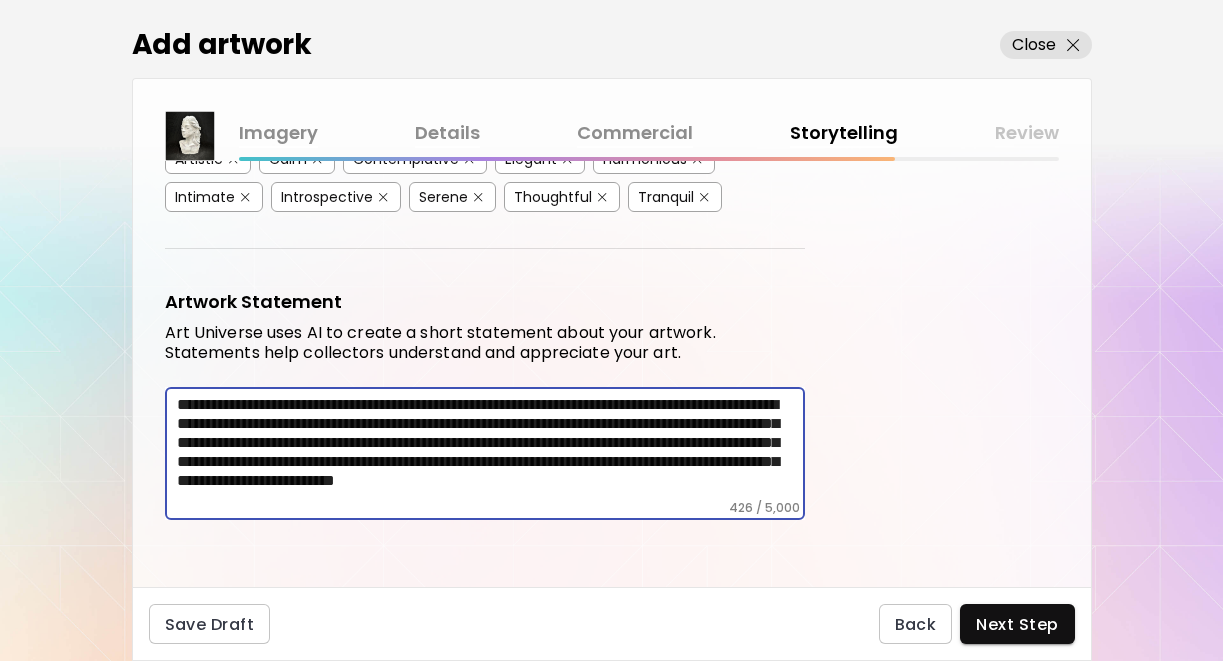 scroll, scrollTop: 10, scrollLeft: 0, axis: vertical 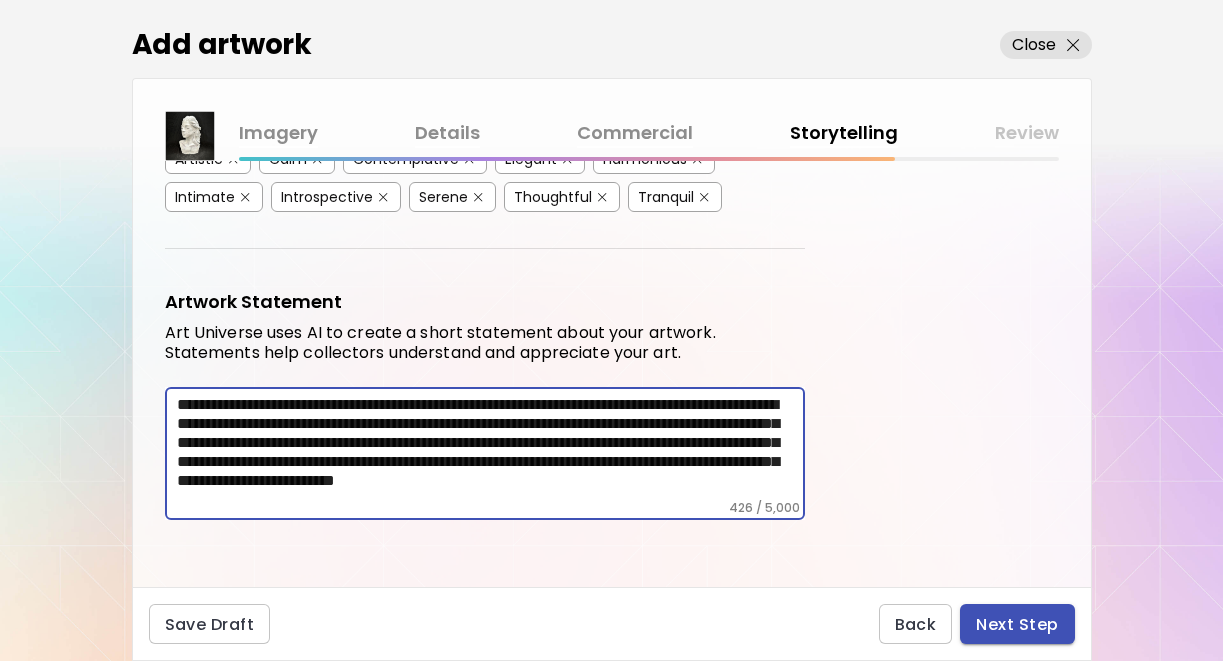 type on "**********" 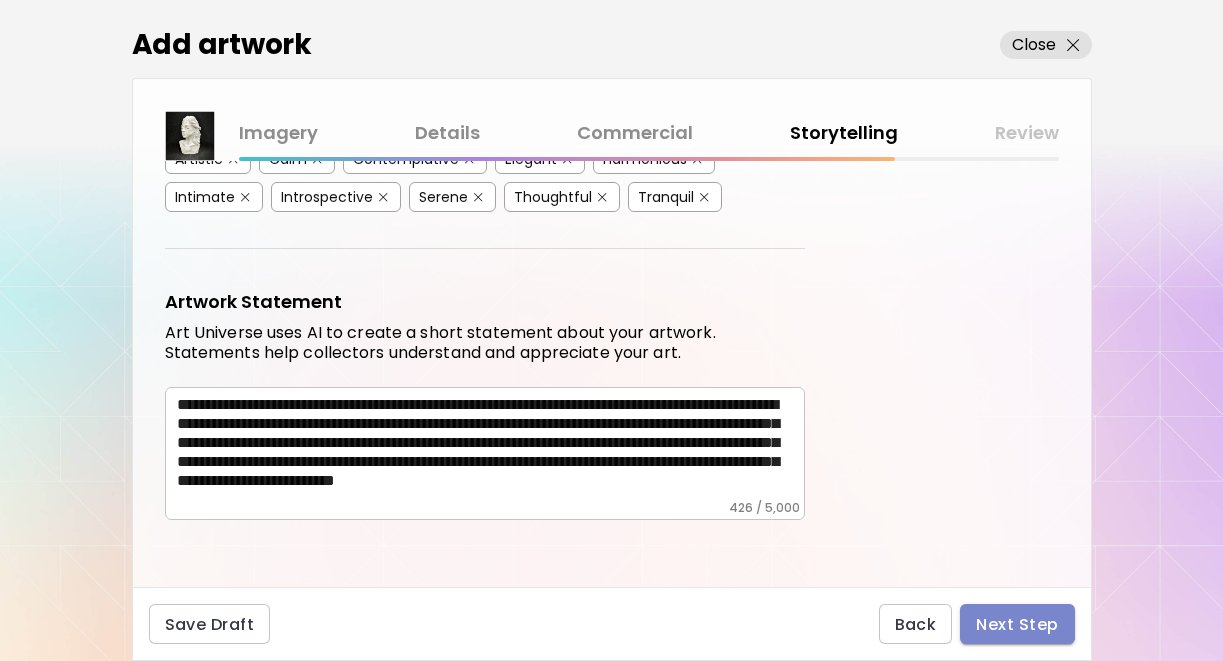 click on "Next Step" at bounding box center (1017, 624) 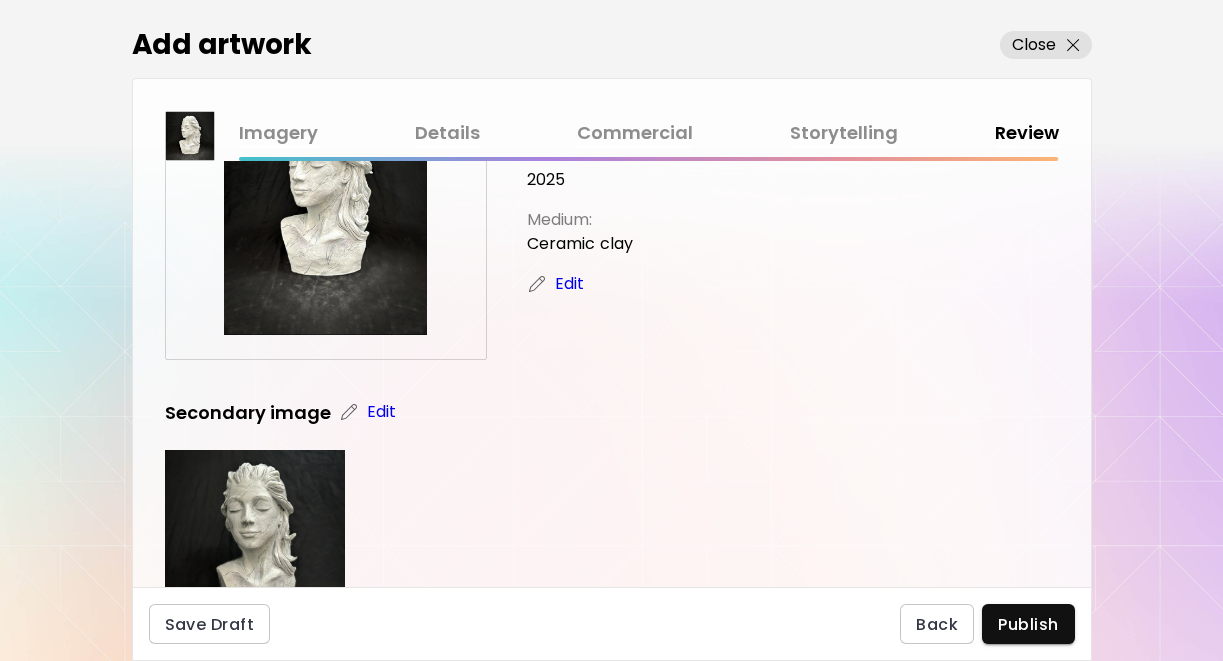 scroll, scrollTop: 0, scrollLeft: 0, axis: both 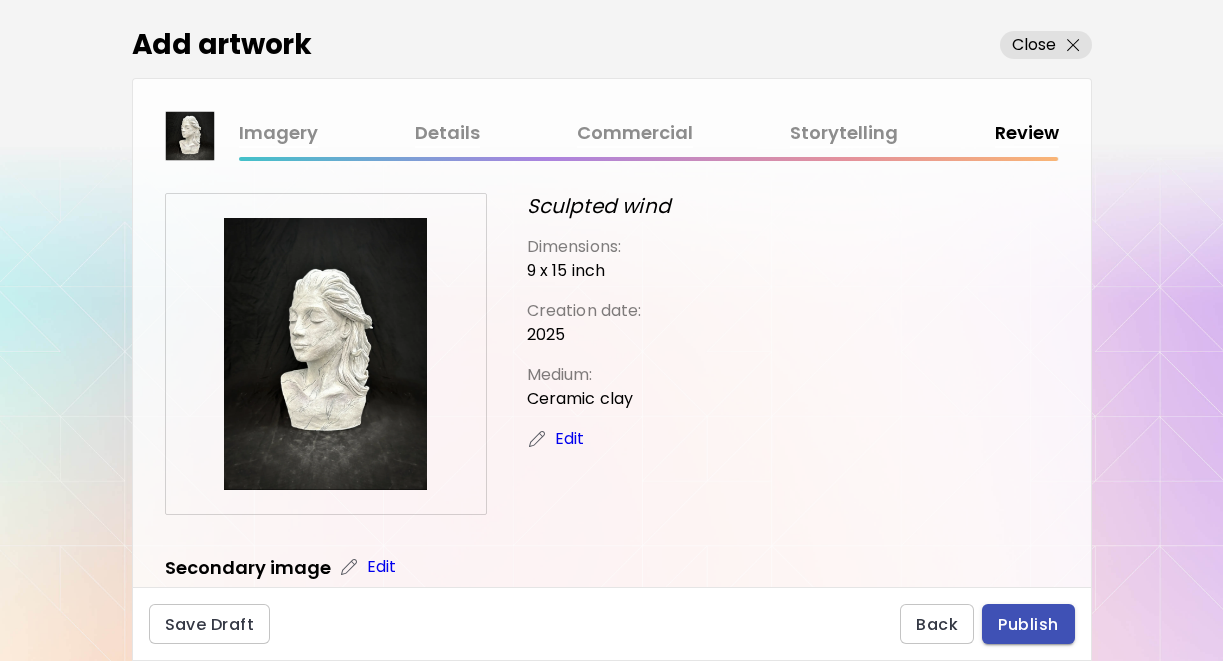 click on "Publish" at bounding box center [1028, 624] 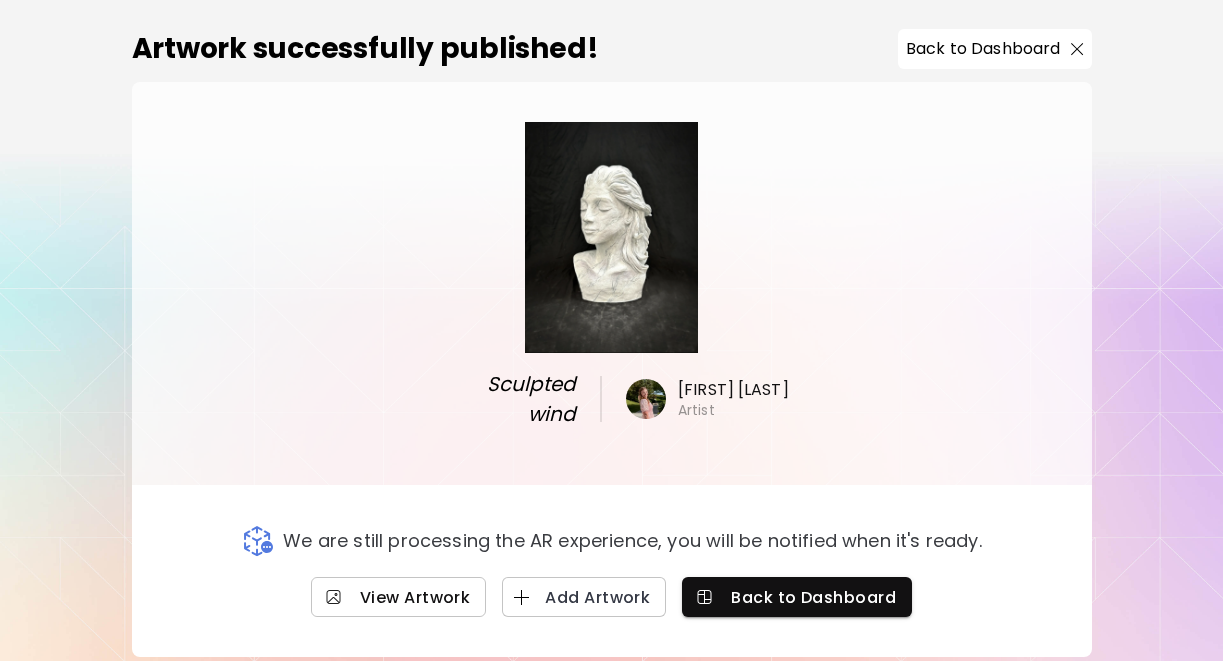 click on "View Artwork" at bounding box center (399, 597) 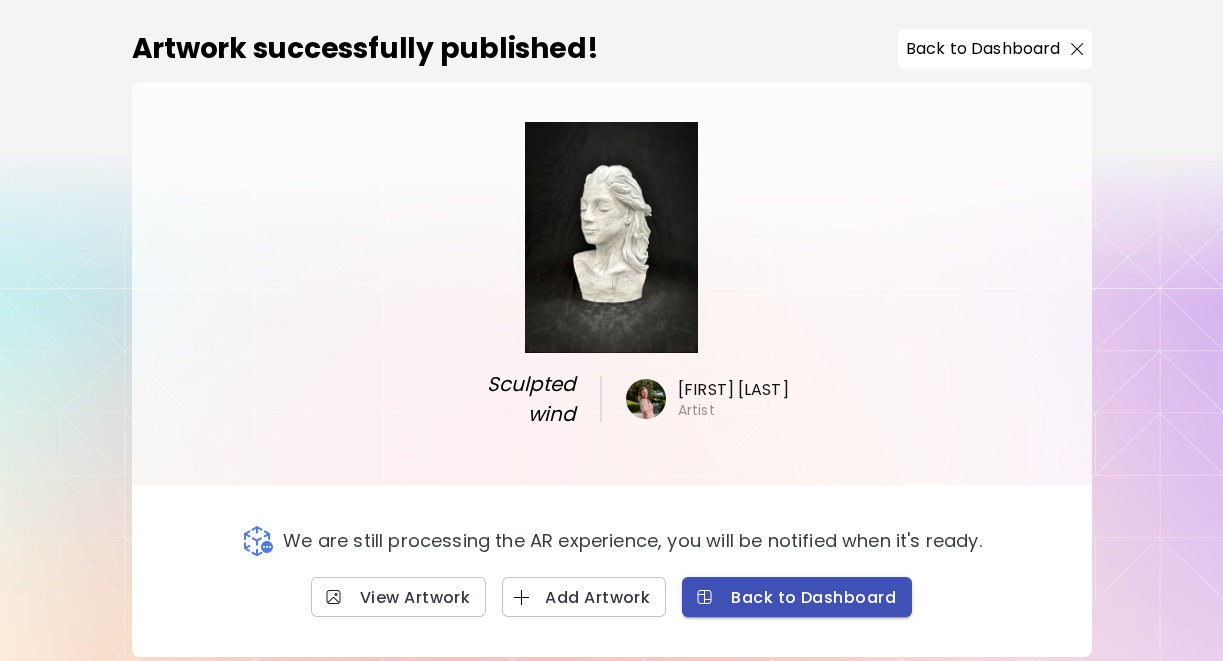 click on "Back to Dashboard" at bounding box center [797, 597] 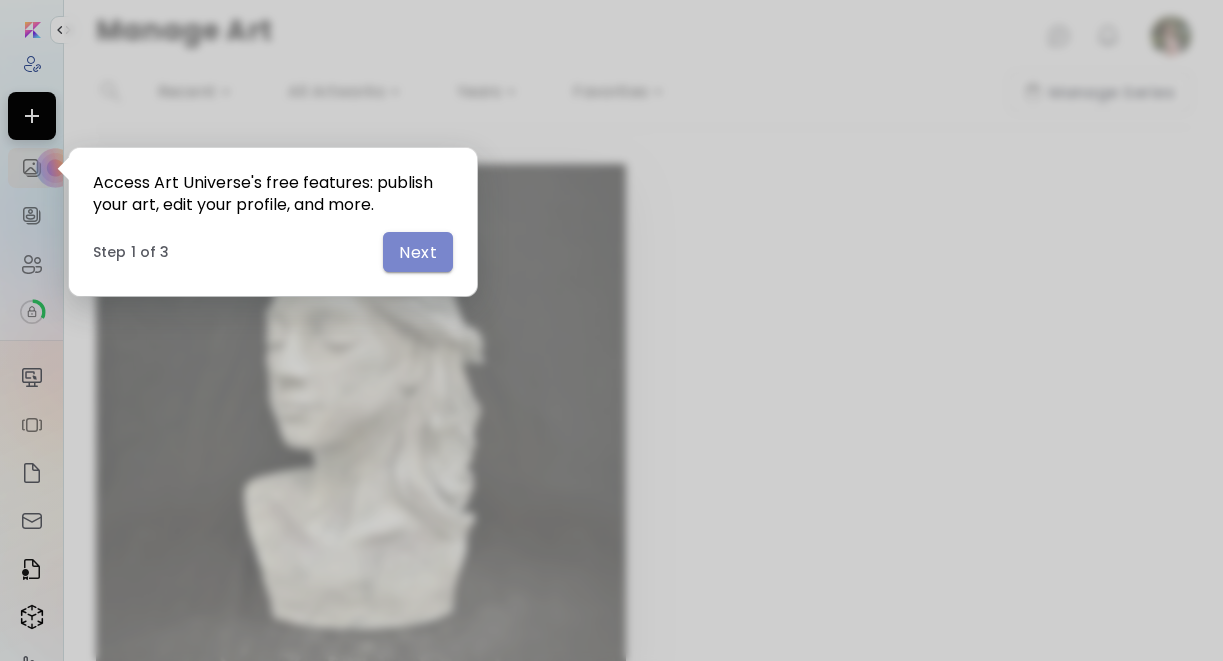 click on "Next" at bounding box center [418, 252] 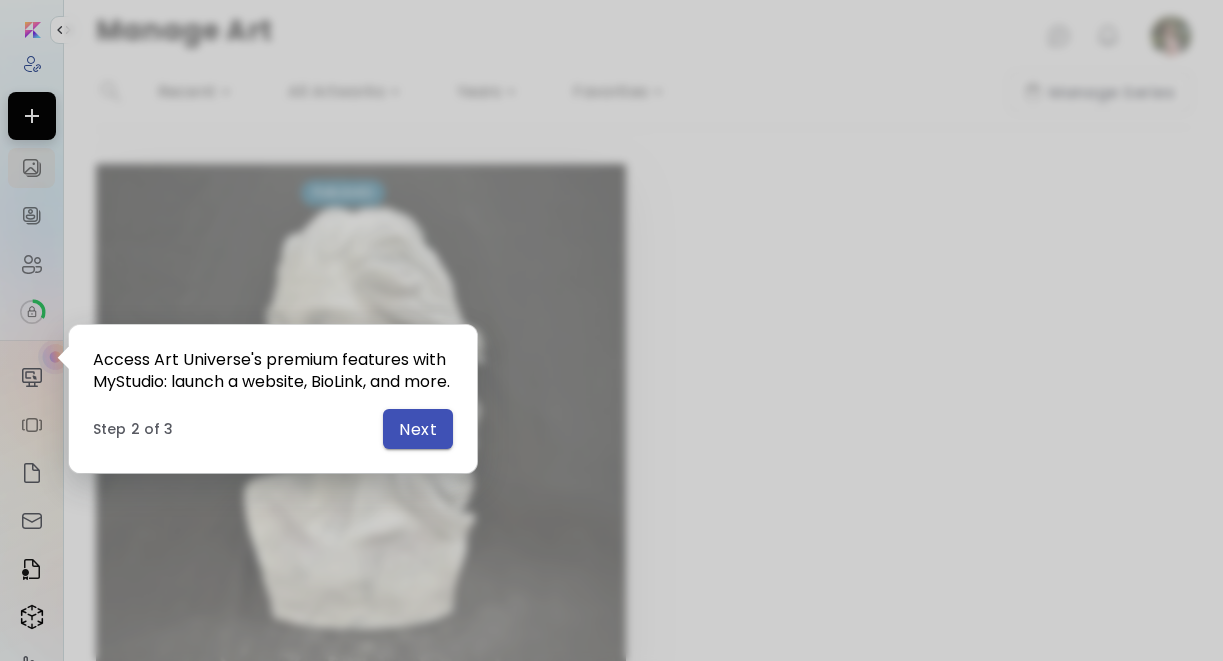 click on "Next" at bounding box center (418, 429) 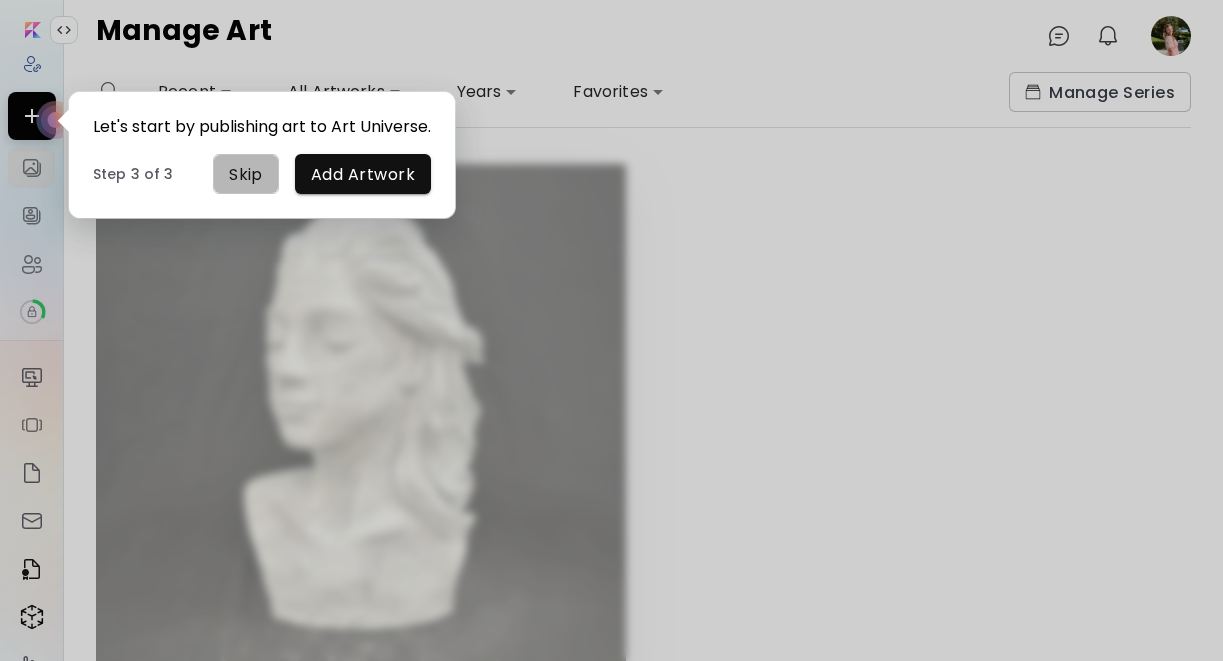 click on "Skip" at bounding box center [246, 174] 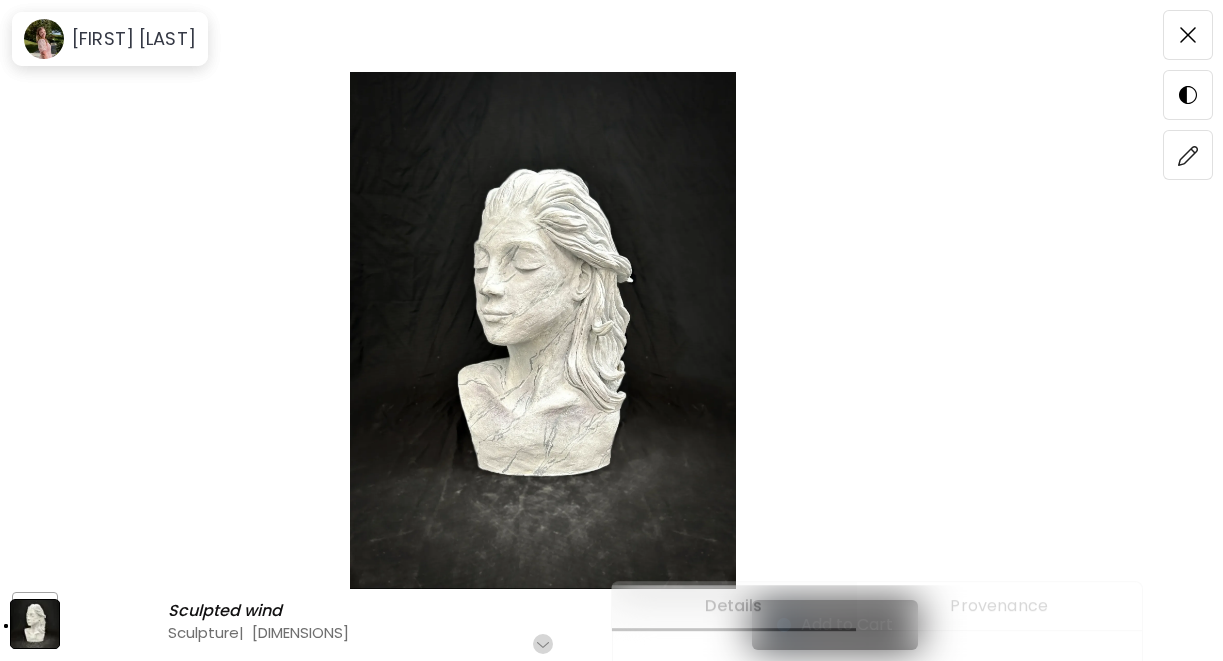 scroll, scrollTop: 256, scrollLeft: 0, axis: vertical 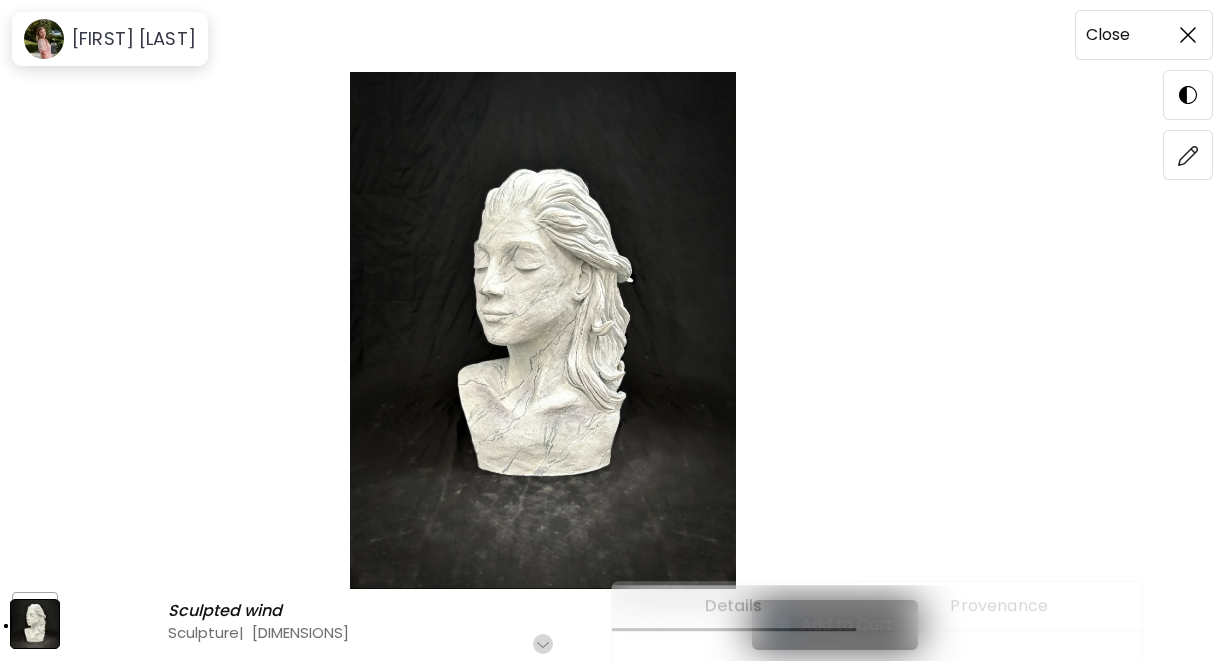 click at bounding box center (1188, 35) 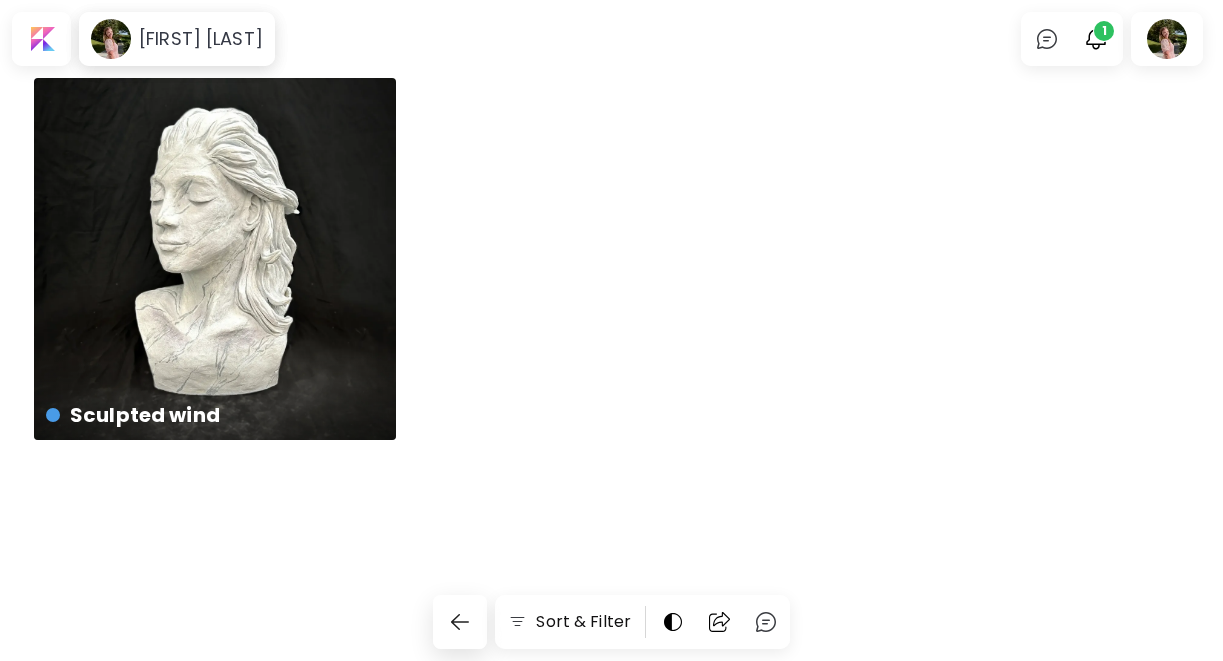 scroll, scrollTop: 0, scrollLeft: 0, axis: both 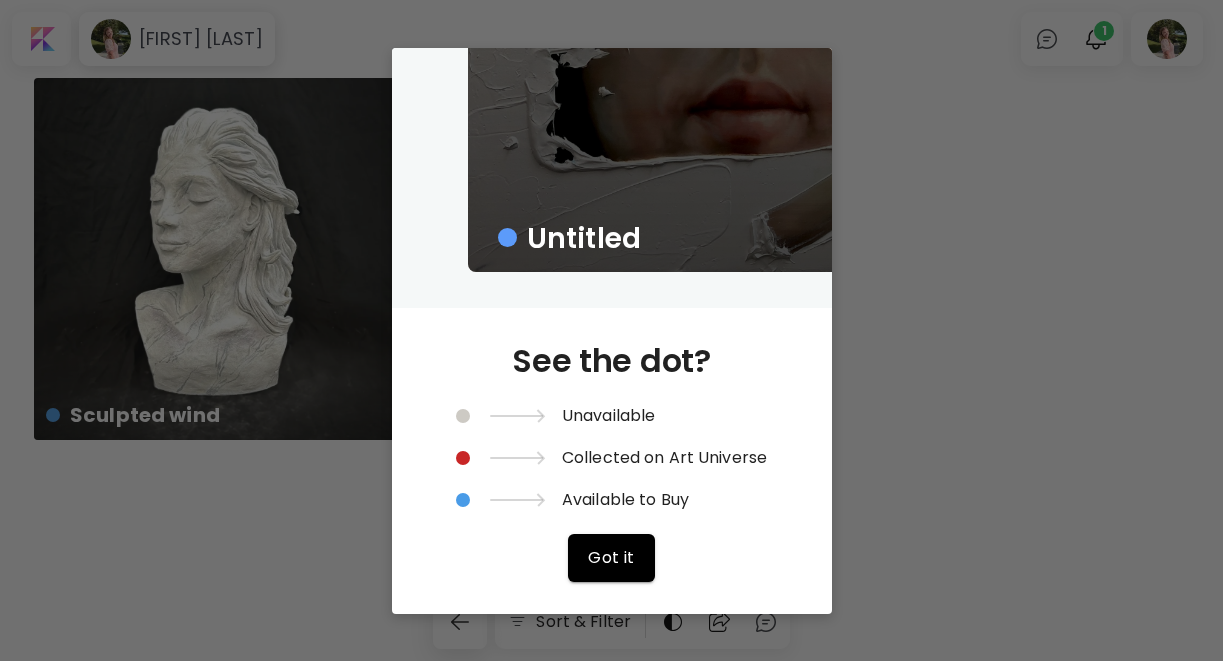 click on "Untitled See the dot? Unavailable Collected on Art Universe Available to Buy Got it" at bounding box center (611, 330) 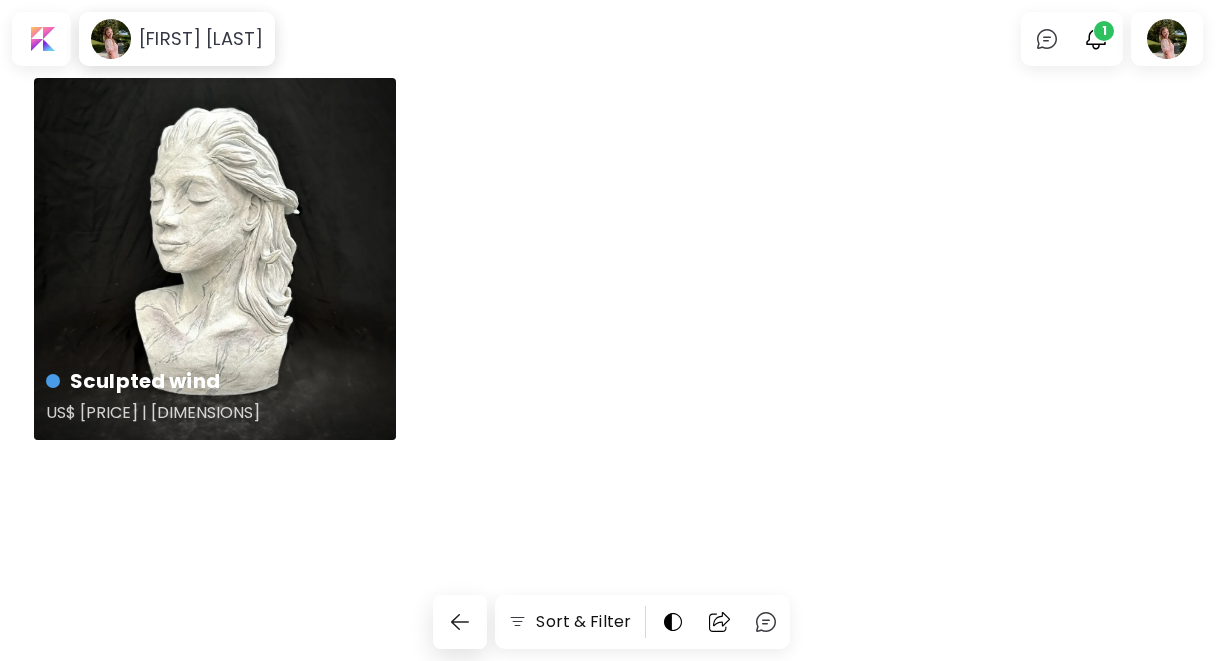 click on "Sculpted wind US$ [PRICE]  |  [DIMENSIONS]" at bounding box center (215, 259) 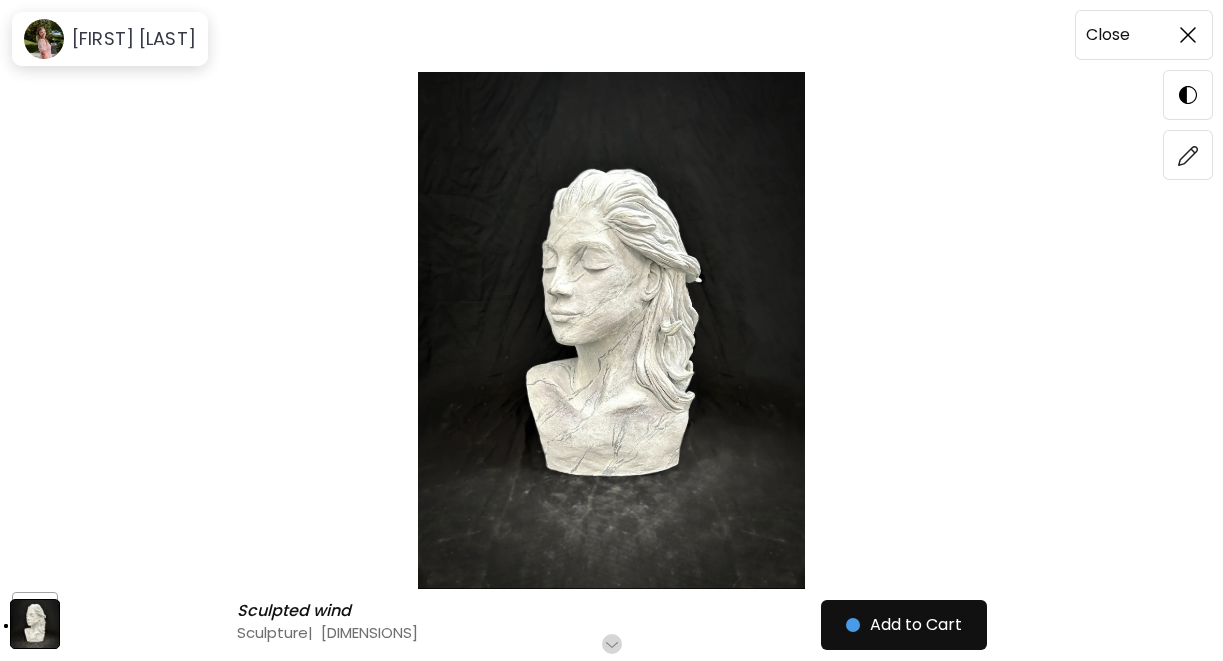 click at bounding box center [1188, 35] 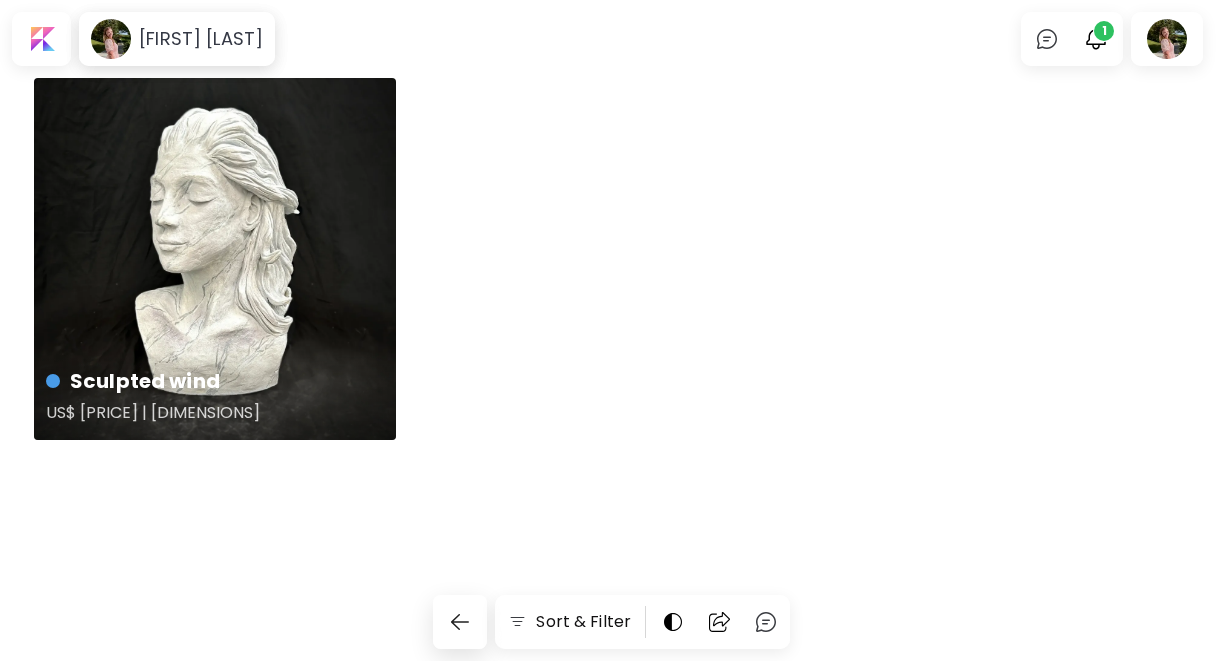 click on "Sculpted wind US$ [PRICE]  |  [DIMENSIONS]" at bounding box center [215, 397] 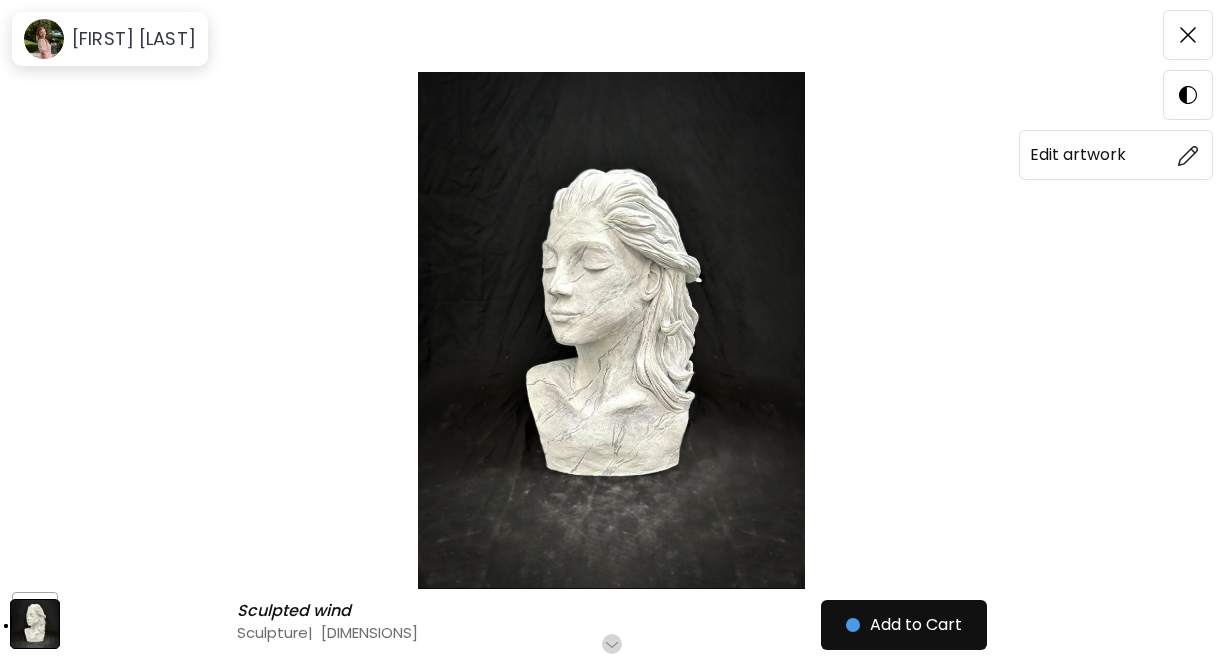 click at bounding box center [1188, 155] 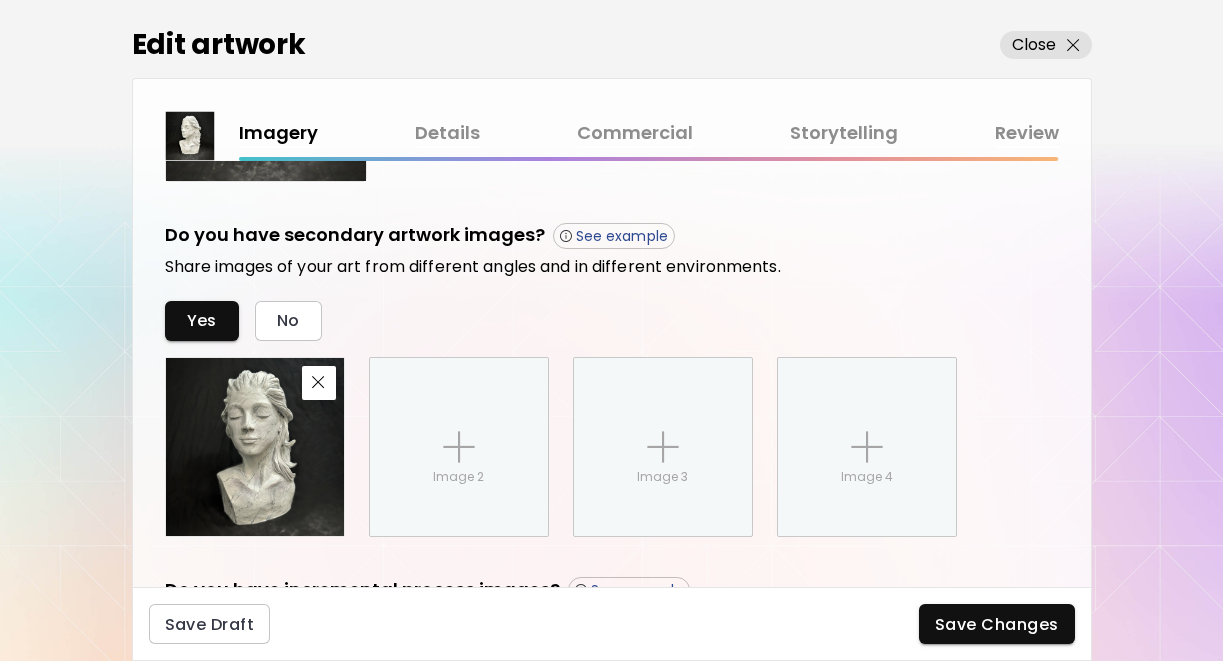 scroll, scrollTop: 651, scrollLeft: 0, axis: vertical 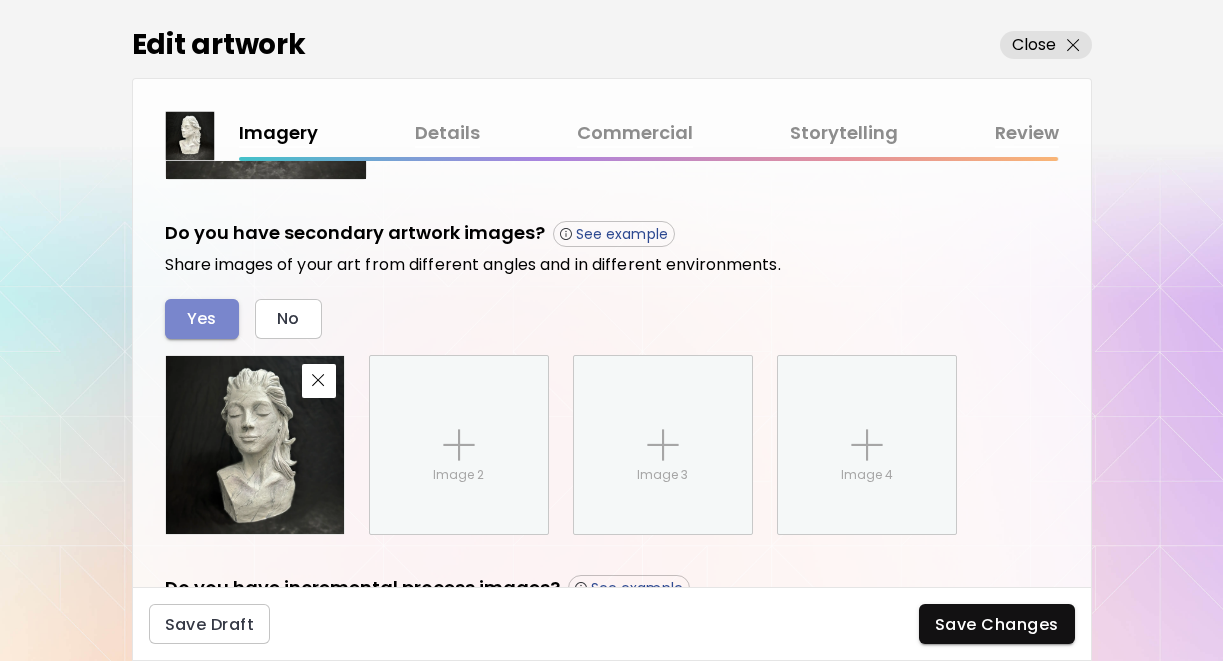 click on "Yes" at bounding box center (202, 319) 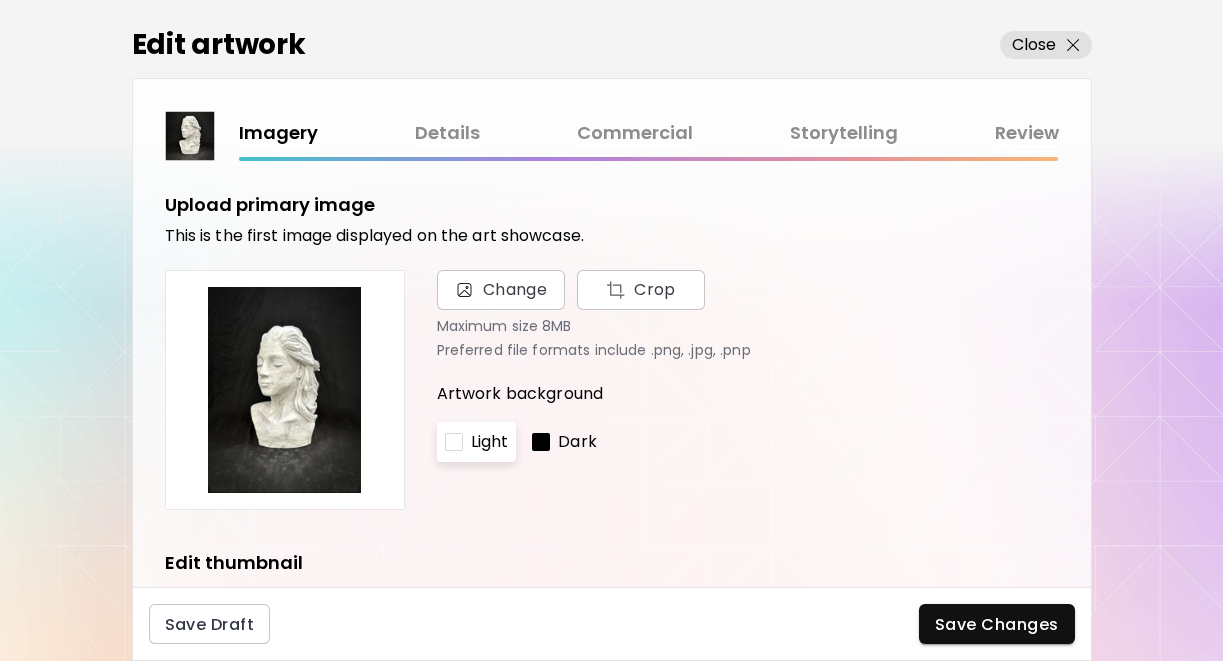 scroll, scrollTop: 0, scrollLeft: 0, axis: both 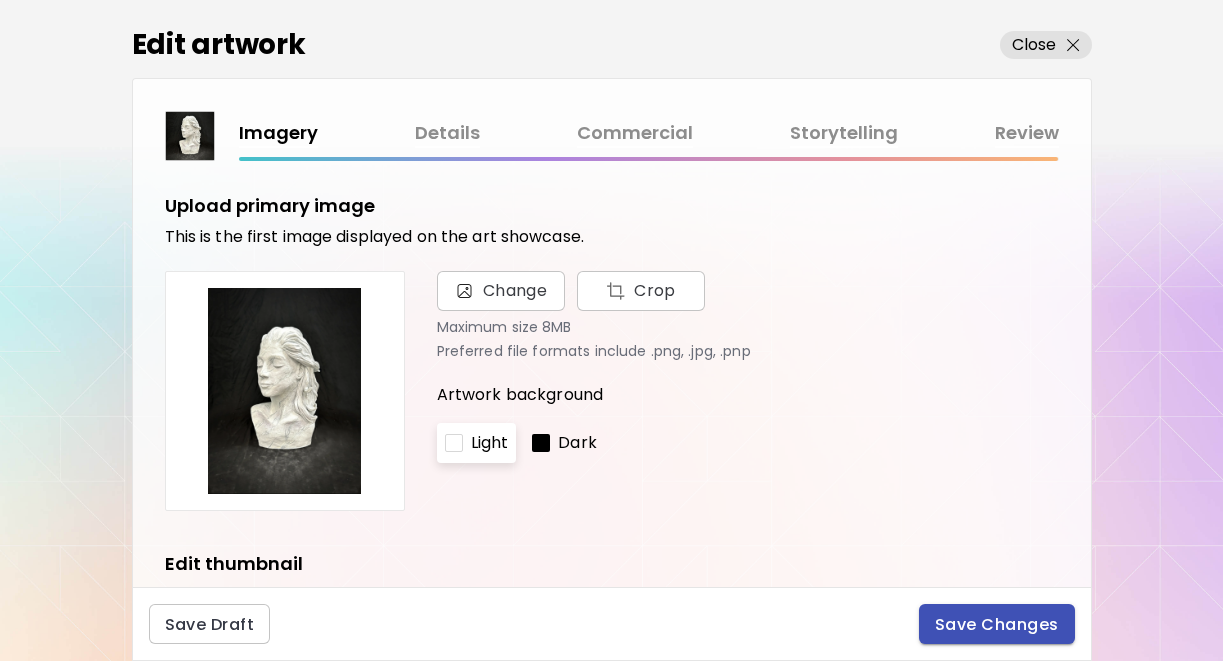 click on "Save Changes" at bounding box center [997, 624] 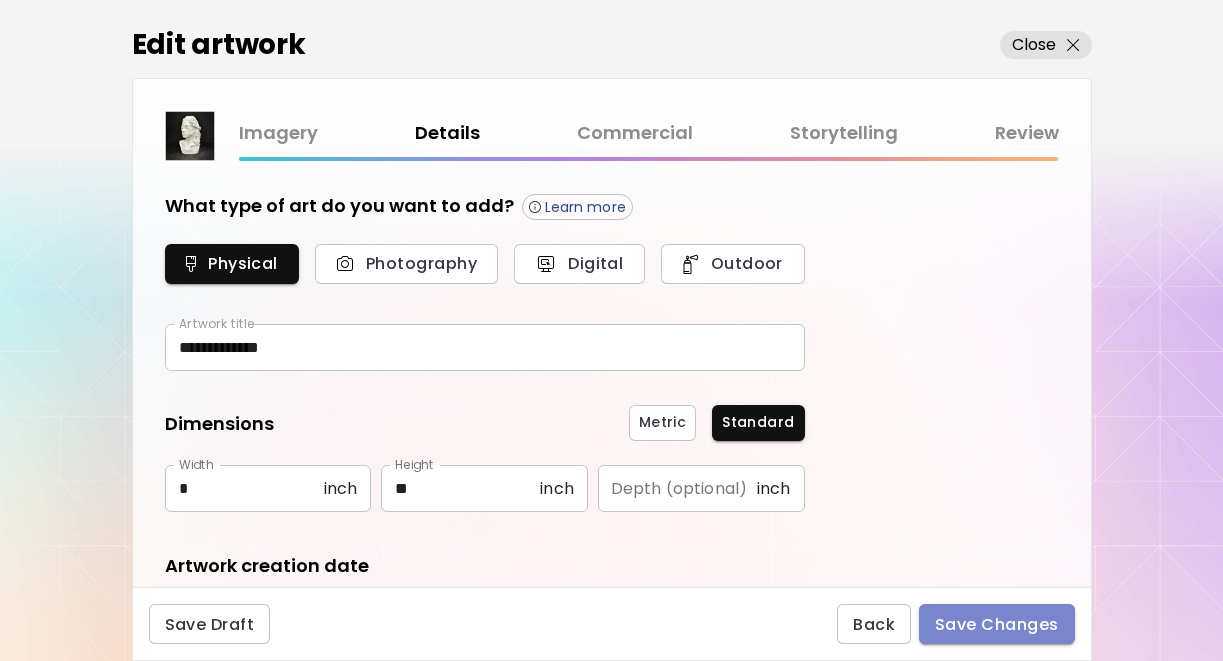 click on "Save Changes" at bounding box center (997, 624) 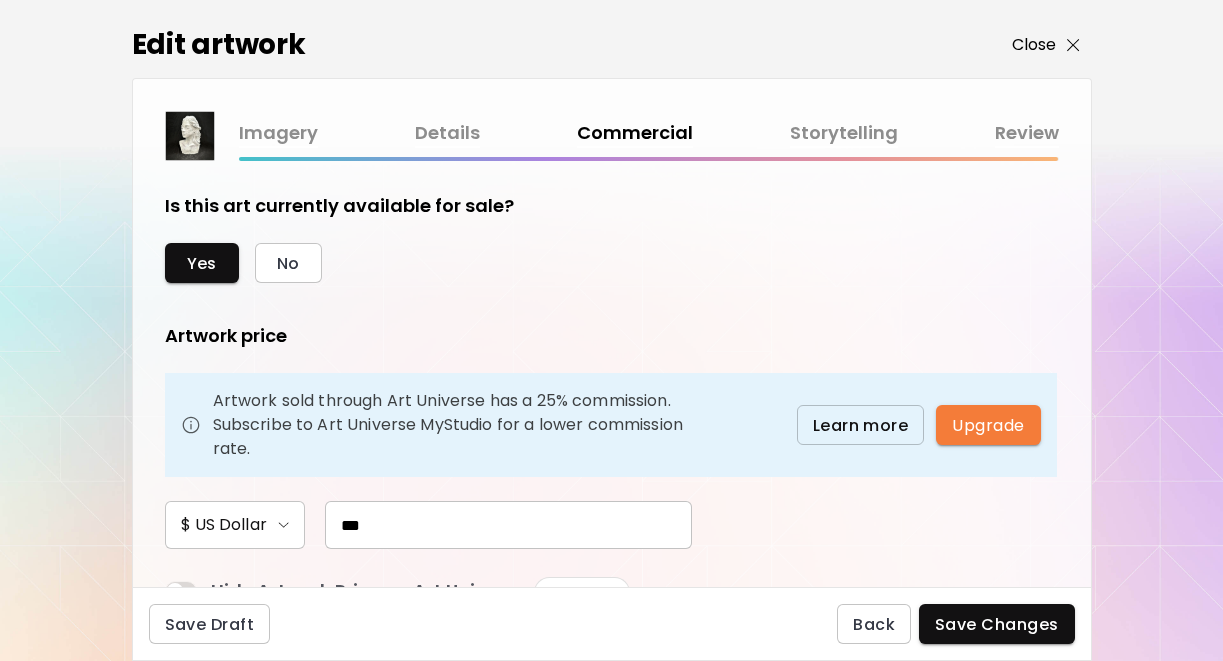 click at bounding box center (1073, 45) 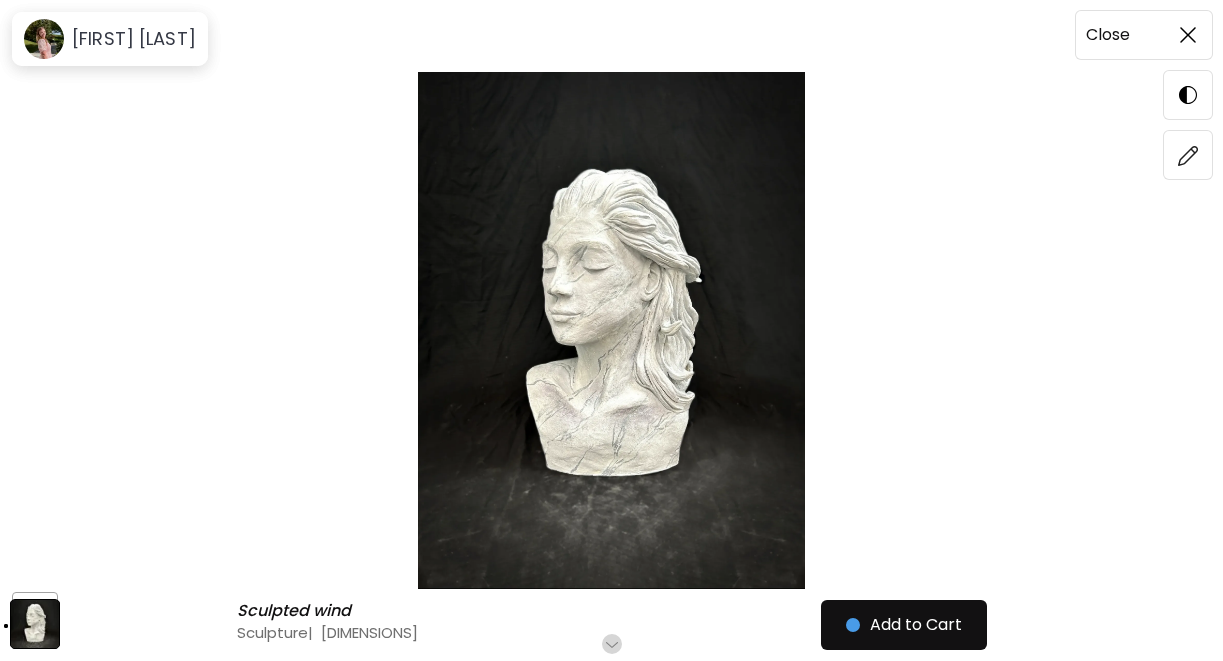 click at bounding box center (1188, 35) 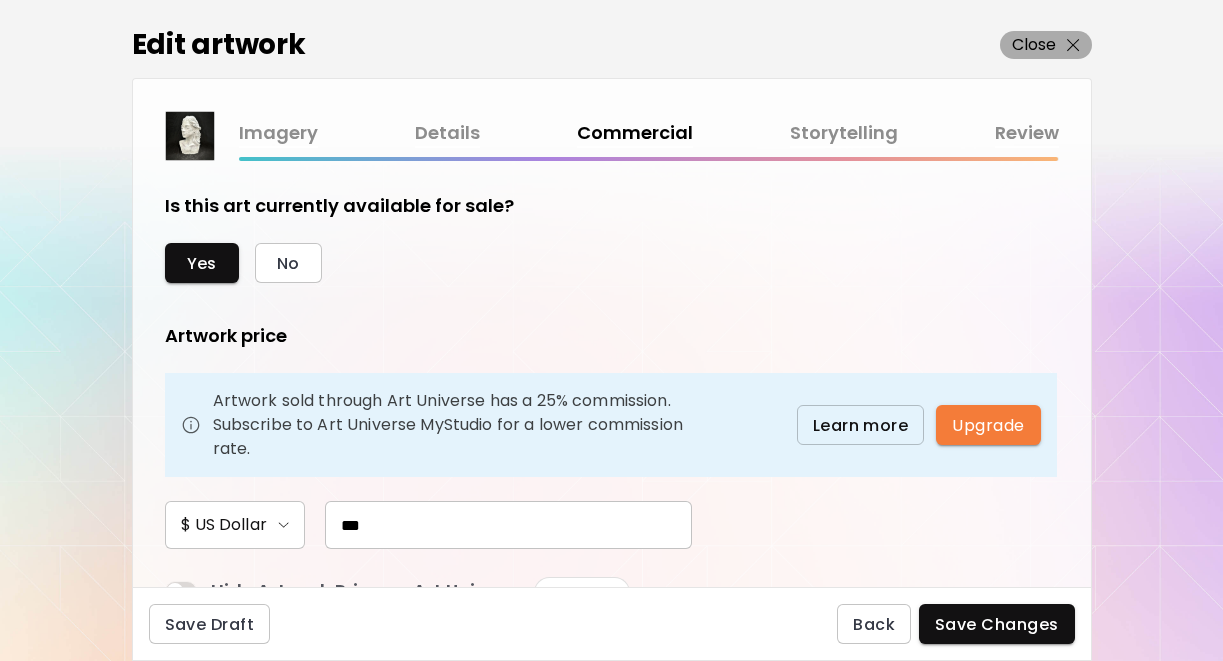 click at bounding box center [1073, 45] 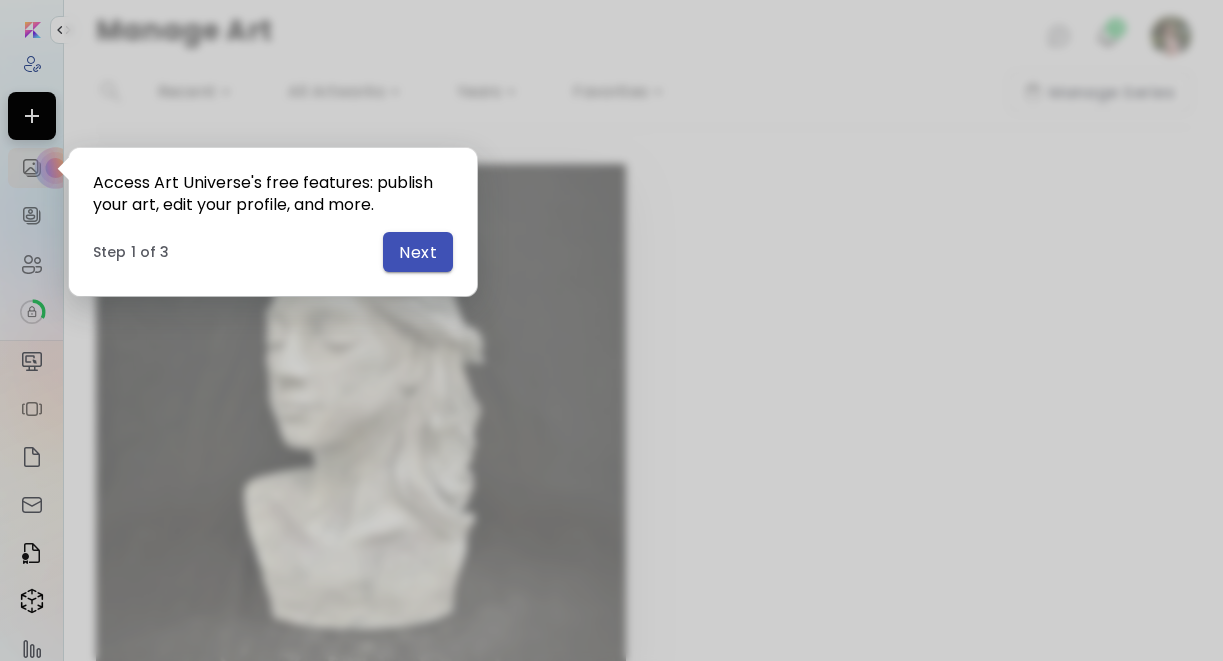 click on "Next" at bounding box center [418, 252] 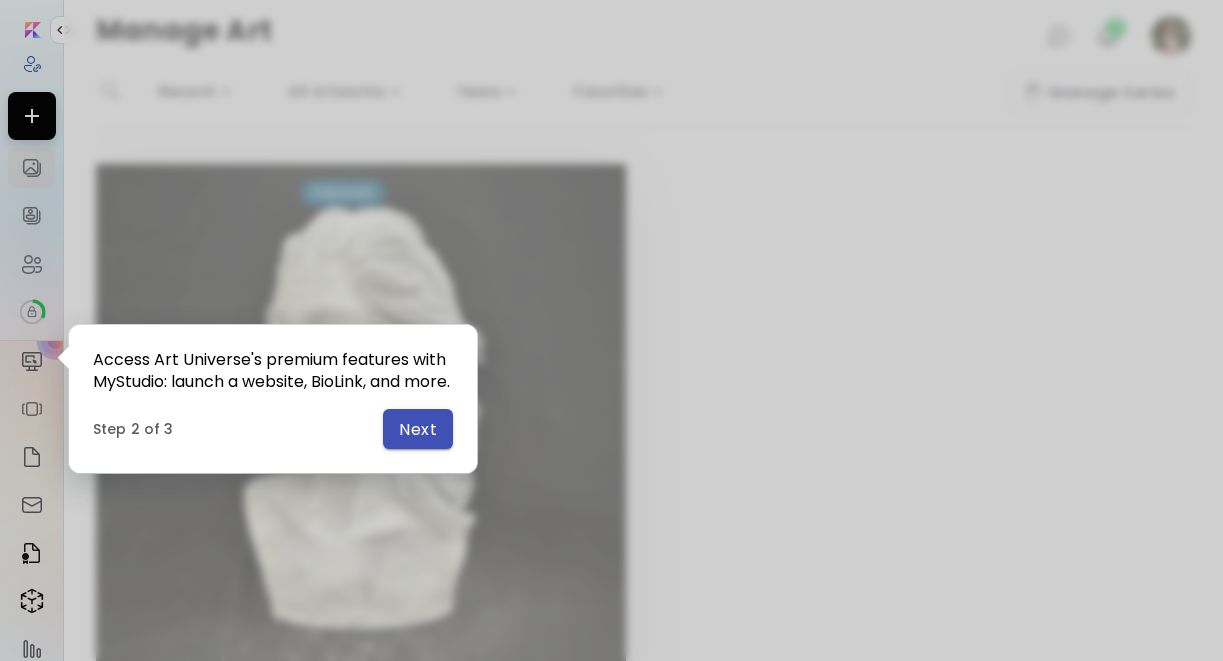 click on "Next" at bounding box center (418, 429) 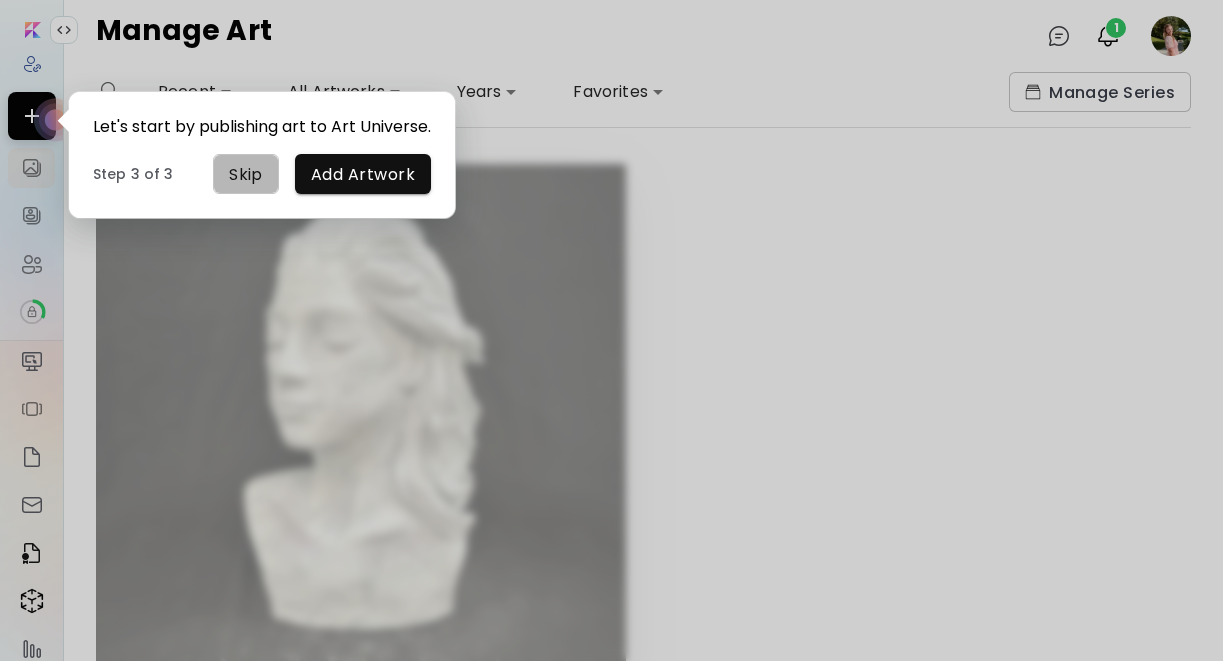 click on "Skip" at bounding box center [246, 174] 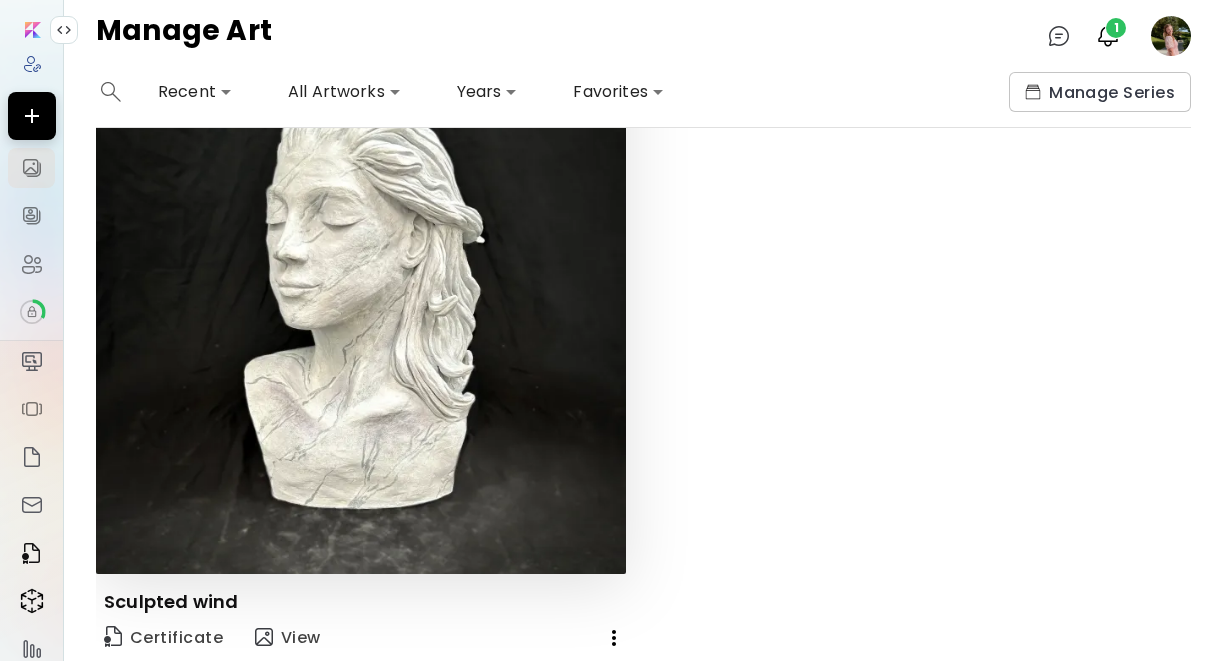 scroll, scrollTop: 0, scrollLeft: 0, axis: both 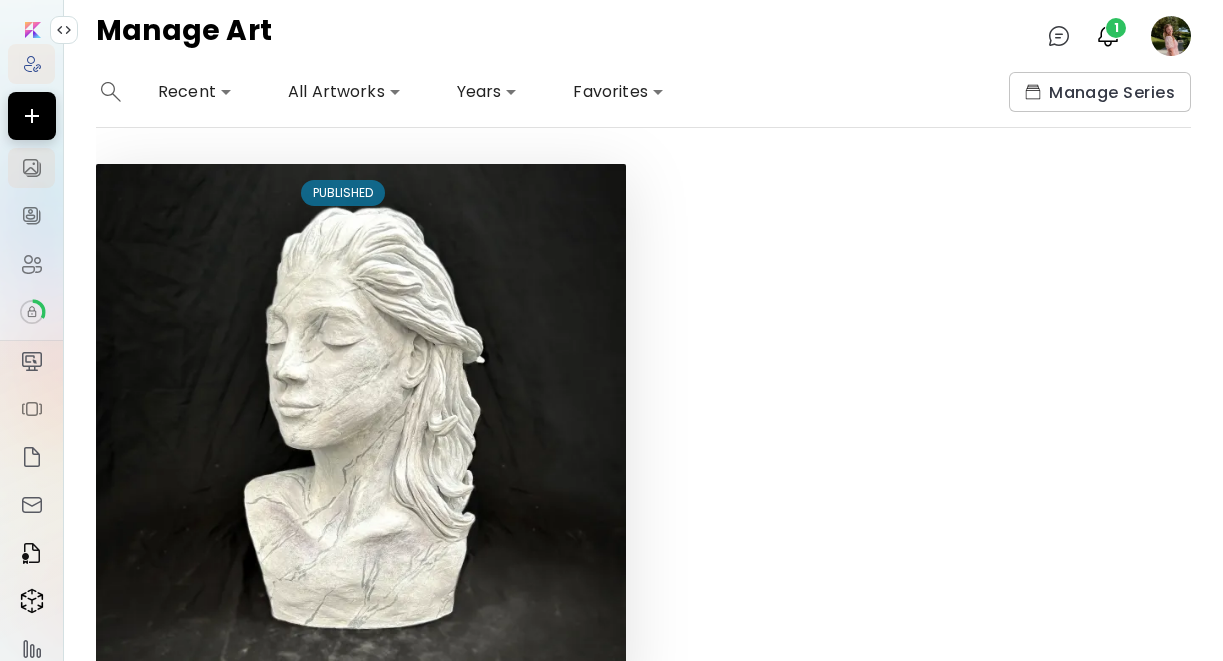 click at bounding box center (32, 64) 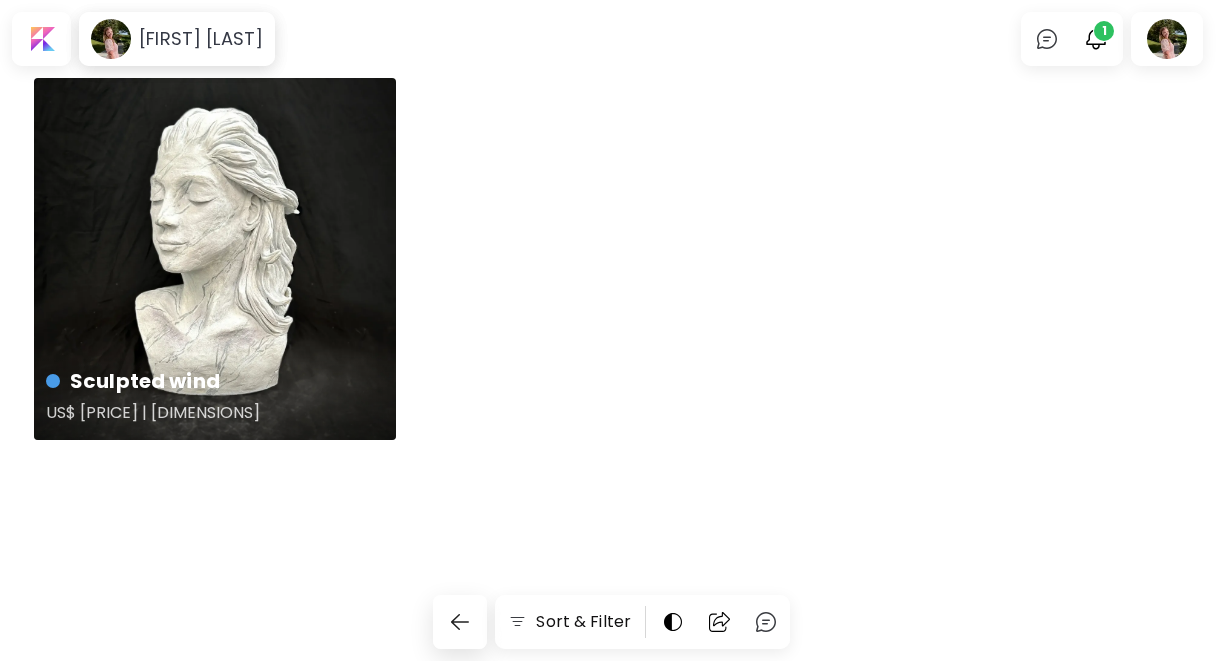 click on "Sculpted wind US$ [PRICE]  |  [DIMENSIONS]" at bounding box center (215, 259) 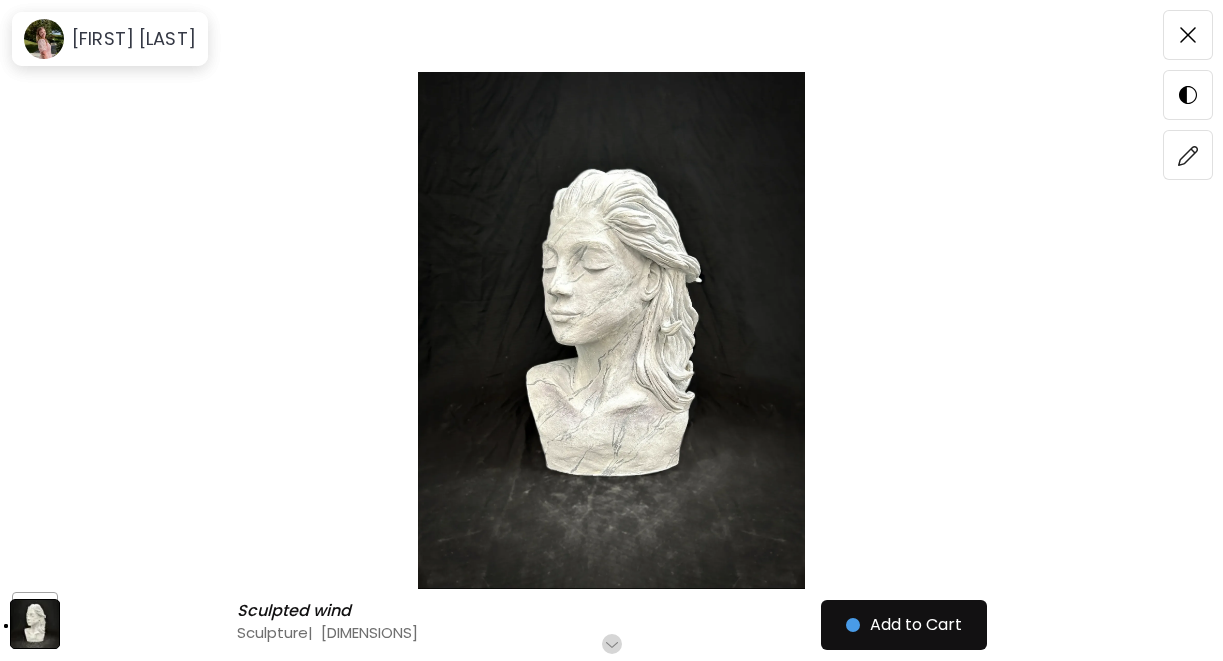click on "Scroll for more" at bounding box center (611, 644) 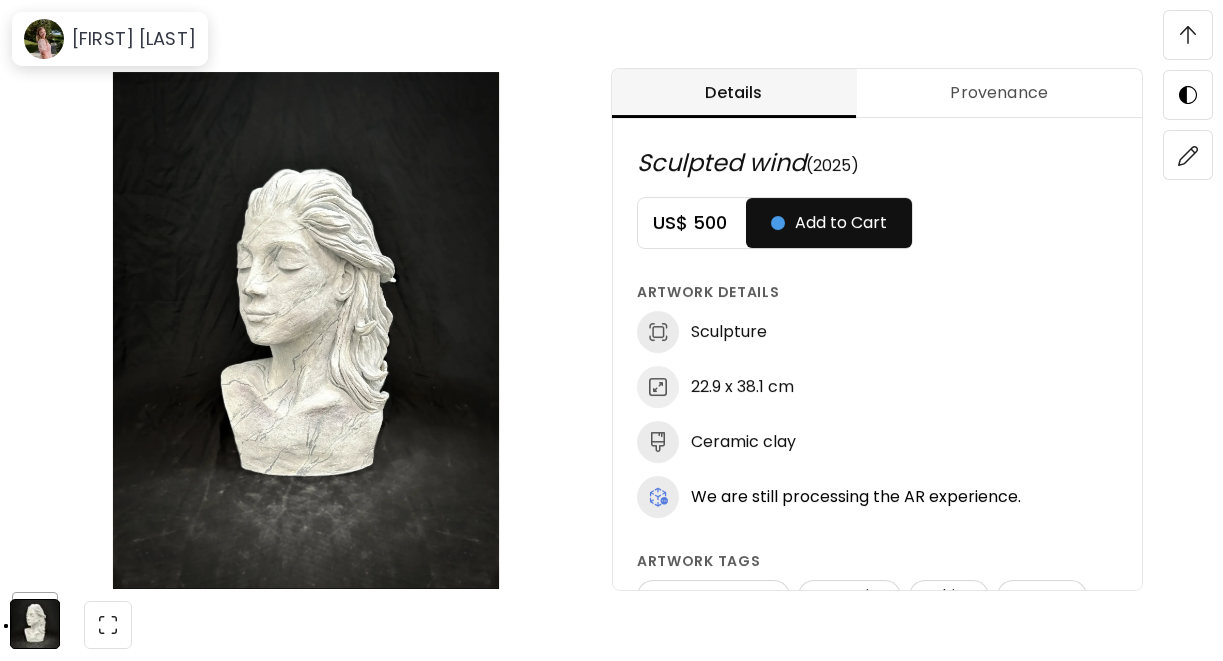 scroll, scrollTop: 1180, scrollLeft: 0, axis: vertical 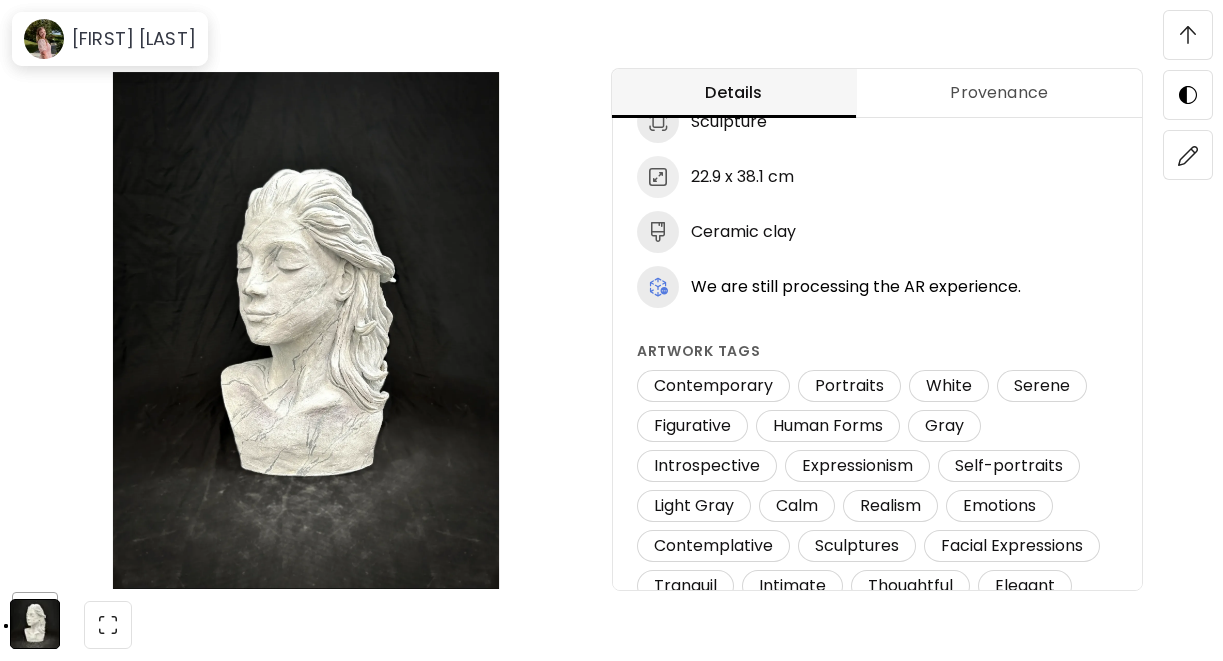 click on "Provenance" at bounding box center (1000, 93) 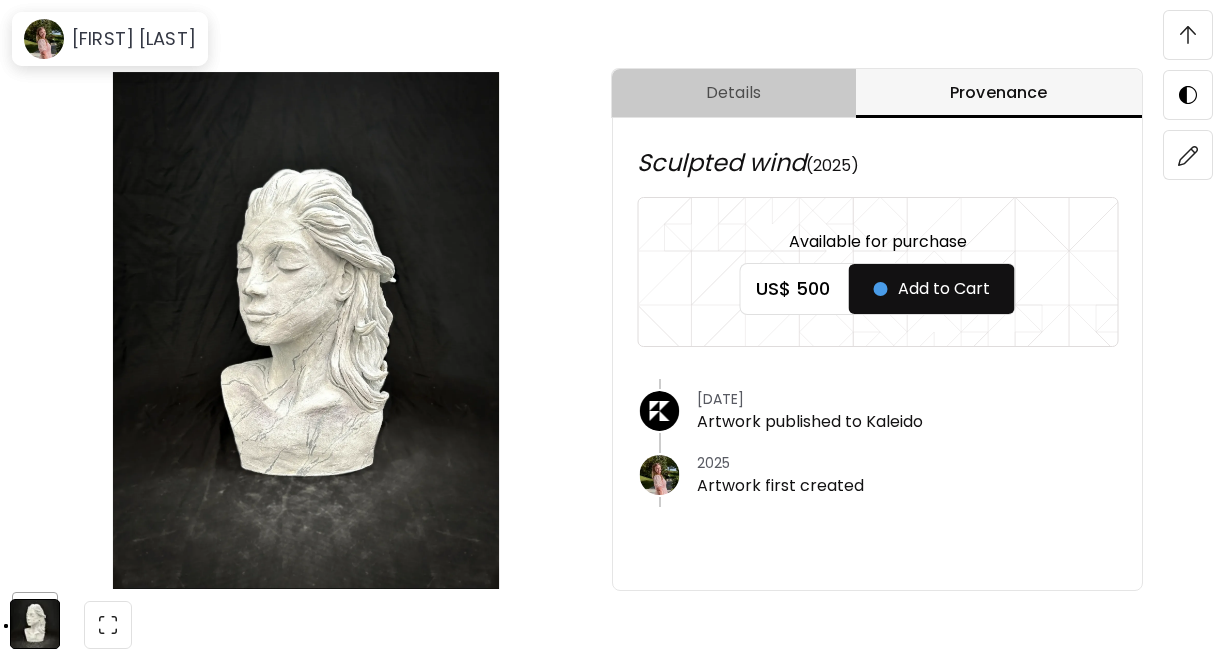 click on "Details" at bounding box center [734, 93] 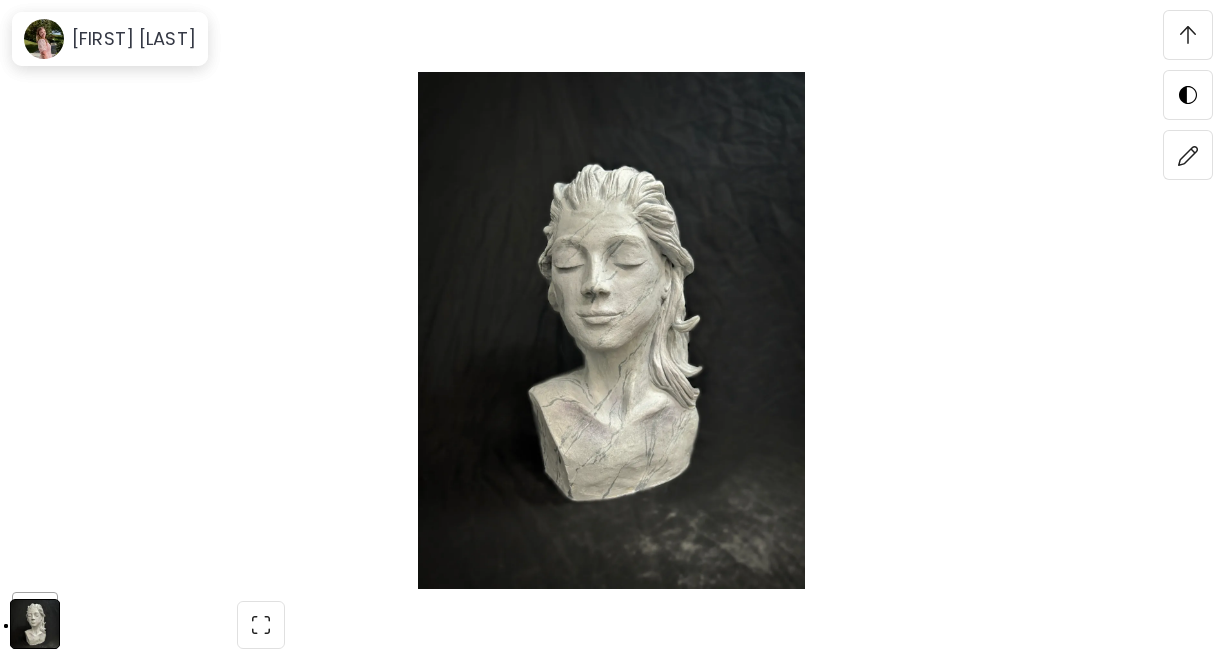 click at bounding box center [611, 330] 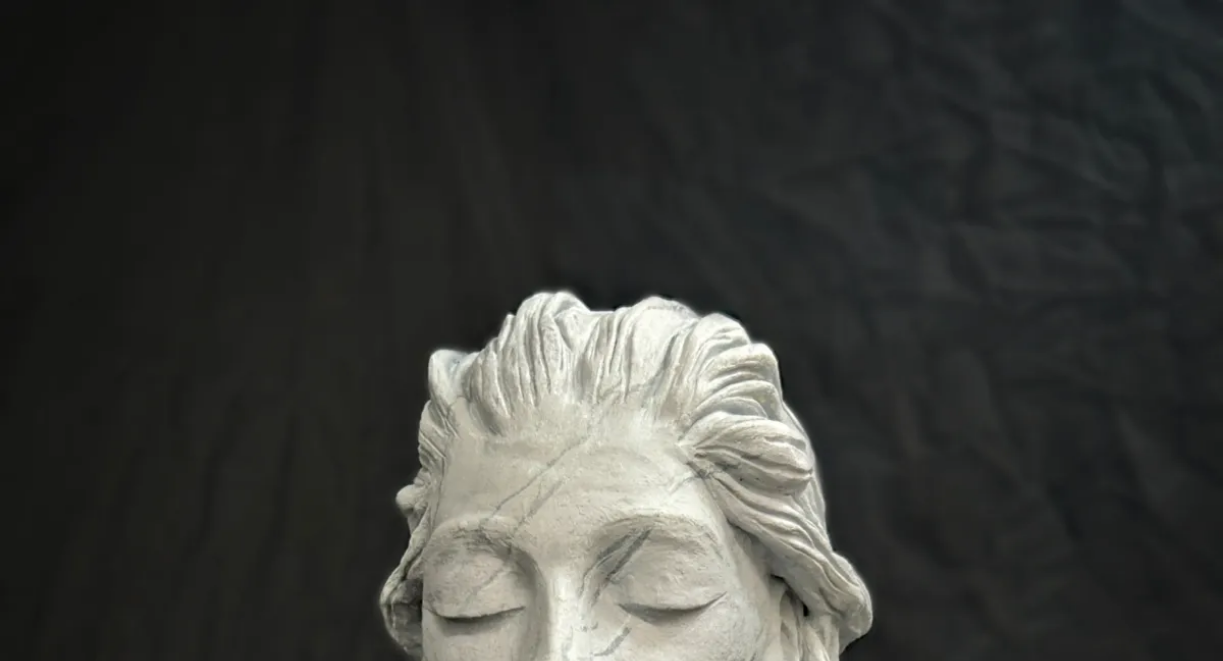 click at bounding box center [611, 815] 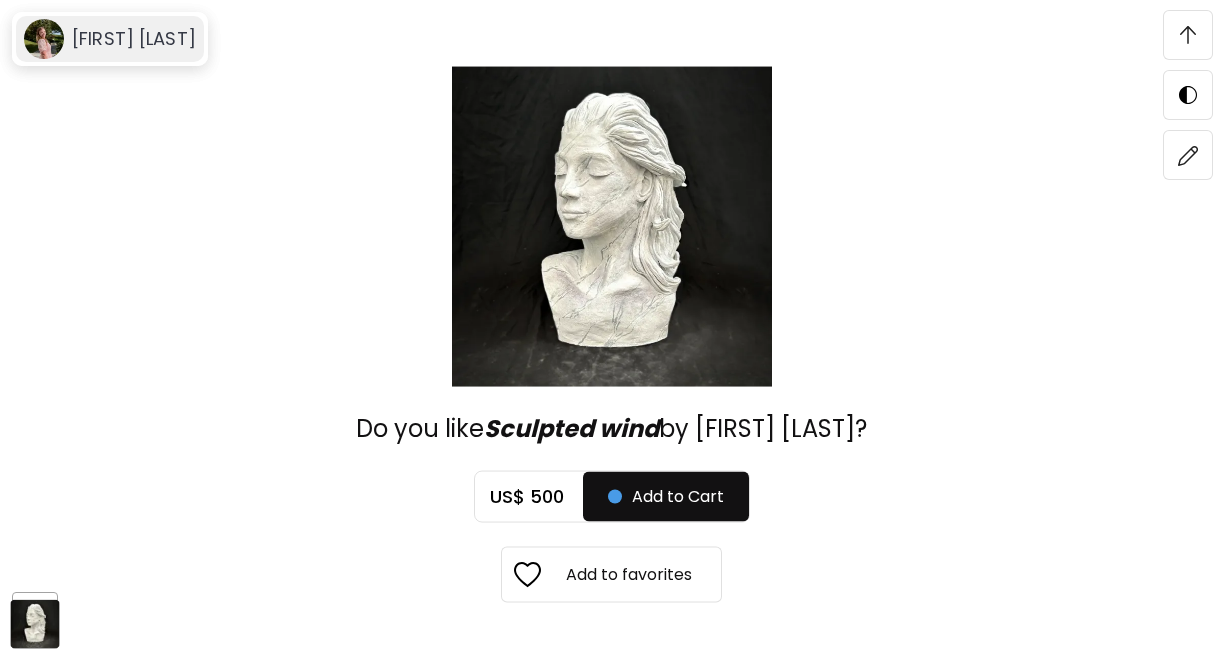 click 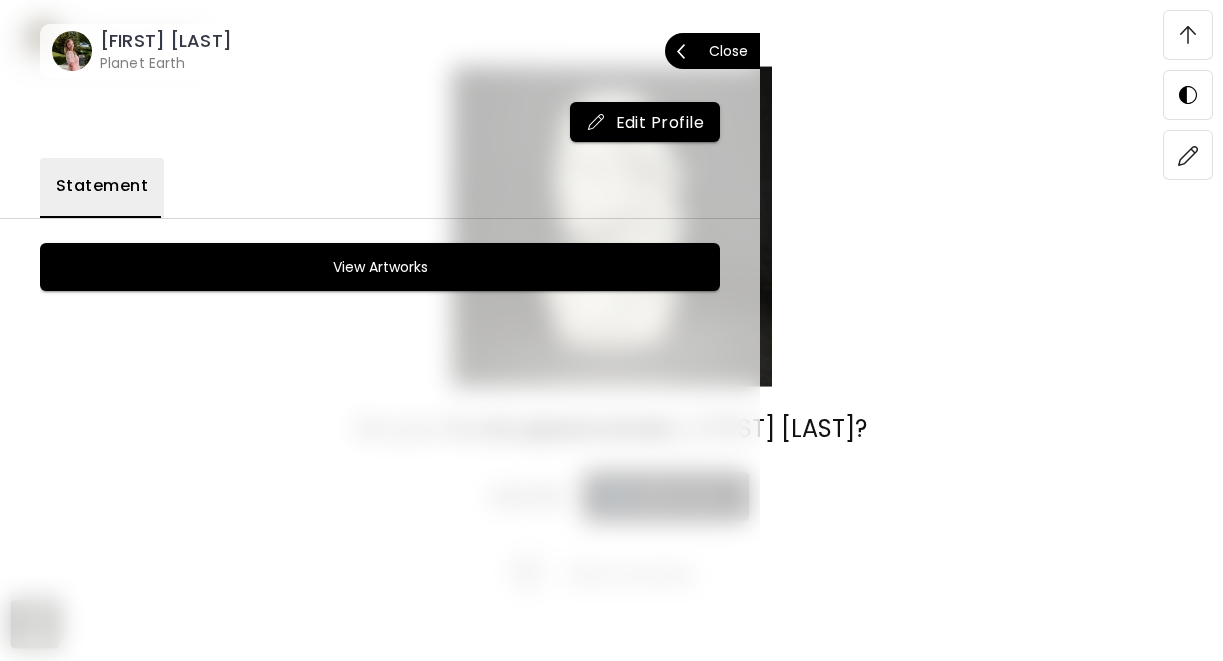 click on "Close" at bounding box center (712, 51) 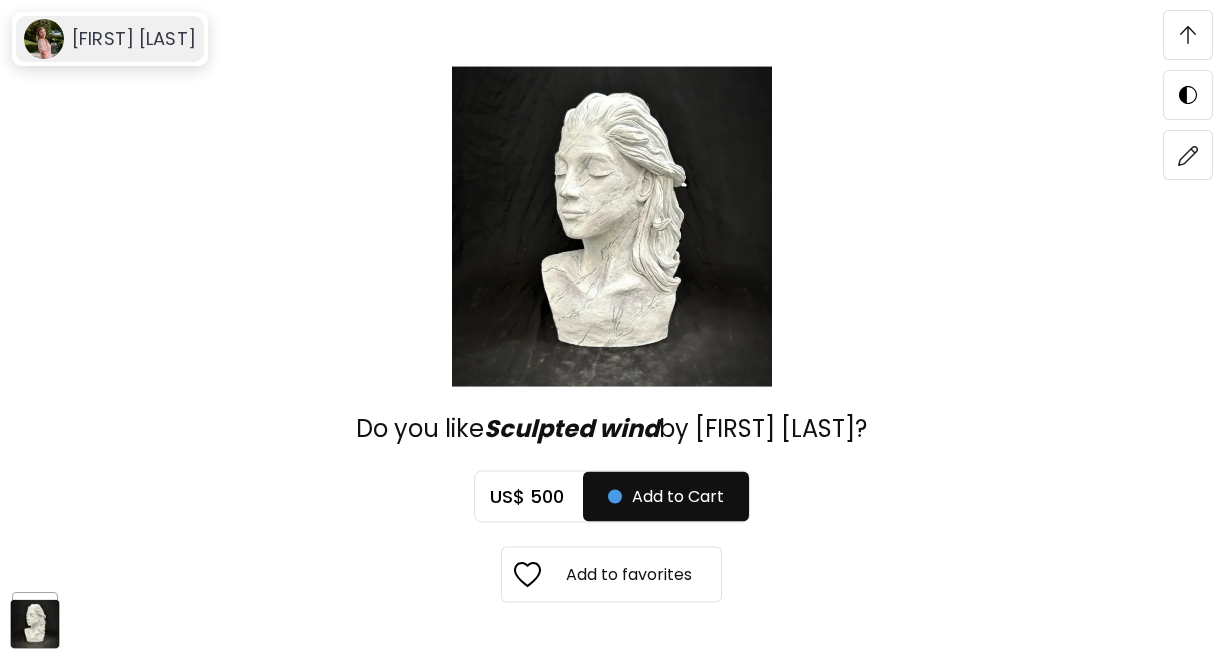 click on "[FIRST] [LAST]" at bounding box center [110, 39] 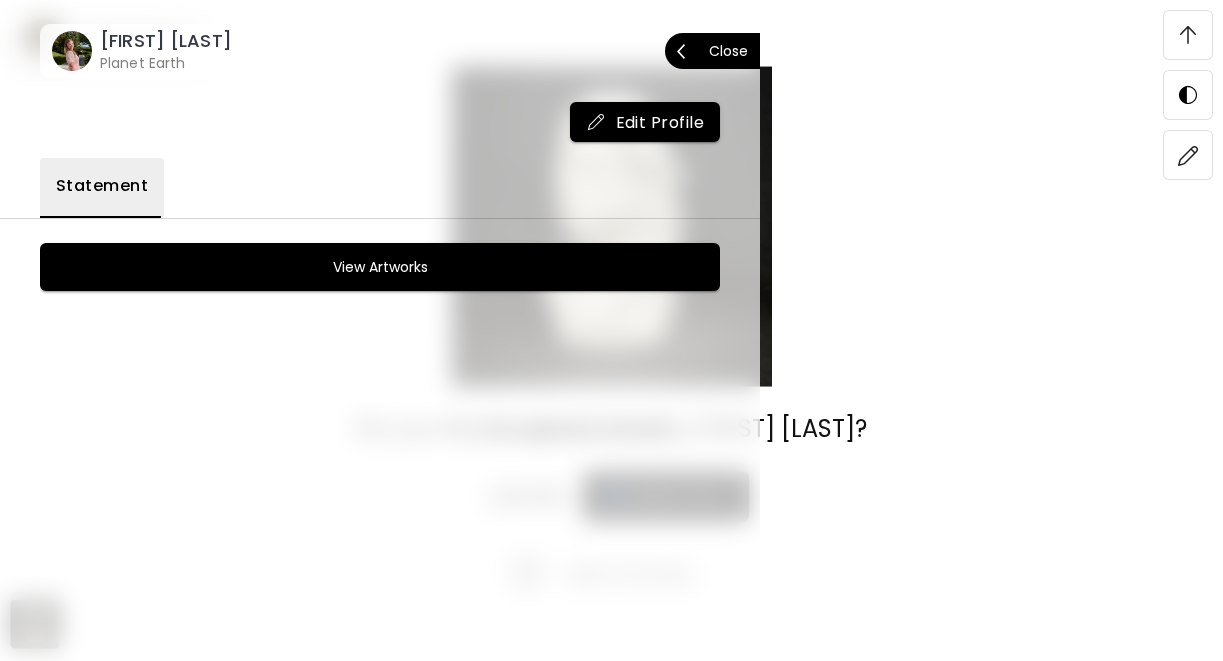 click on "View Artworks" at bounding box center (380, 267) 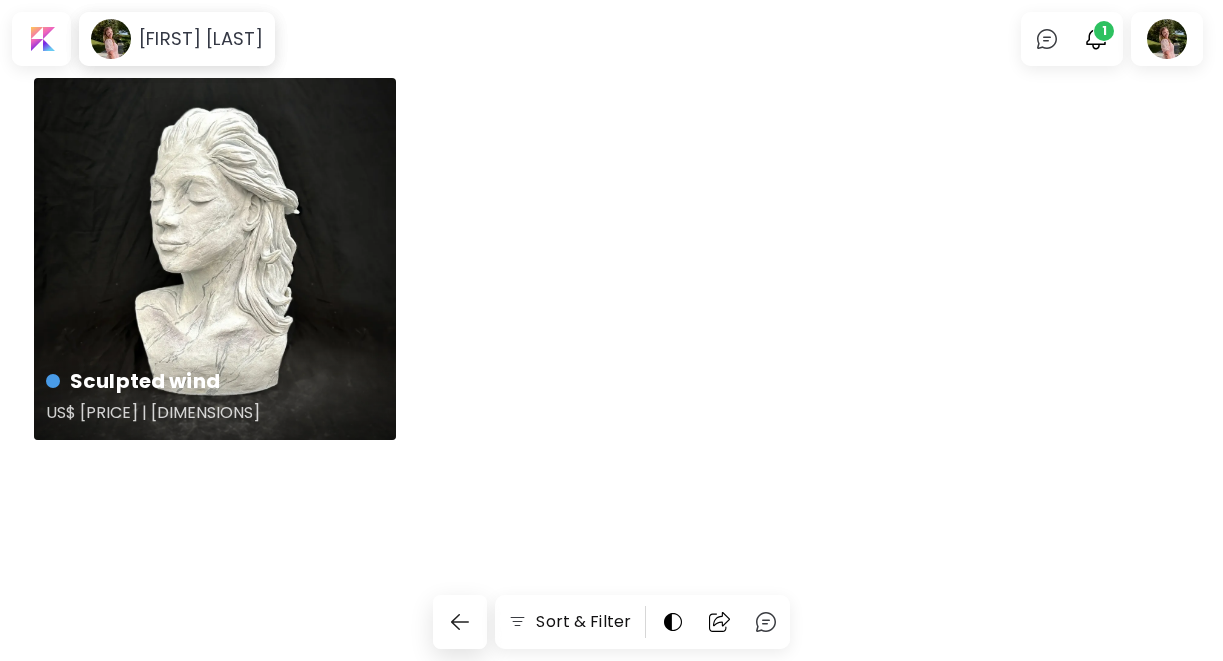 click on "Sculpted wind US$ [PRICE]  |  [DIMENSIONS]" at bounding box center [215, 259] 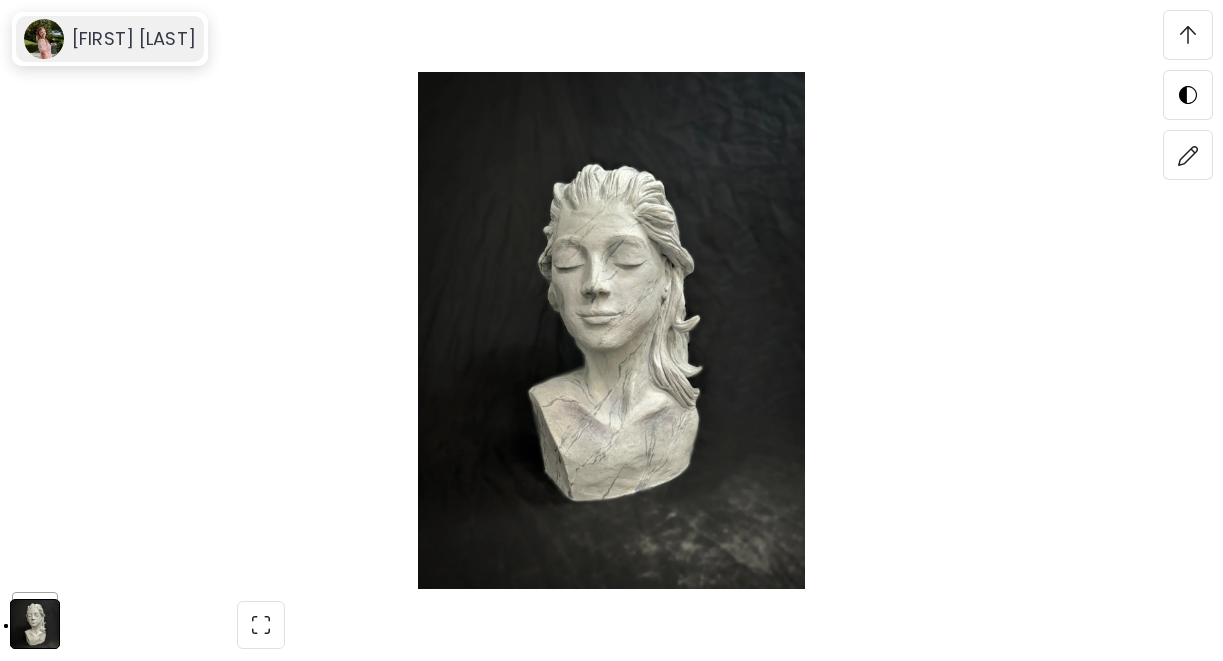 click on "[FIRST] [LAST]" at bounding box center (134, 39) 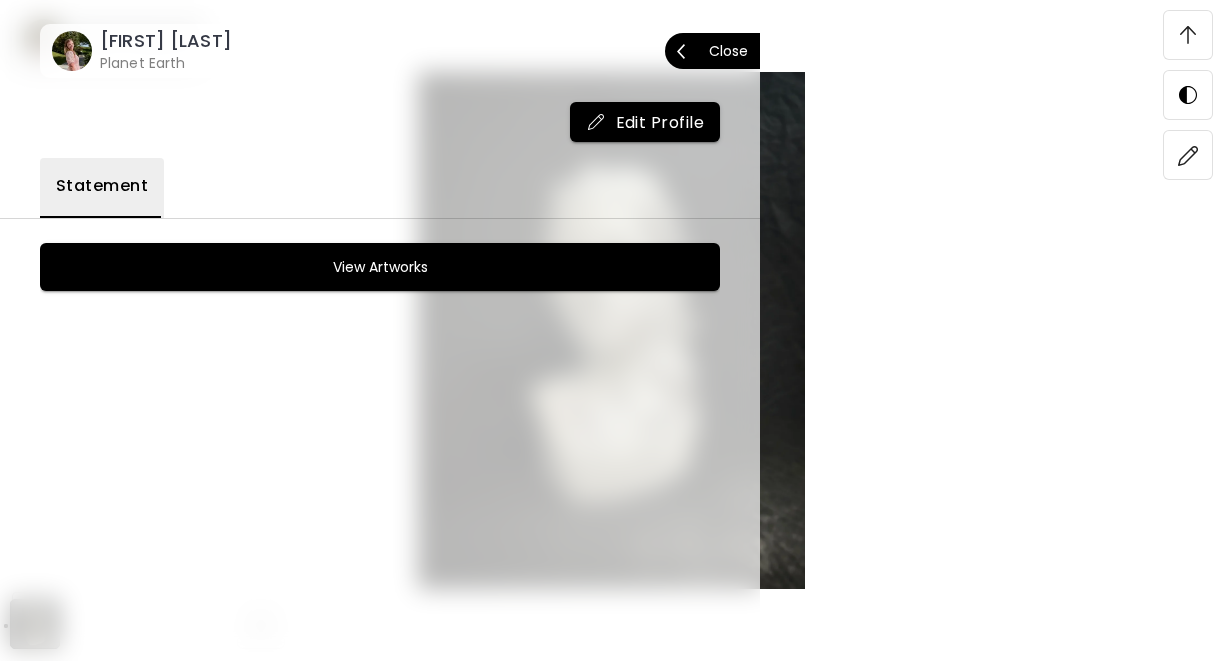 click 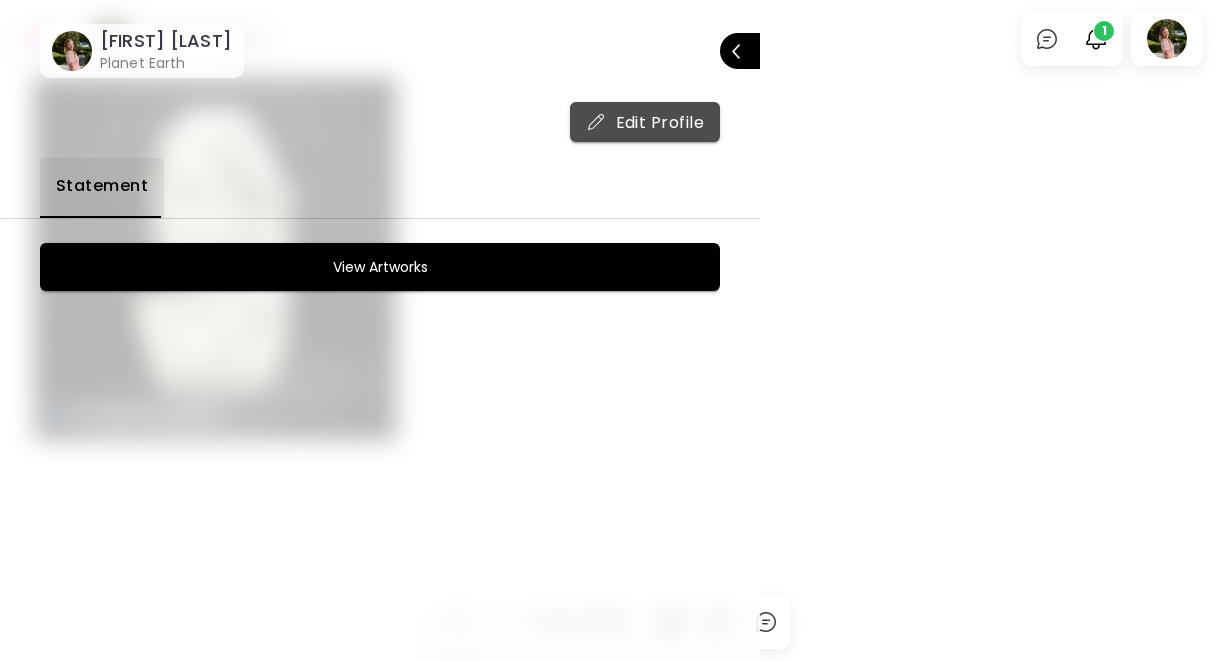 click at bounding box center (596, 122) 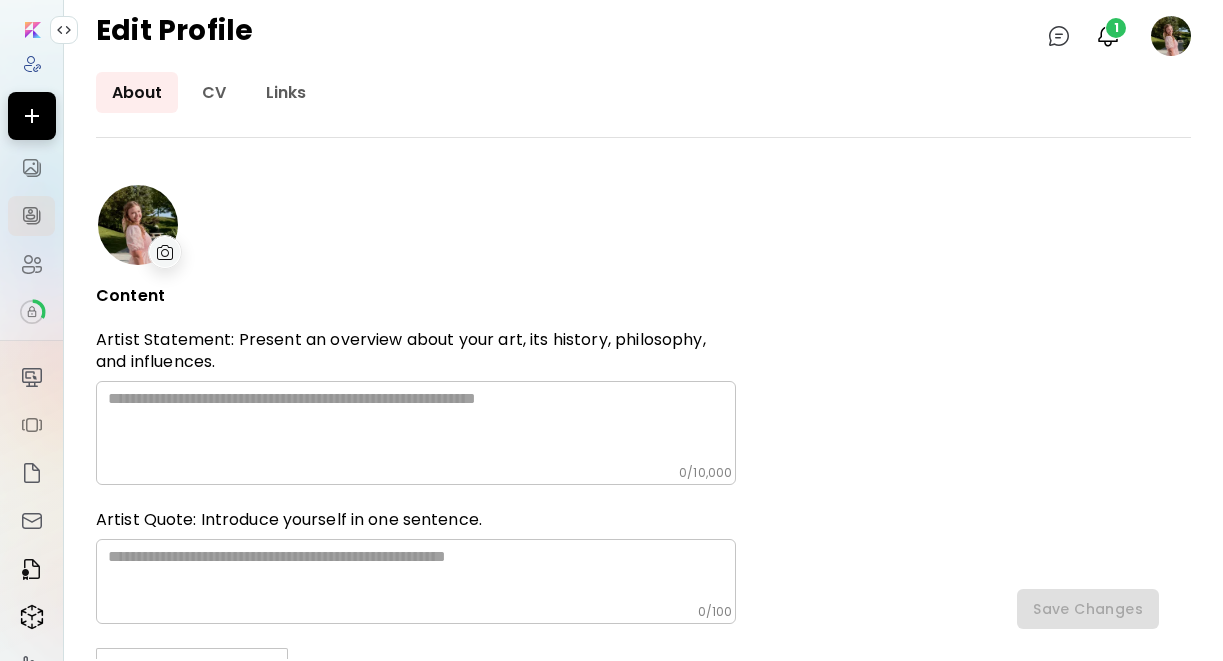 scroll, scrollTop: 0, scrollLeft: 0, axis: both 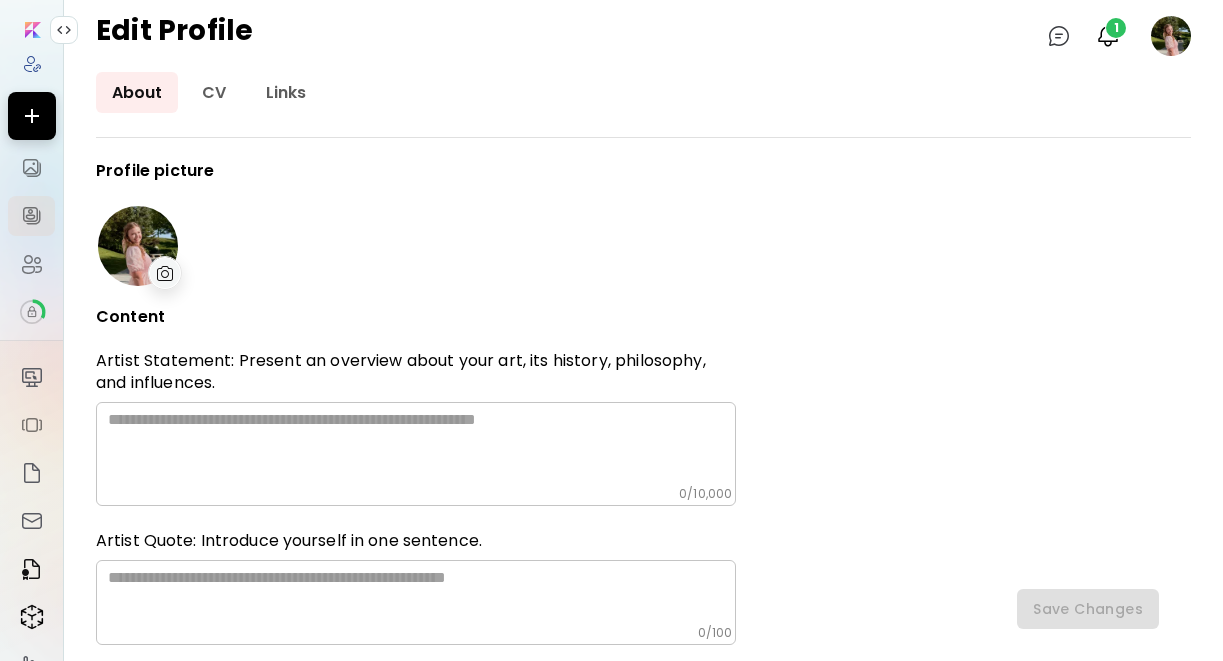 click at bounding box center (31, 354) 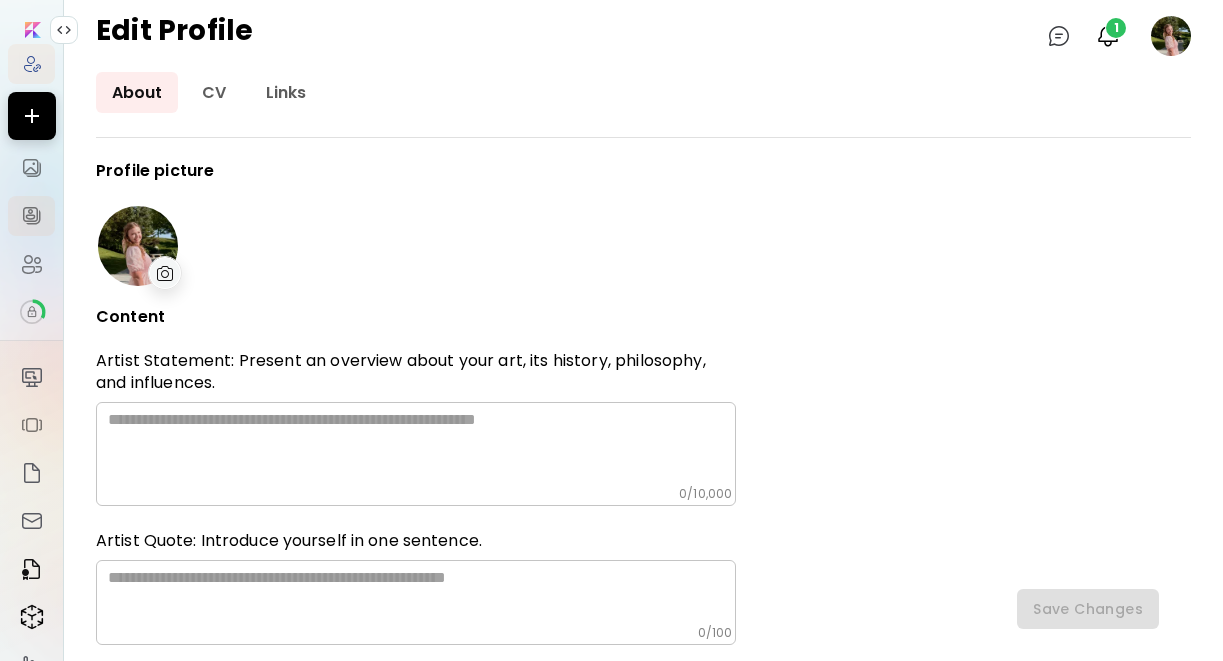 click at bounding box center (32, 64) 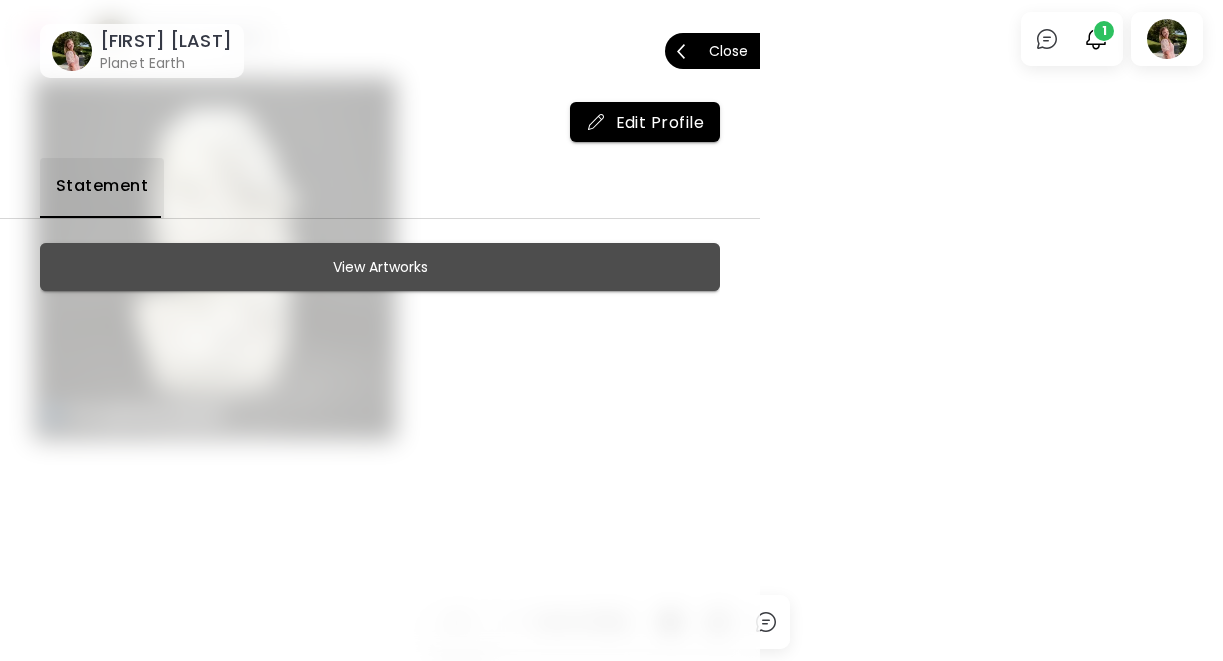 click on "View Artworks" at bounding box center (380, 267) 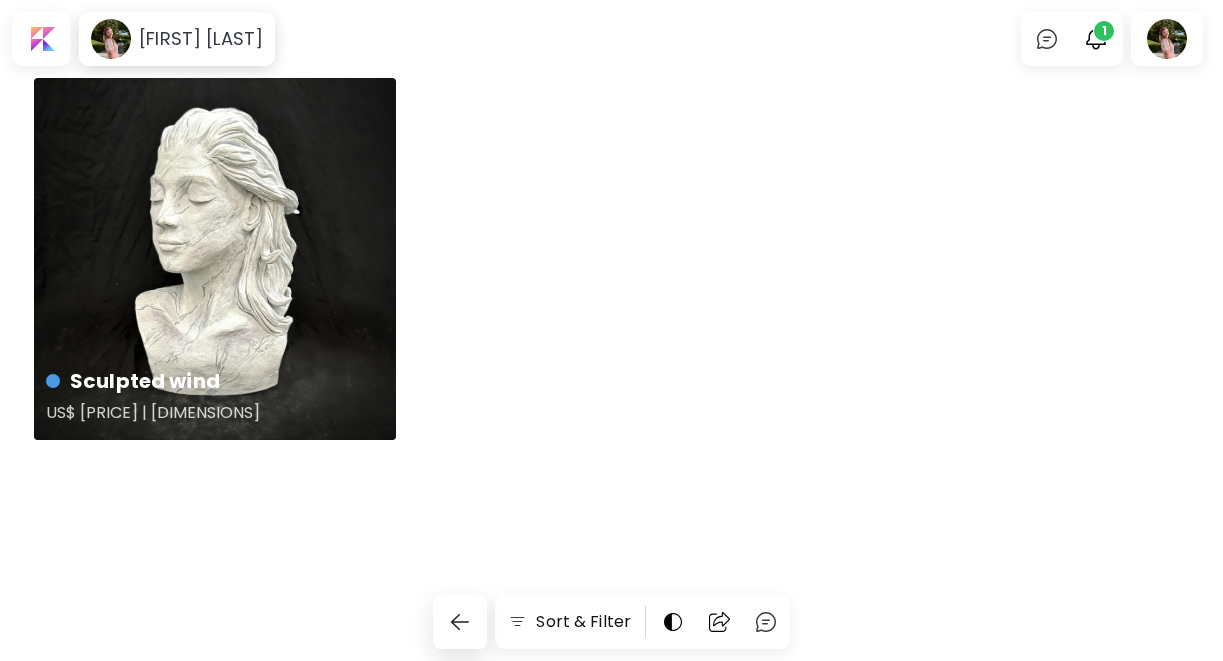 click on "Sculpted wind US$ [PRICE]  |  [DIMENSIONS]" at bounding box center (215, 259) 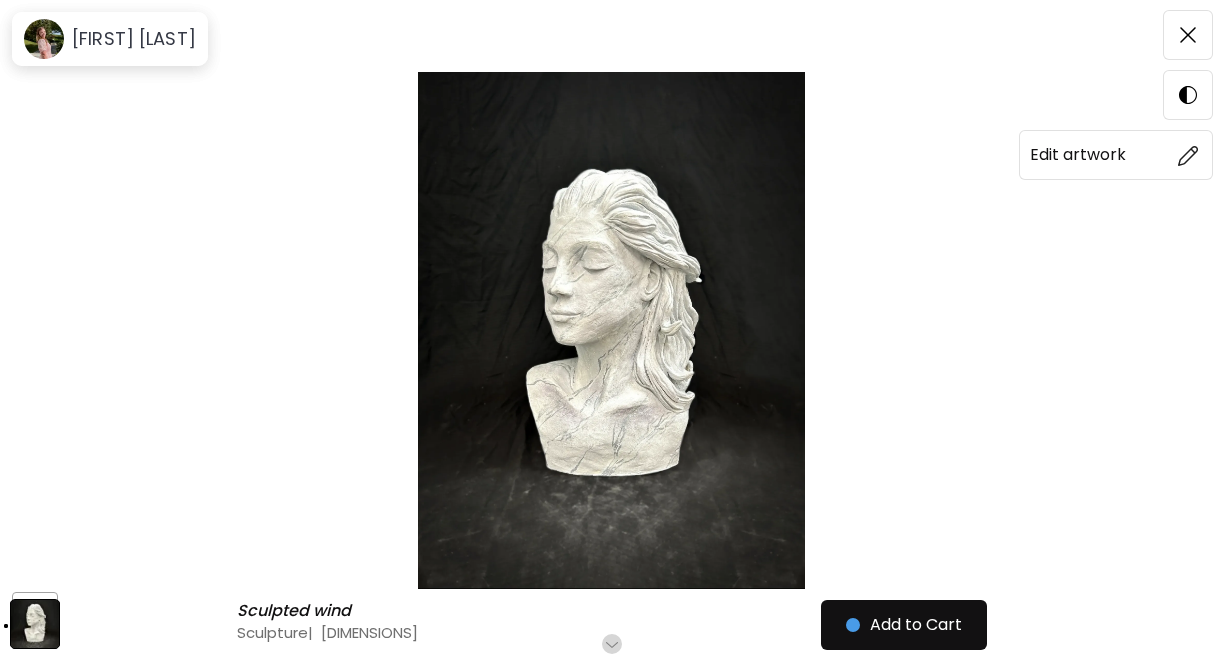 click at bounding box center [1188, 155] 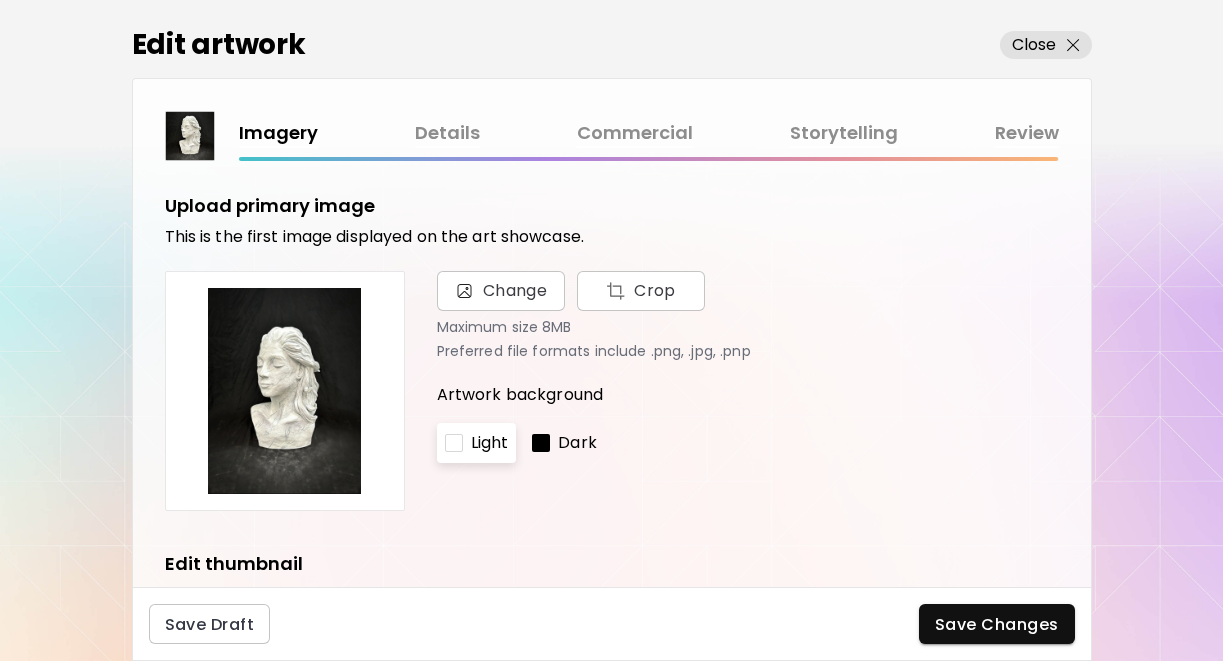 click at bounding box center [541, 443] 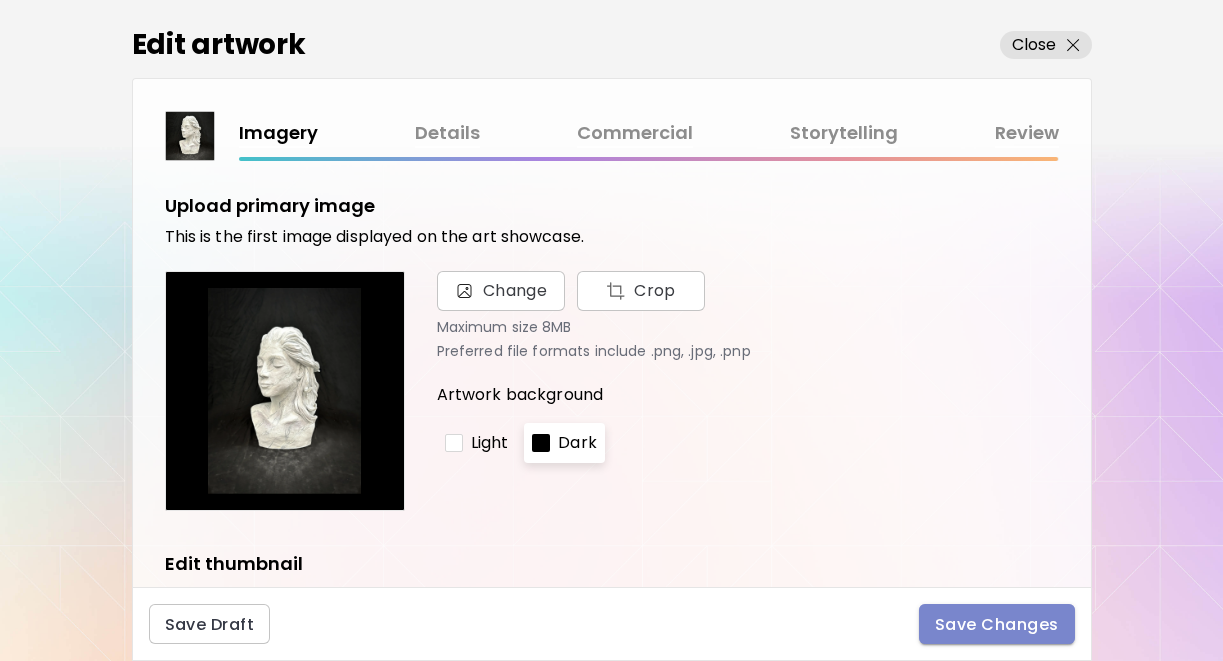 click on "Save Changes" at bounding box center [997, 624] 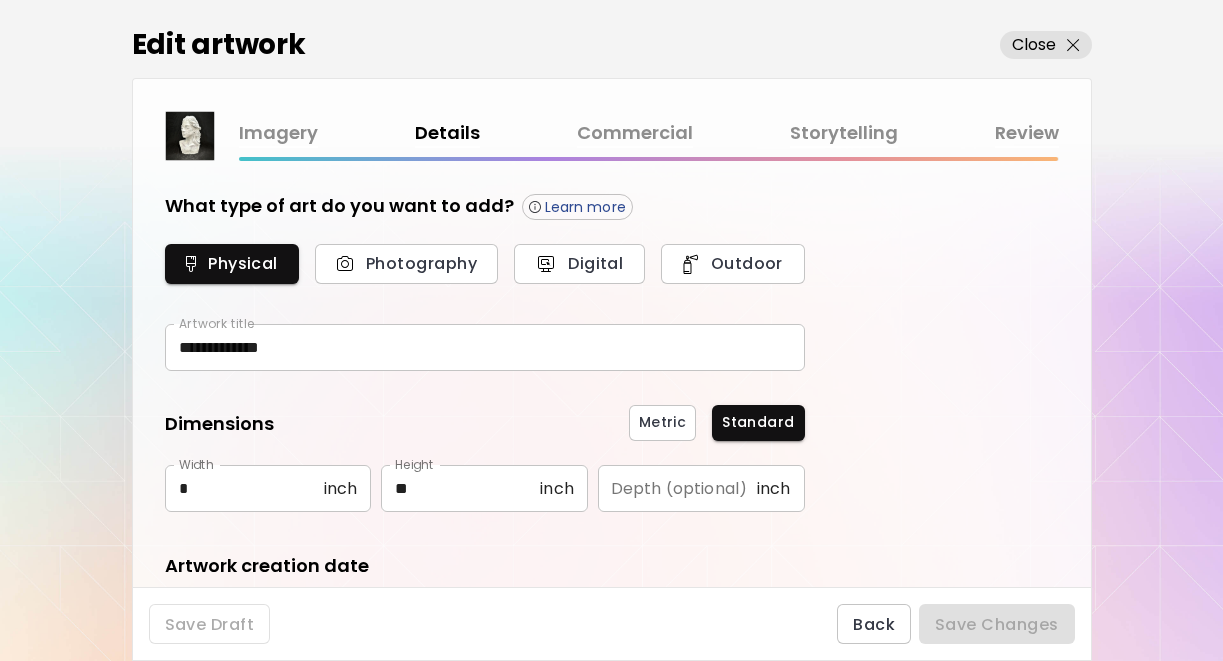 type on "*********" 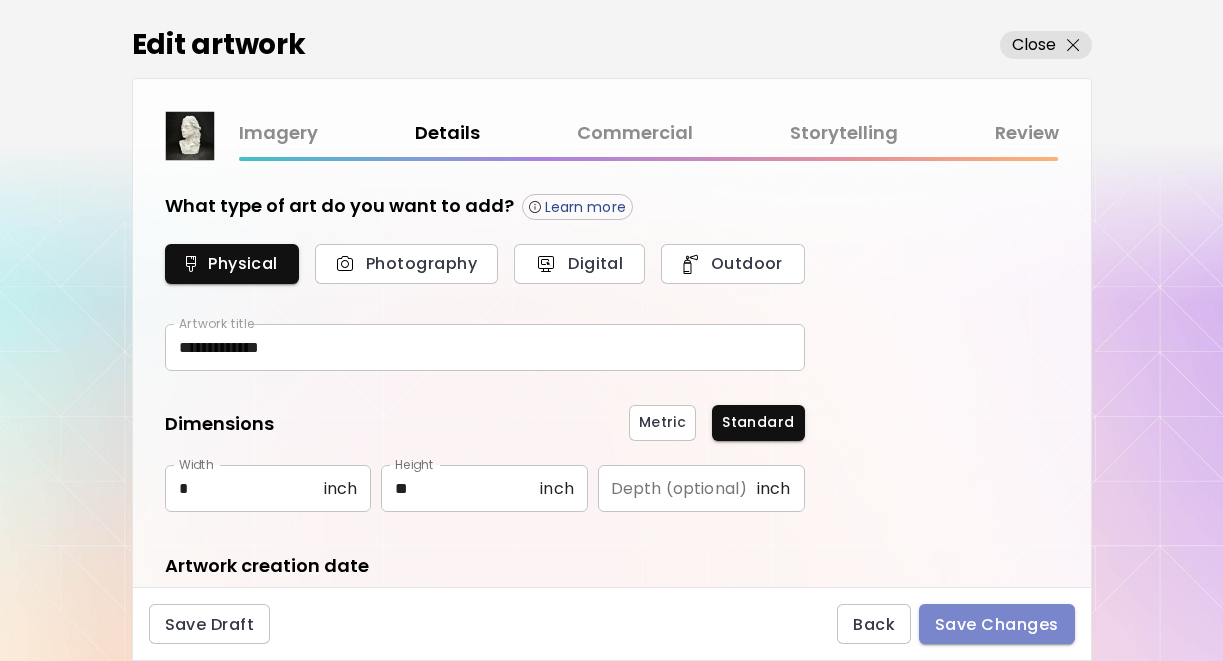 click on "Save Changes" at bounding box center [997, 624] 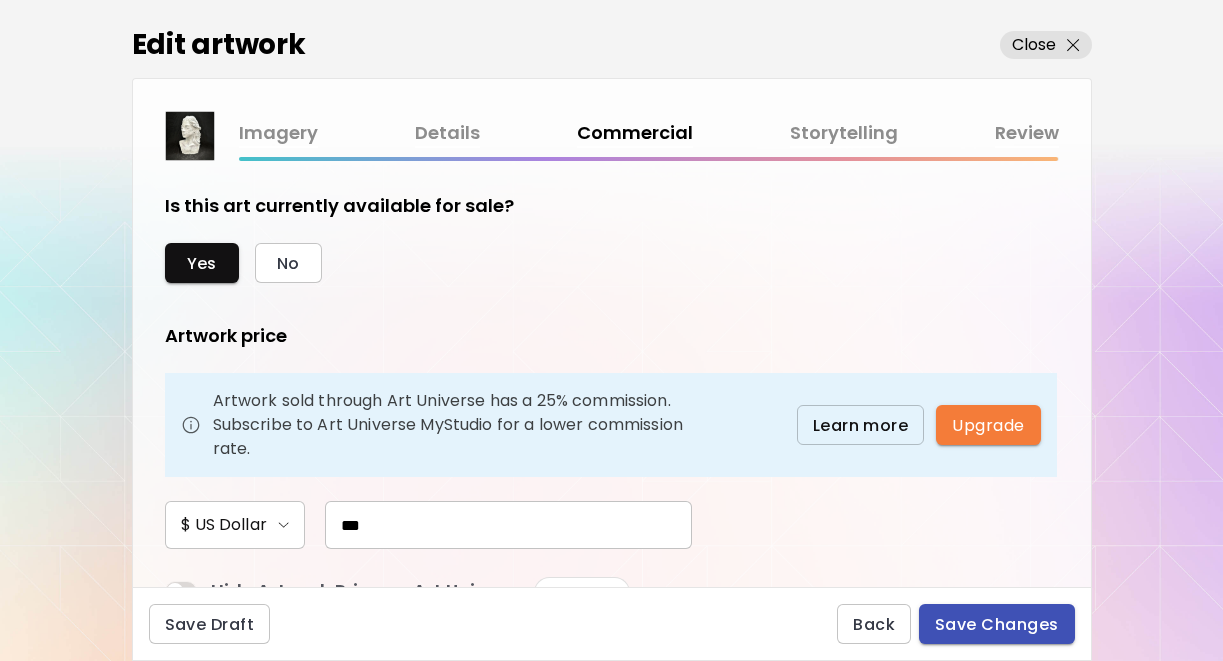 click on "Save Changes" at bounding box center (997, 624) 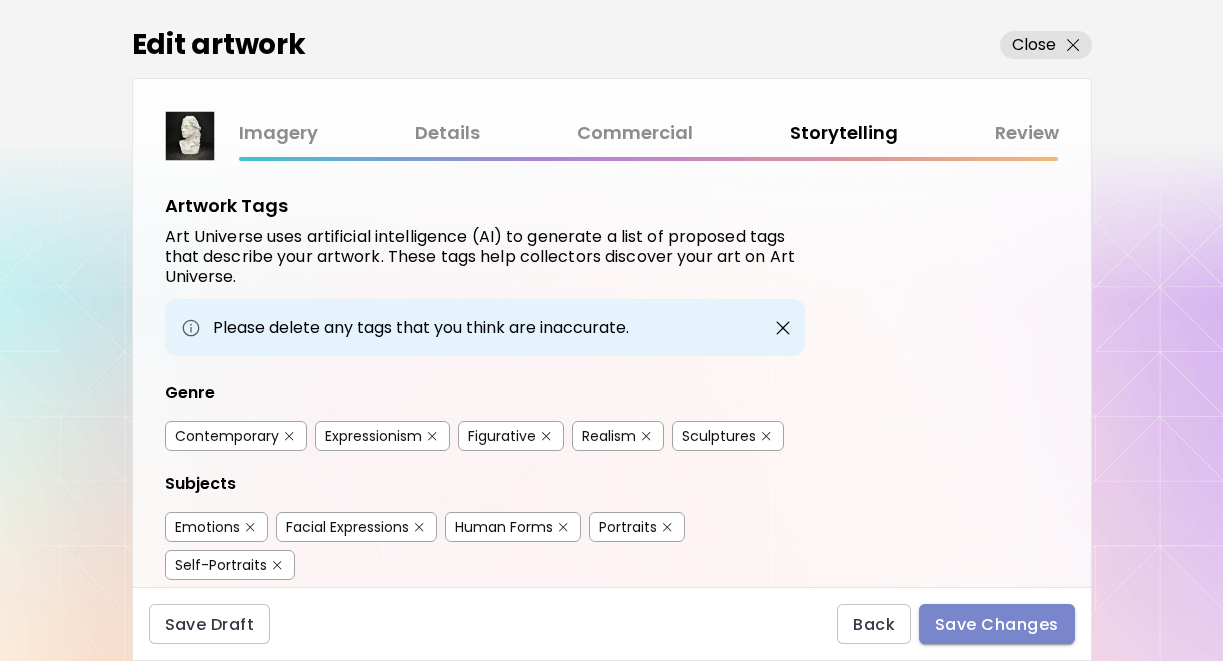 click on "Save Changes" at bounding box center (997, 624) 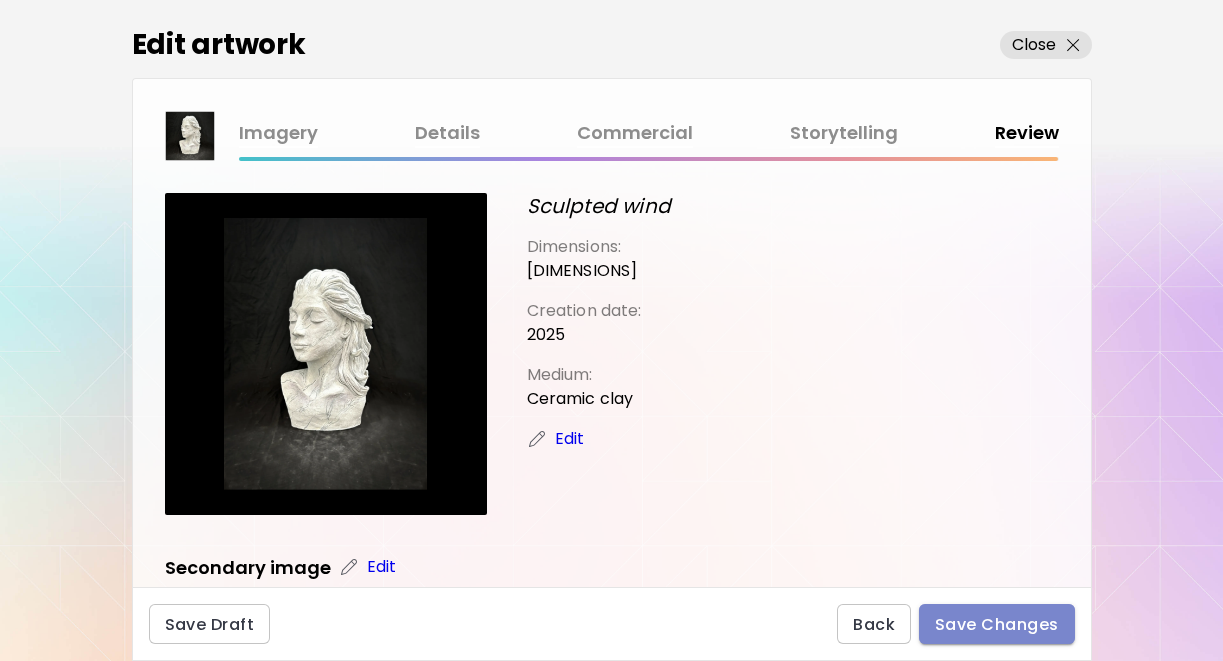 click on "Save Changes" at bounding box center (997, 624) 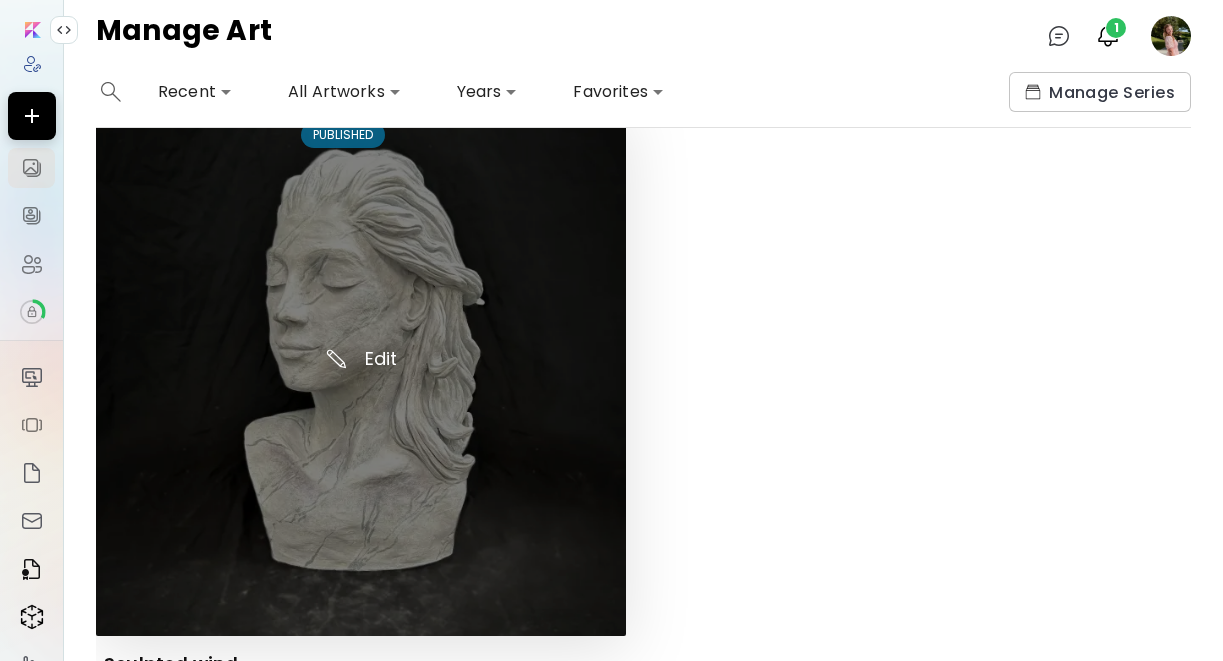 scroll, scrollTop: 120, scrollLeft: 0, axis: vertical 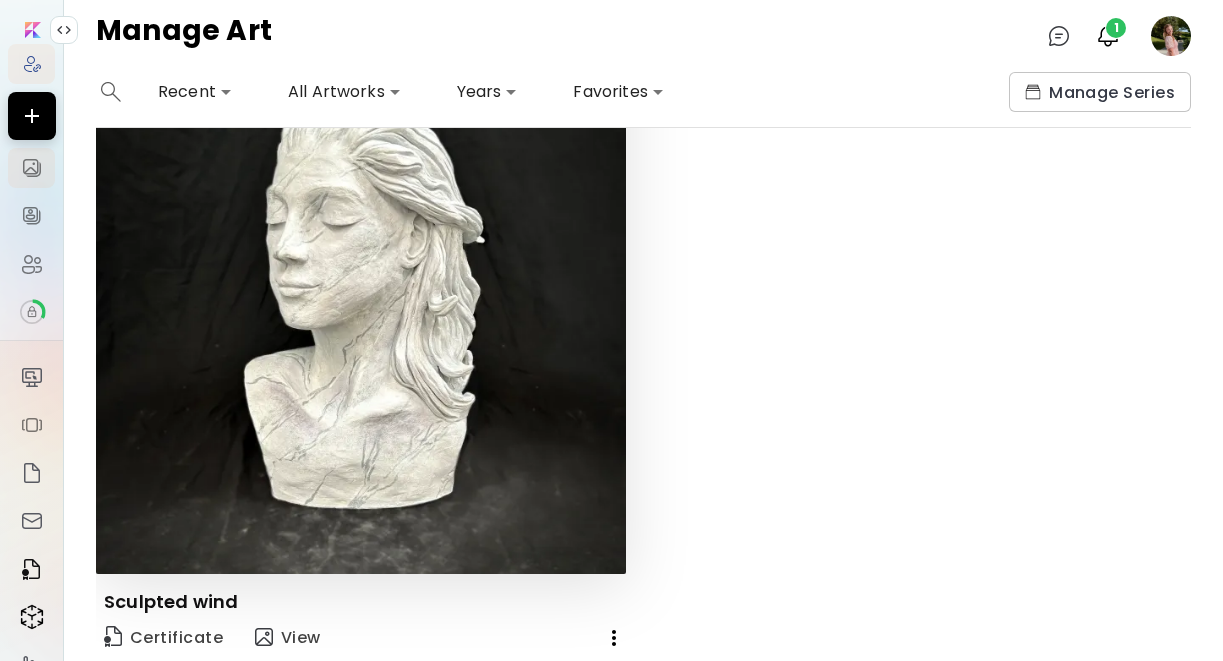 click at bounding box center (32, 64) 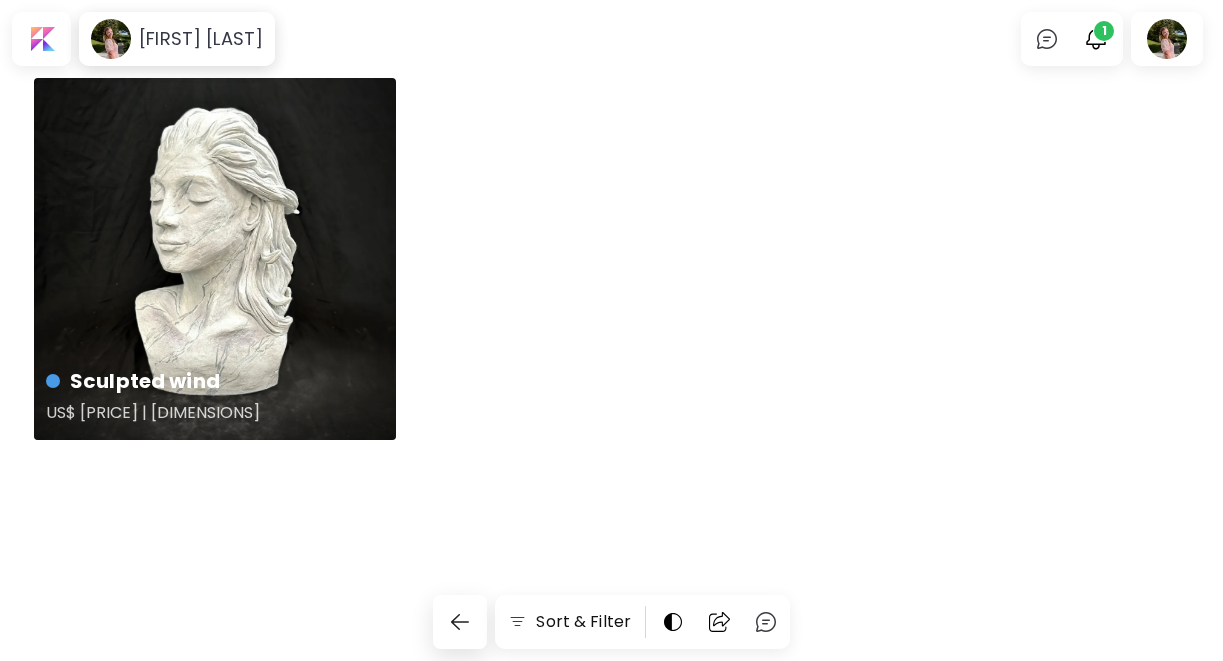 click on "Sculpted wind US$ [PRICE]  |  [DIMENSIONS]" at bounding box center [215, 259] 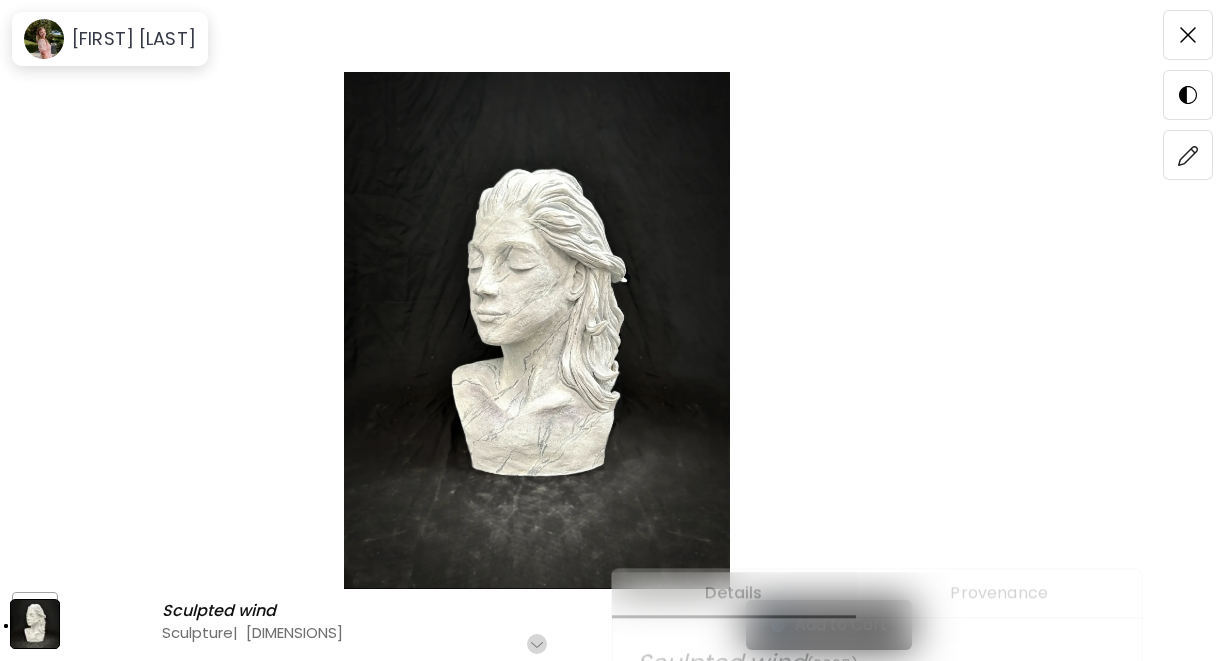 scroll, scrollTop: 338, scrollLeft: 0, axis: vertical 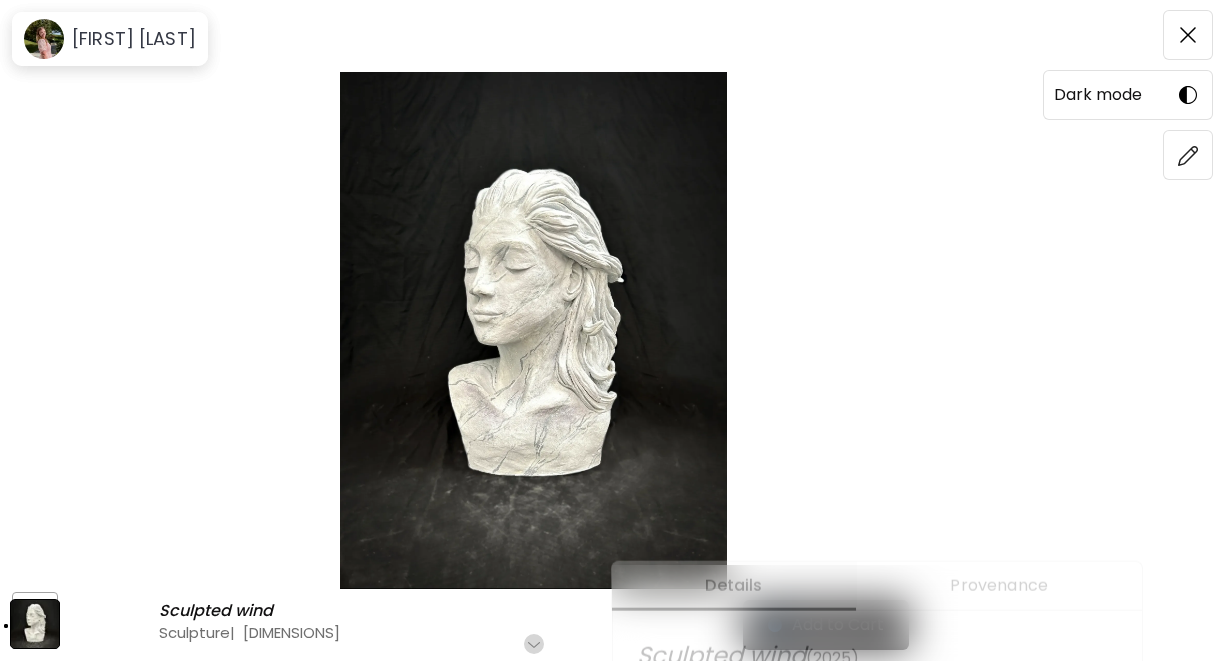 click at bounding box center (1188, 95) 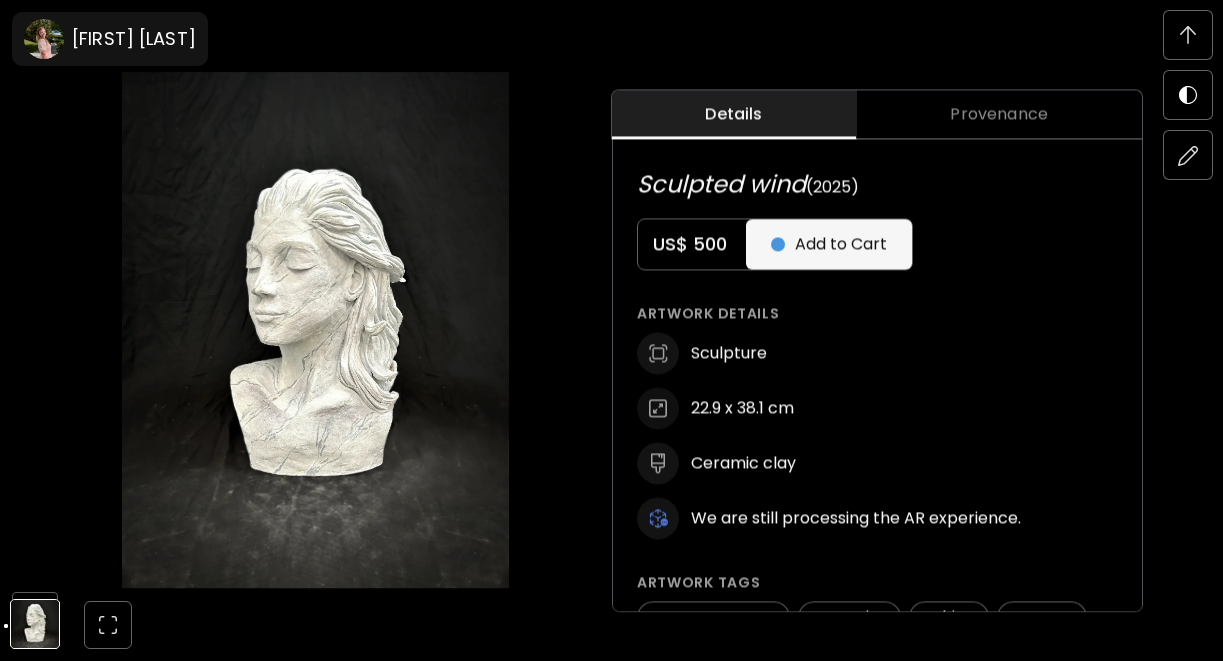 scroll, scrollTop: 1200, scrollLeft: 0, axis: vertical 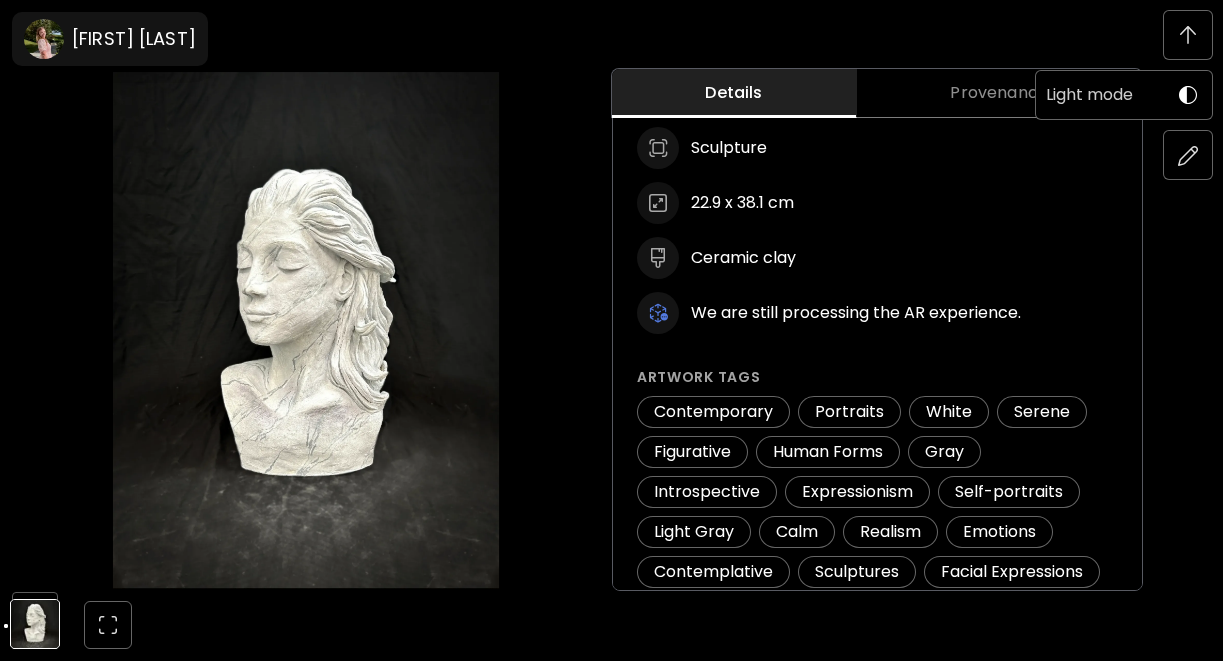 click at bounding box center (1188, 95) 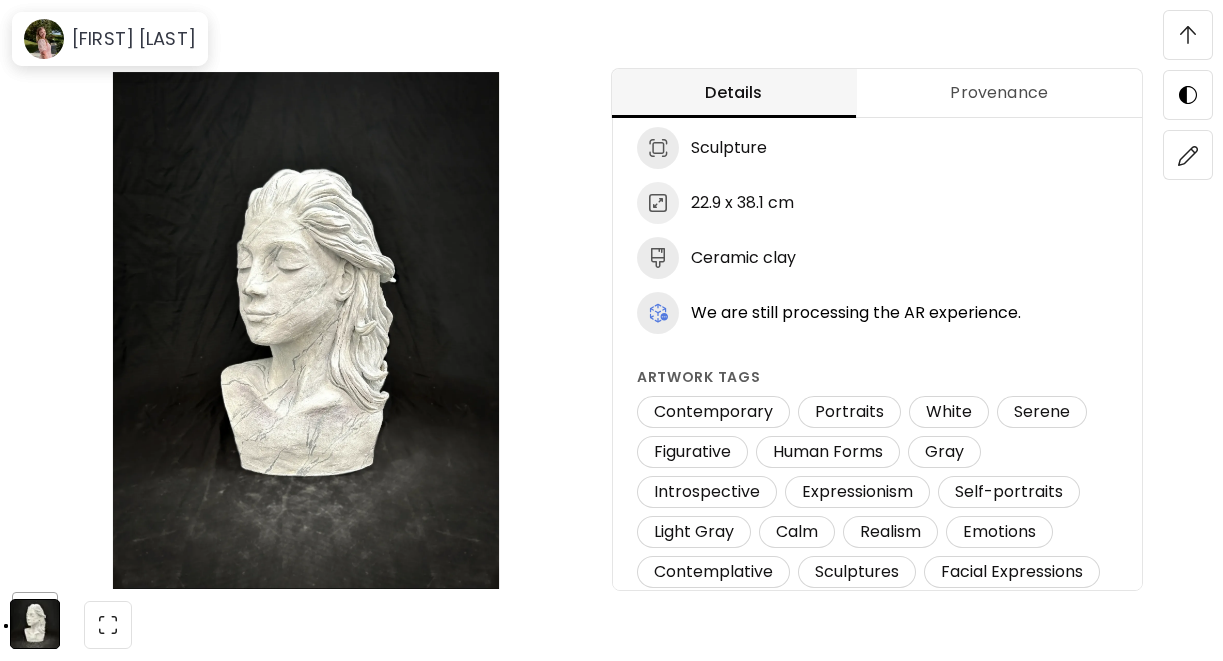 scroll, scrollTop: 1352, scrollLeft: 0, axis: vertical 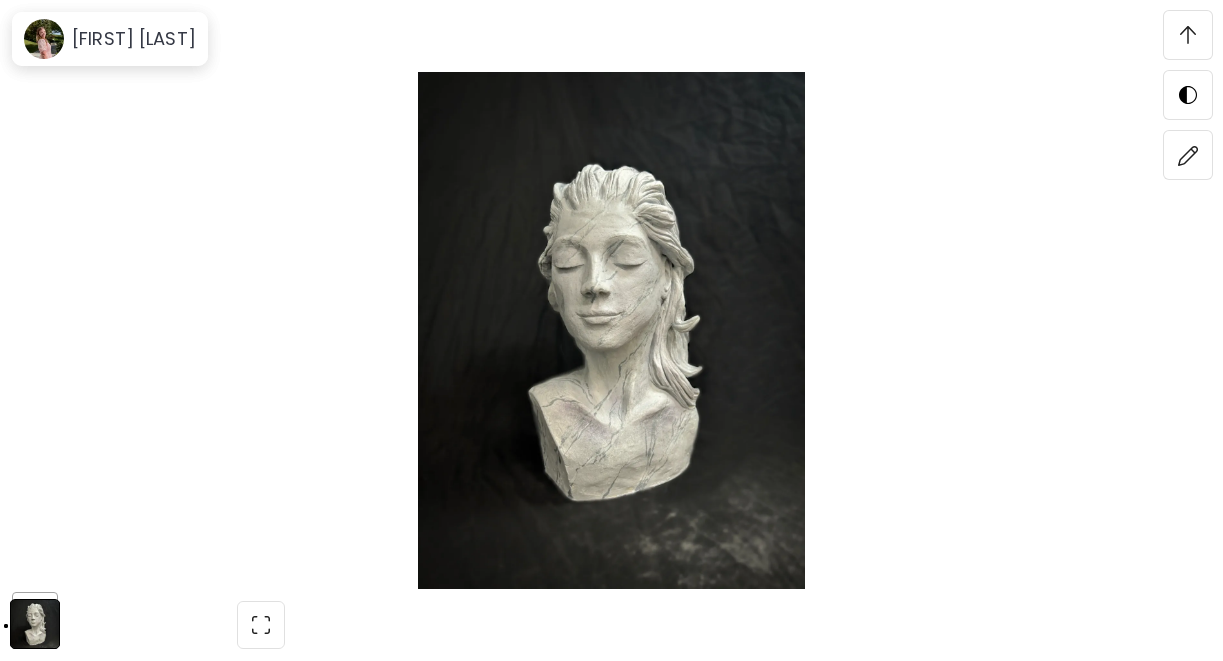 click at bounding box center [1188, 35] 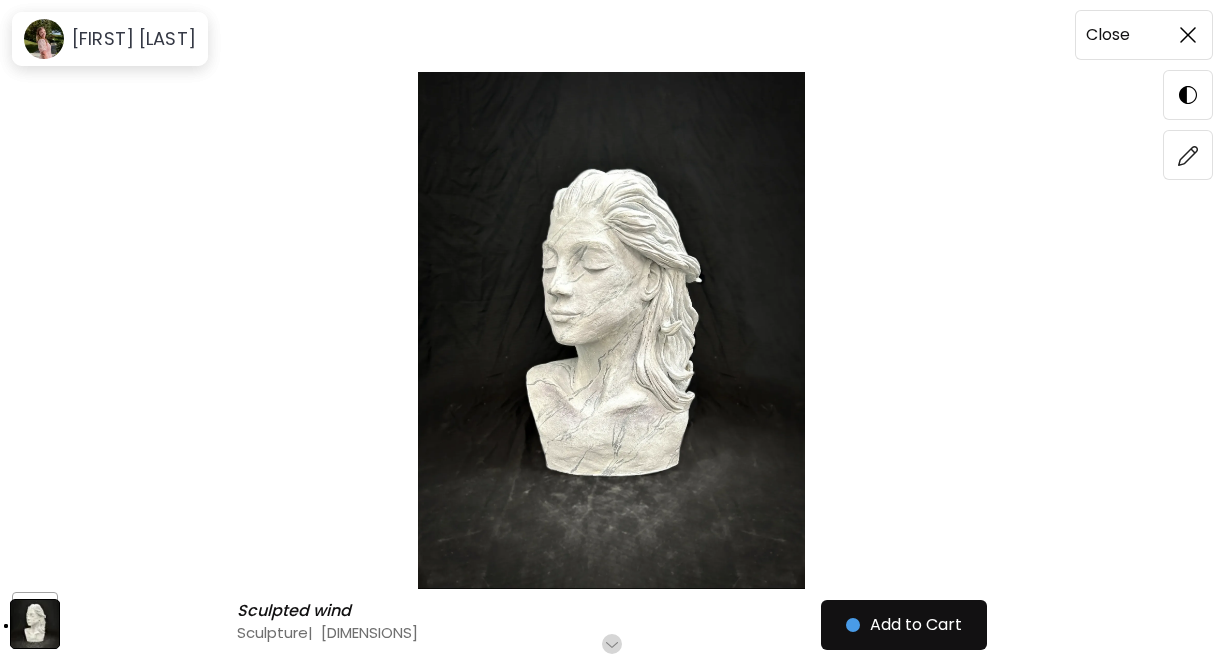 click at bounding box center [1188, 35] 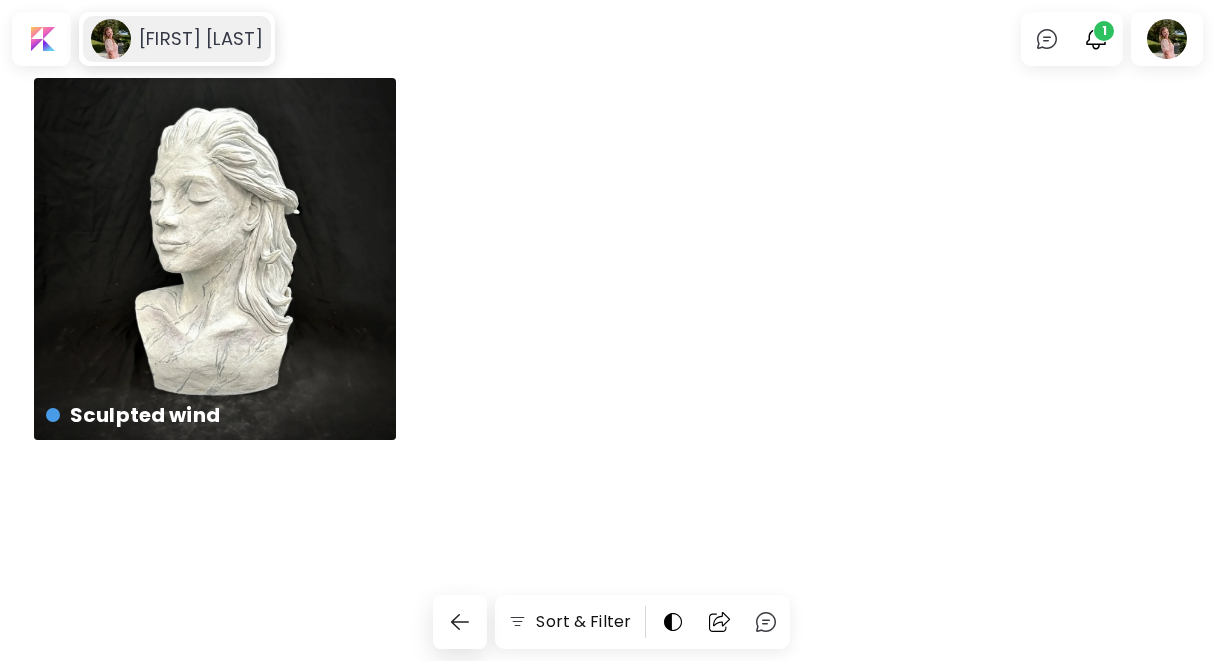click on "[FIRST] [LAST]" at bounding box center (197, 39) 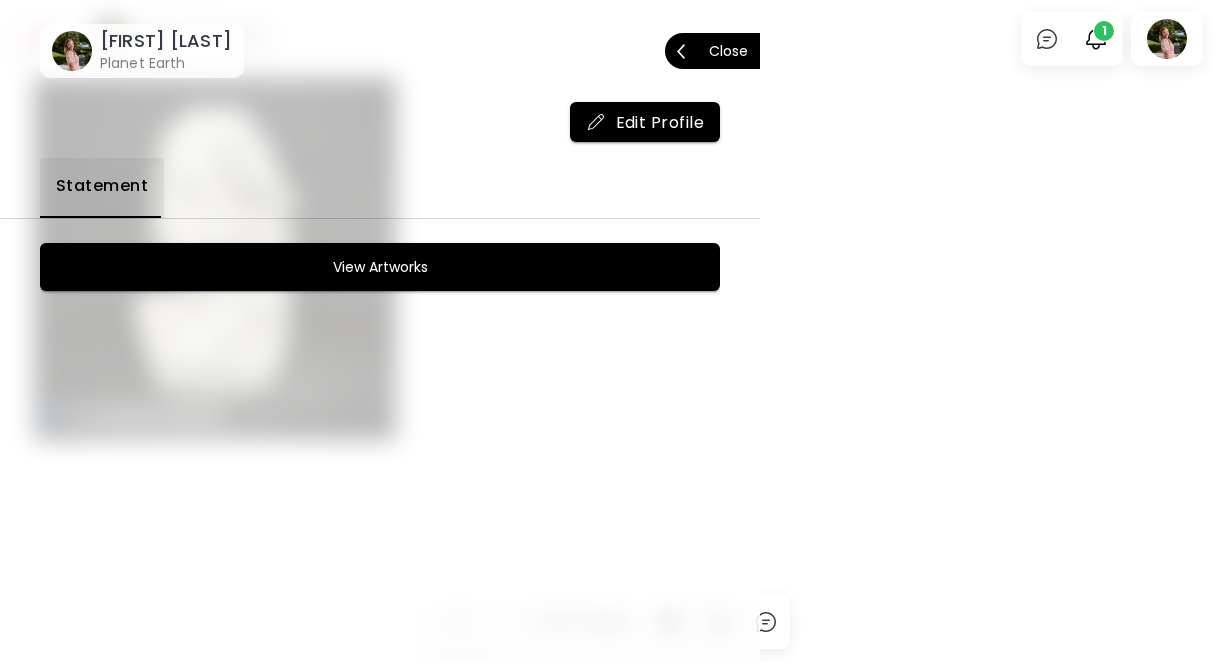 click on "Close" at bounding box center (712, 51) 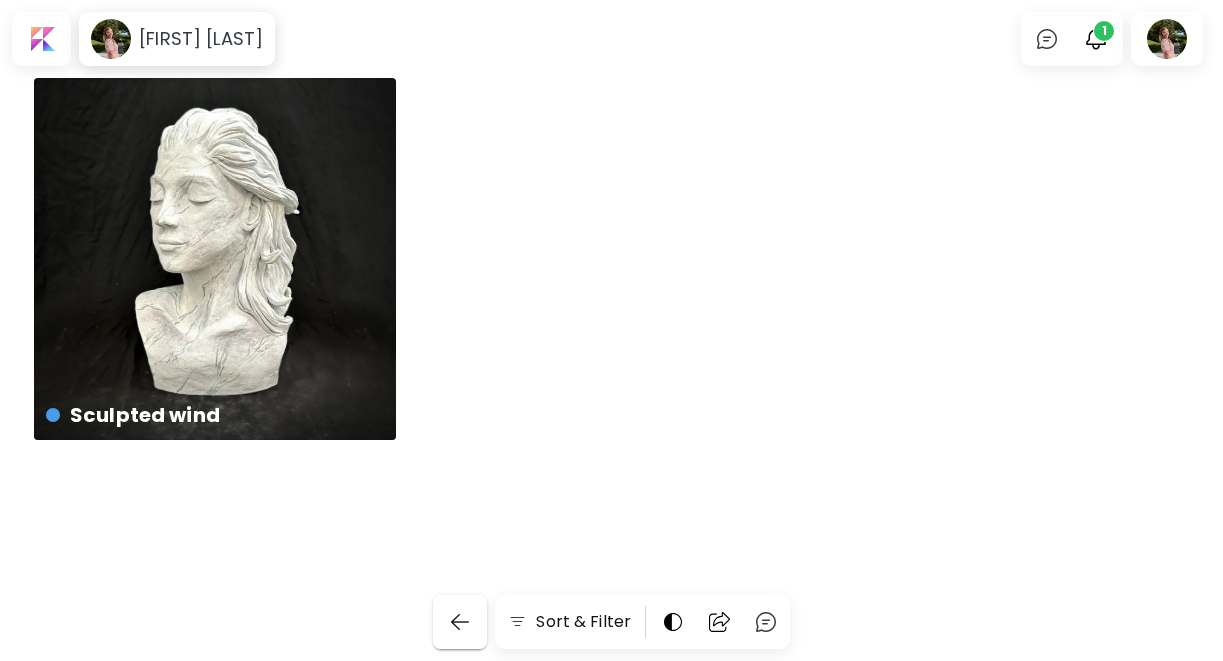 click at bounding box center [460, 622] 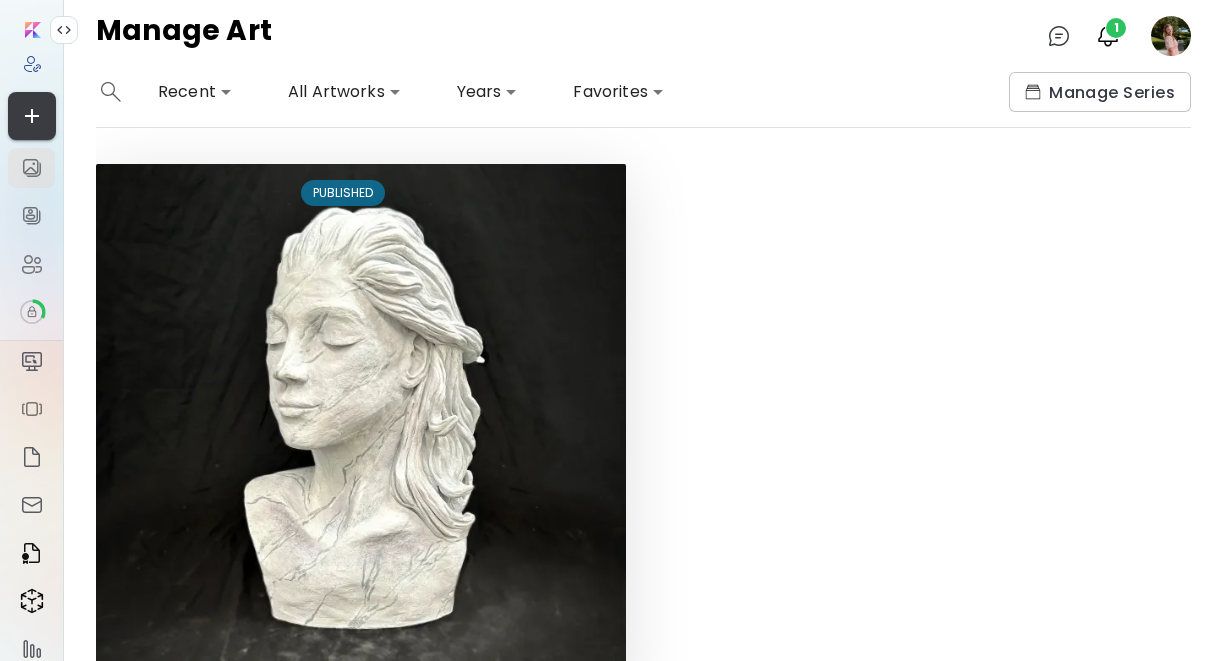 click 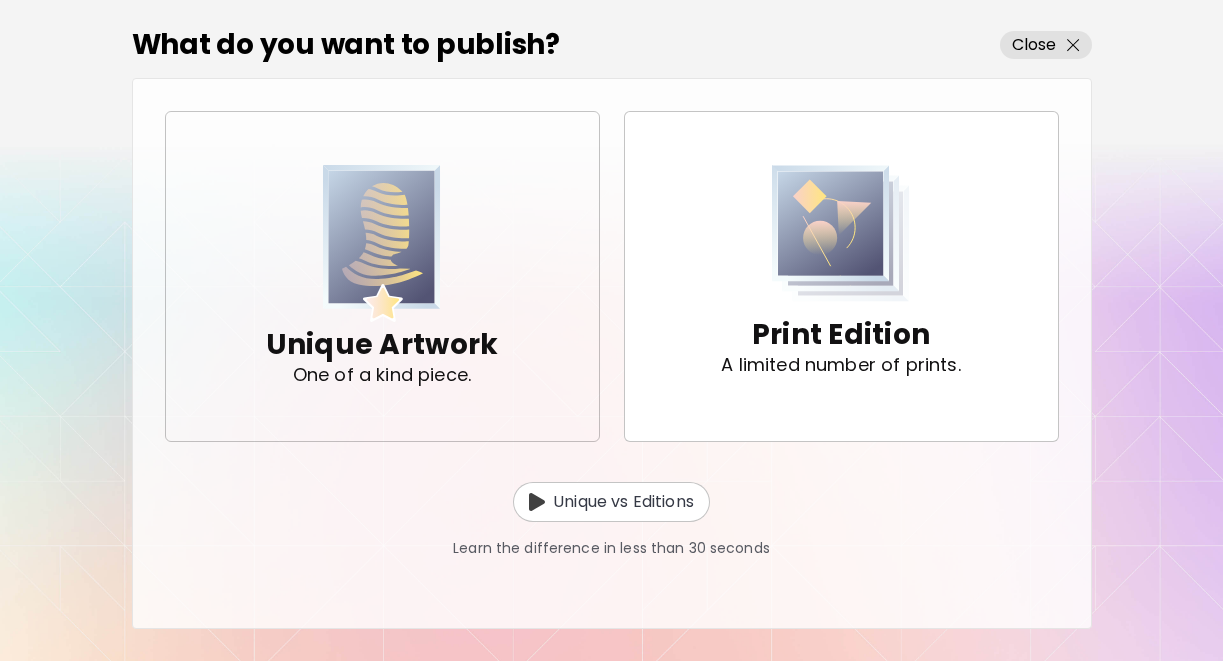 click at bounding box center (382, 243) 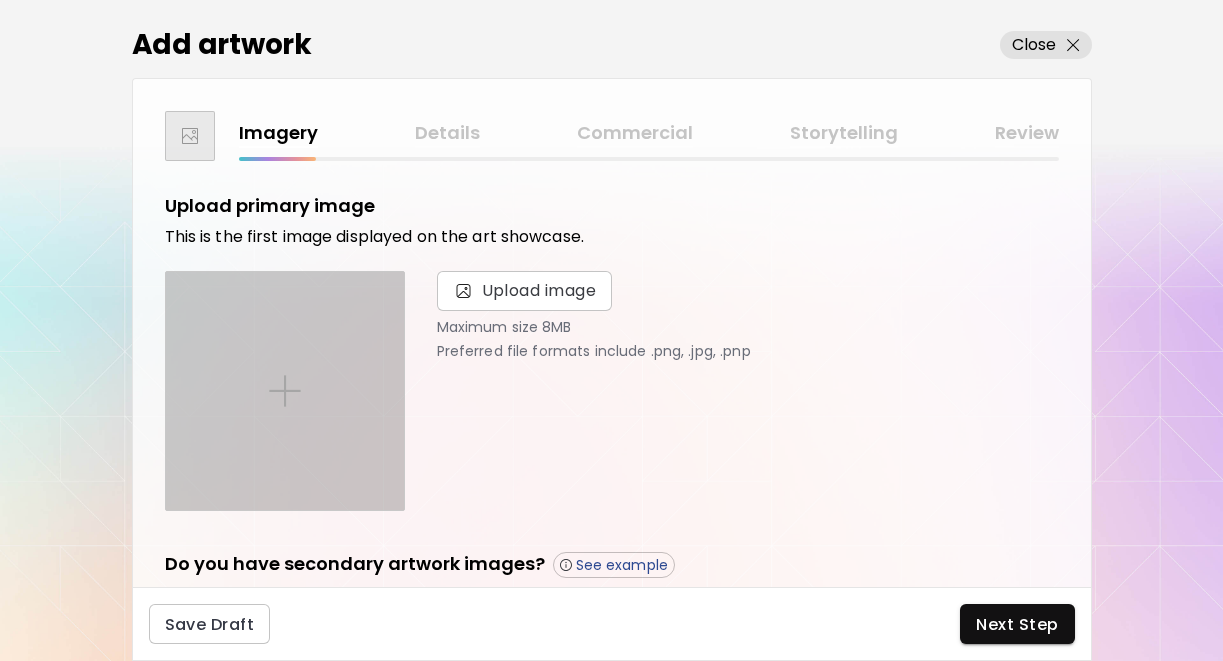 click at bounding box center (285, 391) 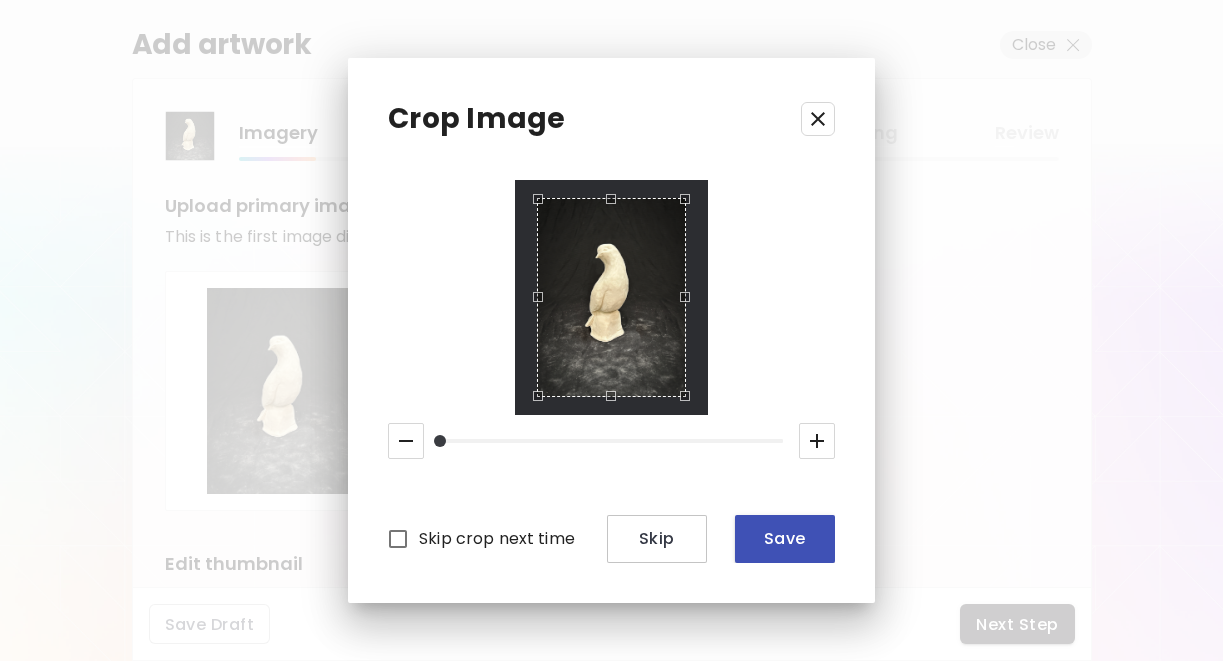 click on "Save" at bounding box center [785, 539] 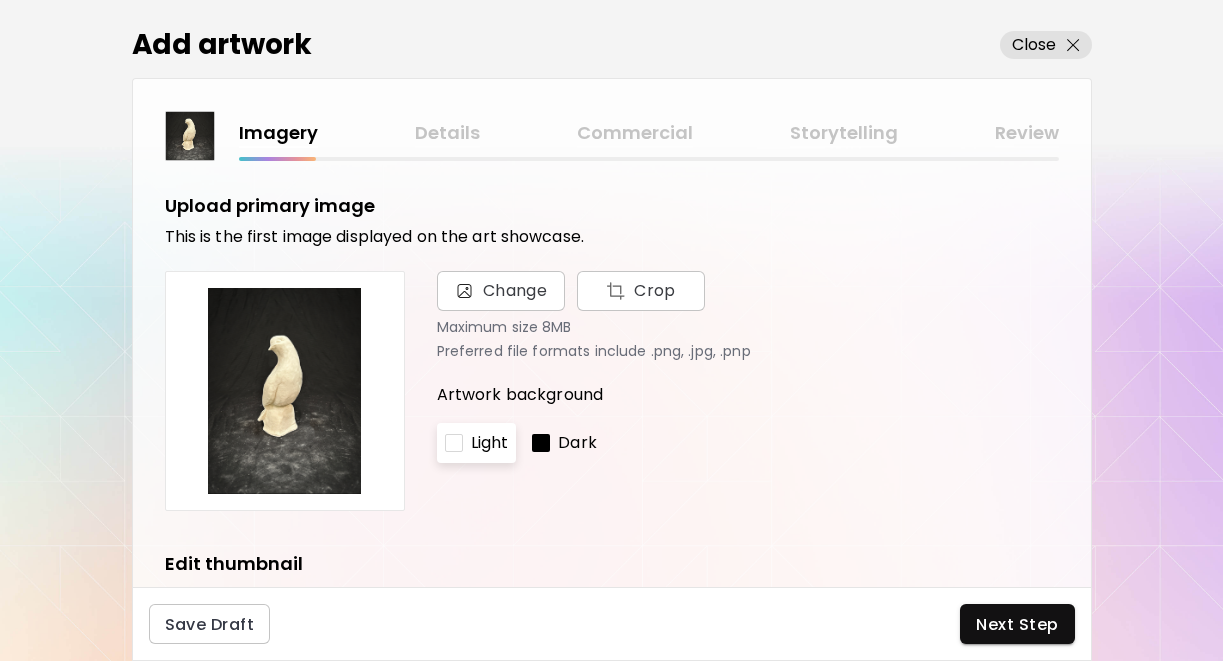 click at bounding box center [541, 443] 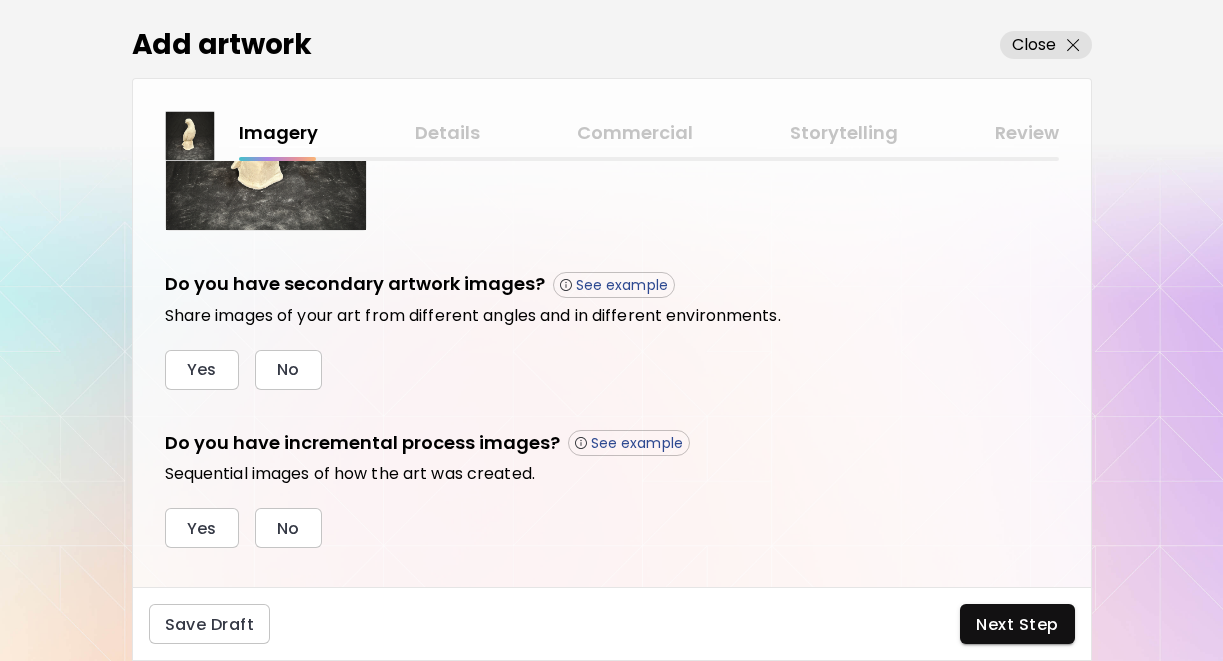 scroll, scrollTop: 606, scrollLeft: 0, axis: vertical 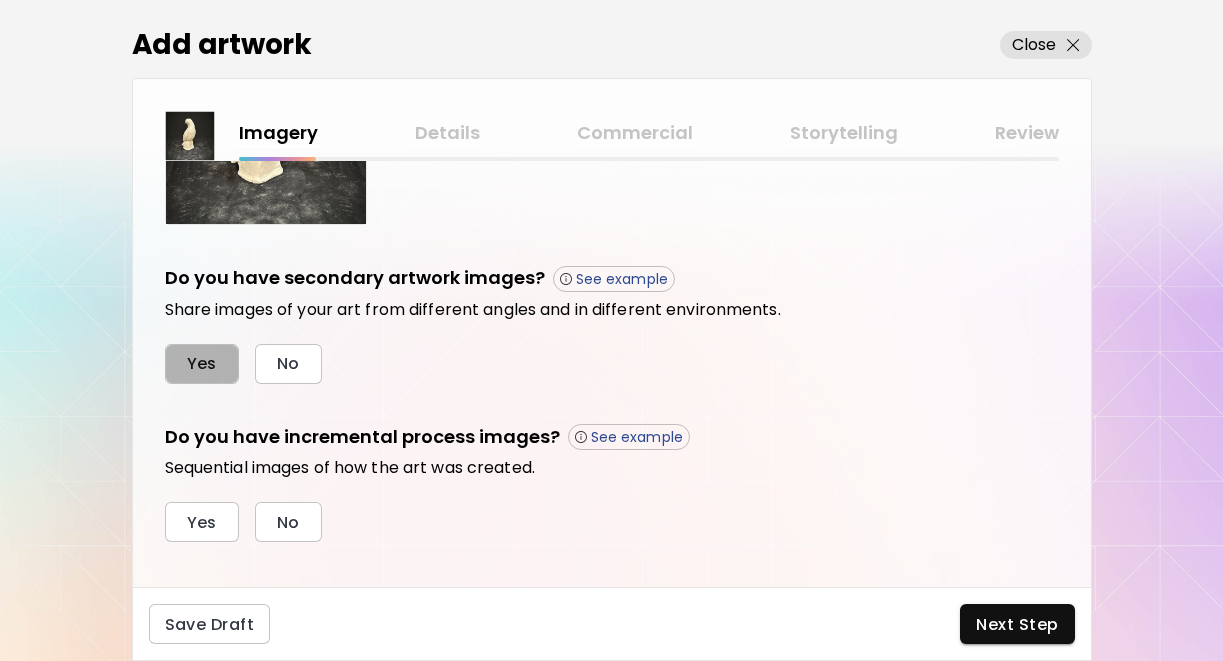 click on "Yes" at bounding box center [202, 363] 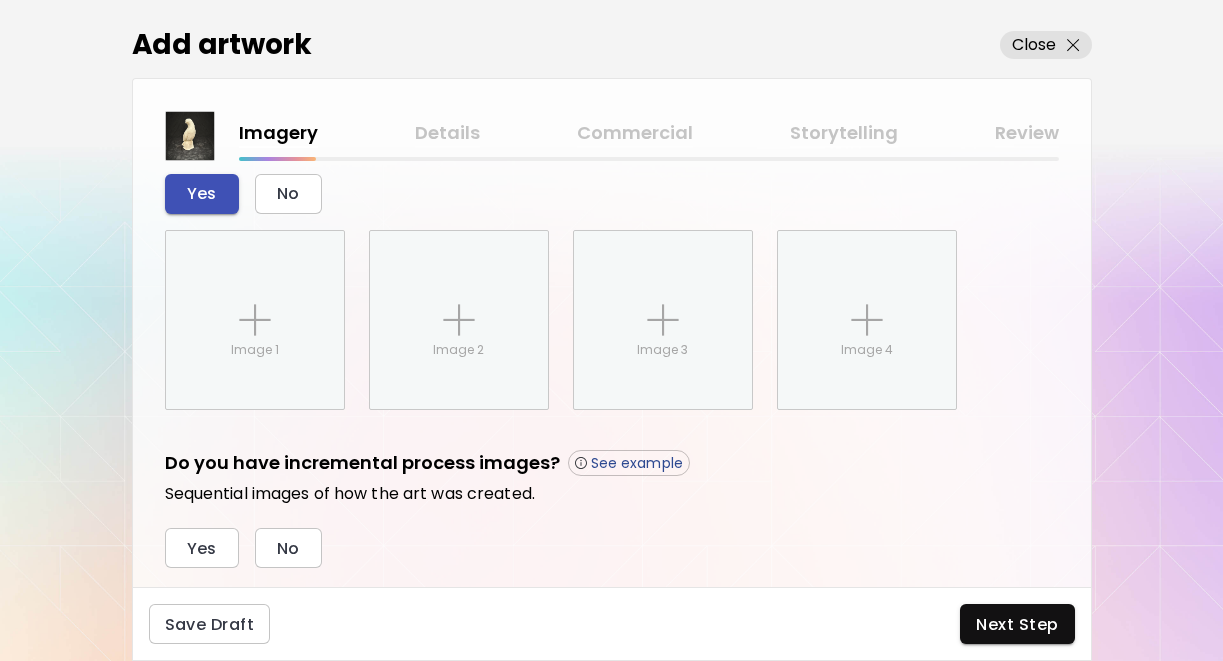 scroll, scrollTop: 828, scrollLeft: 0, axis: vertical 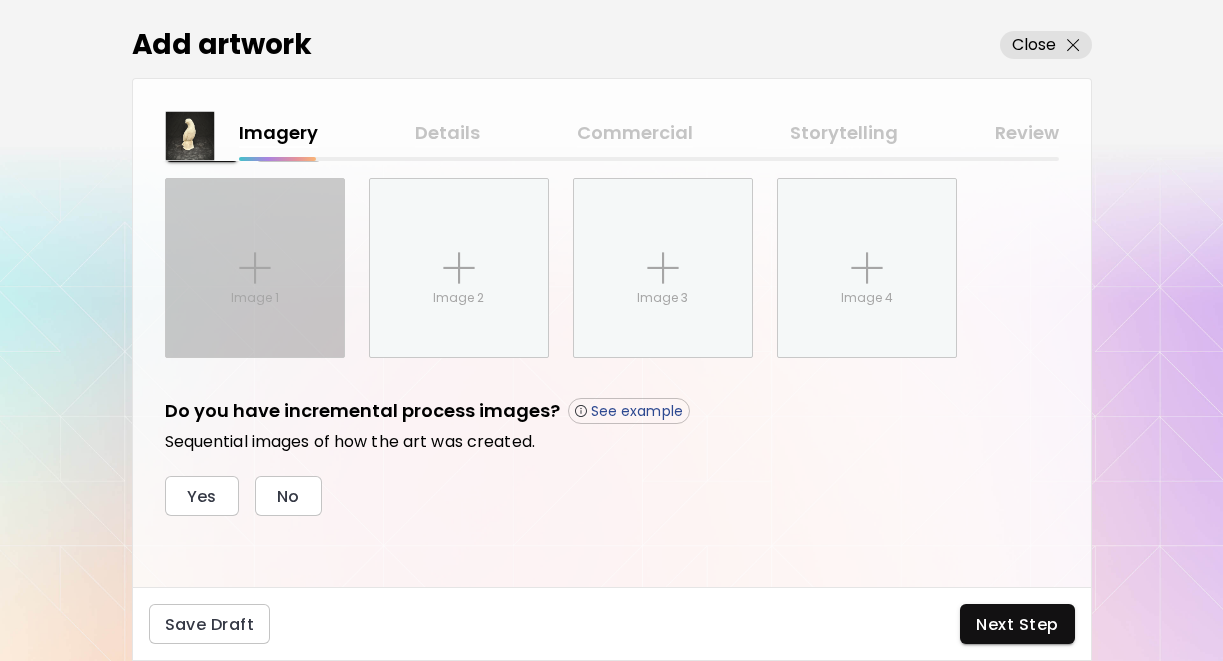 click on "Image 1" at bounding box center (255, 298) 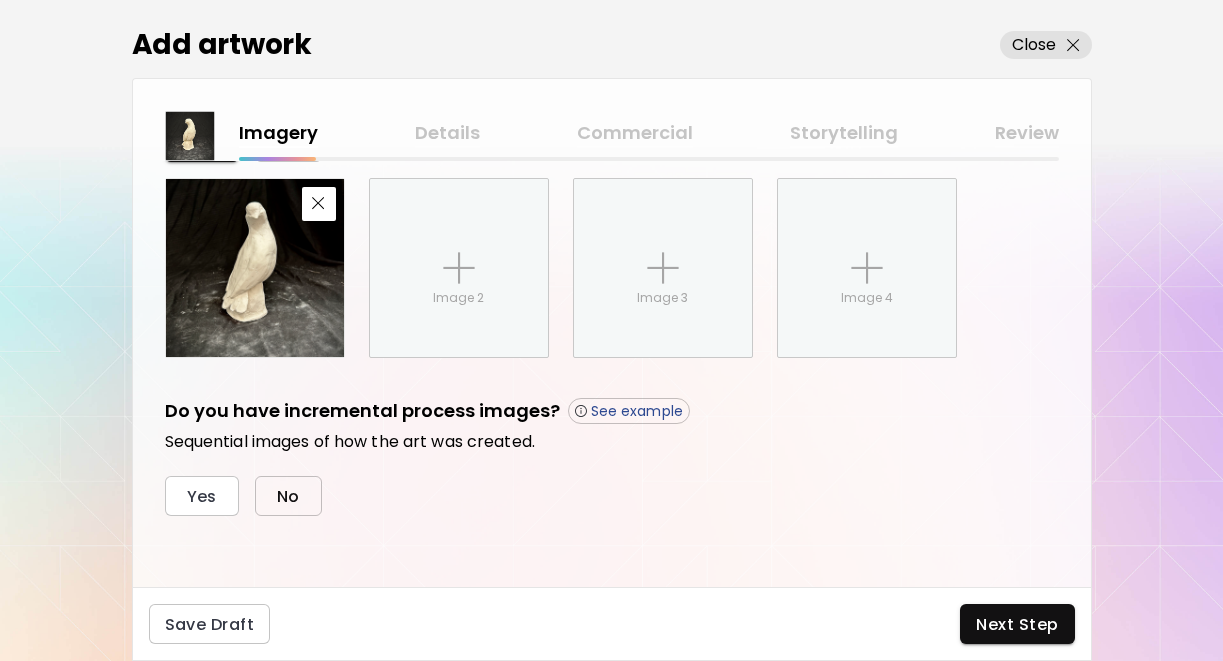 click on "No" at bounding box center [288, 496] 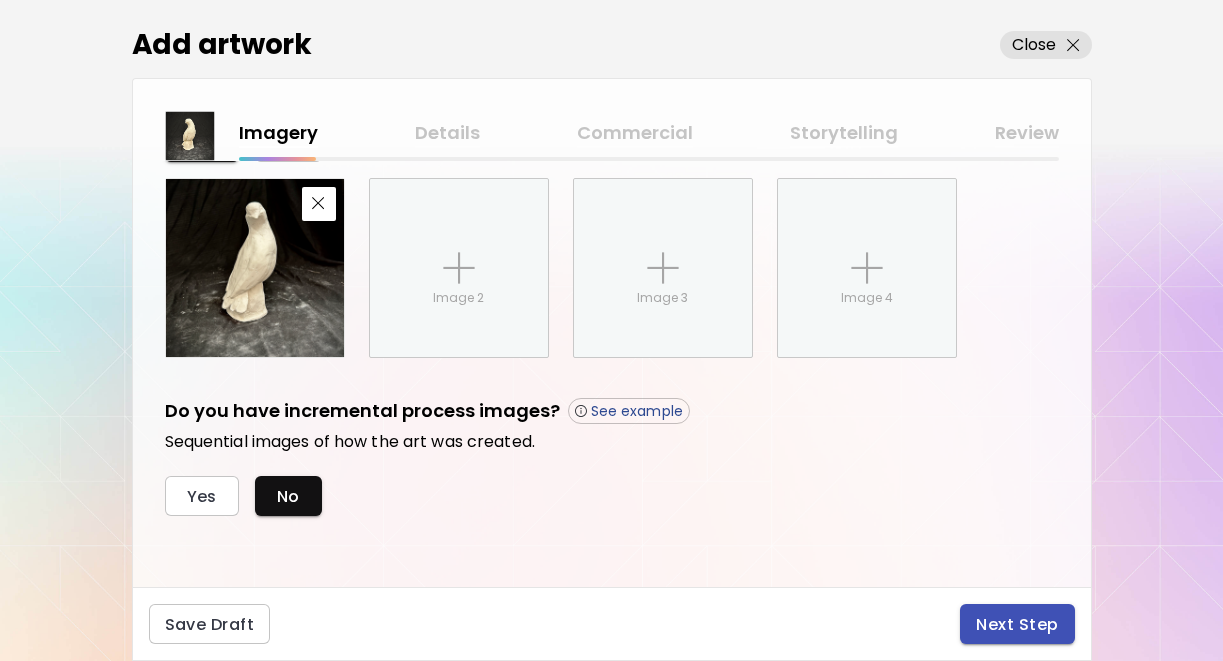 click on "Next Step" at bounding box center (1017, 624) 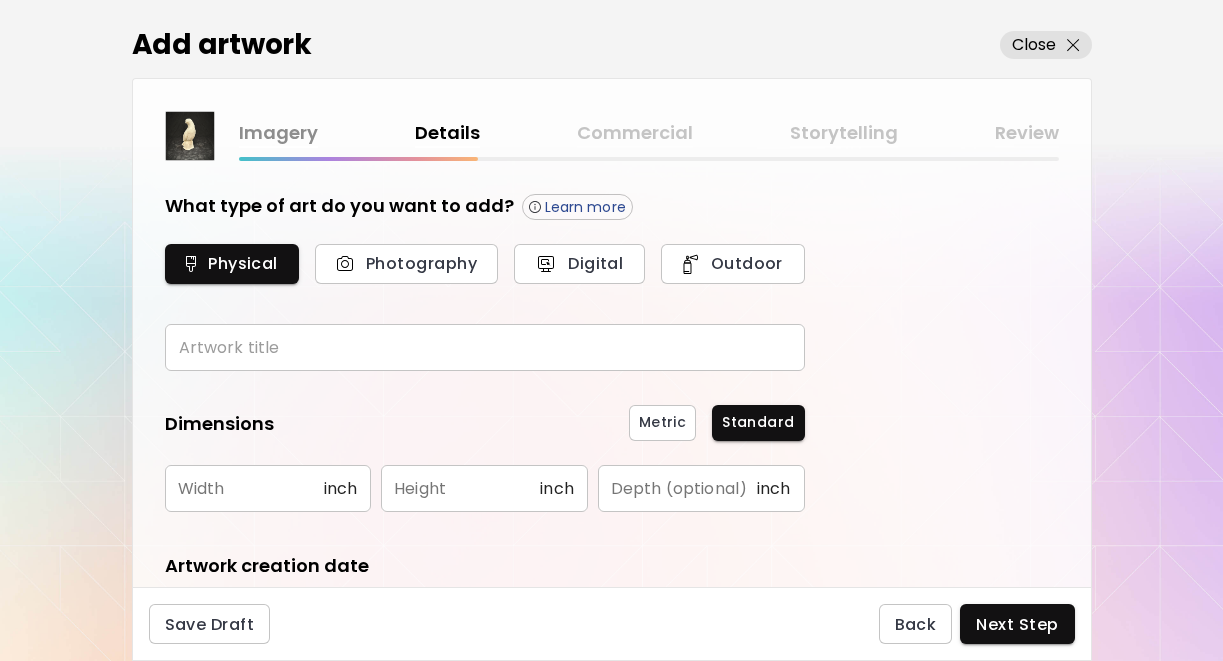 click at bounding box center [485, 347] 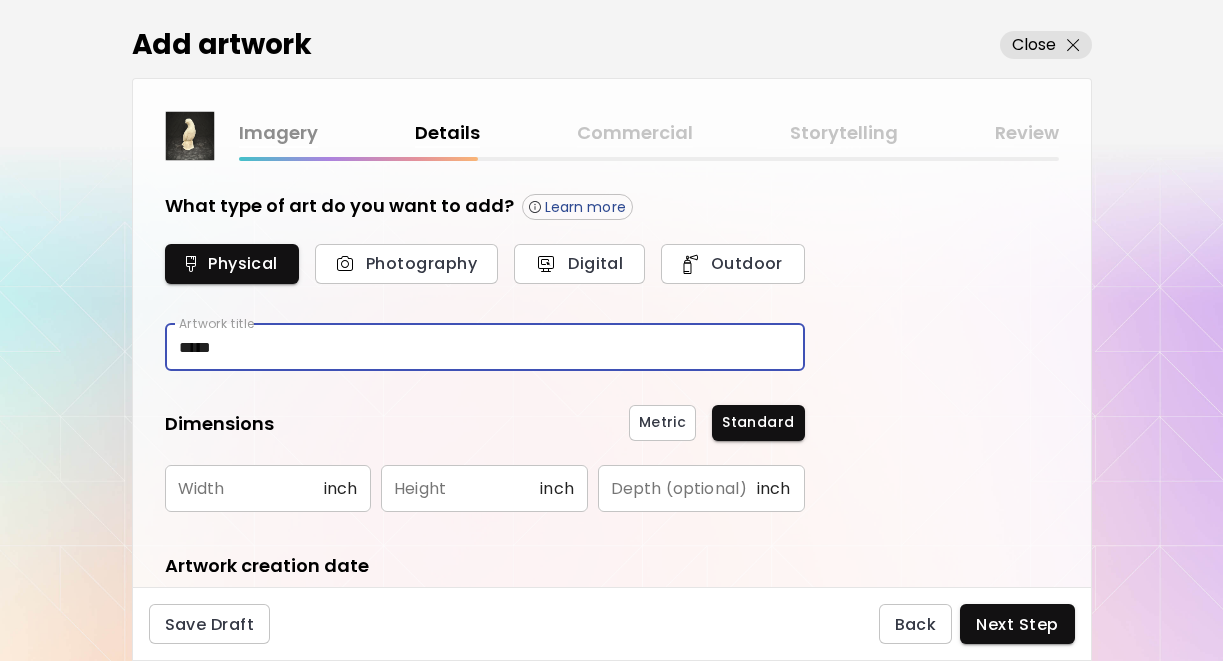 type on "*****" 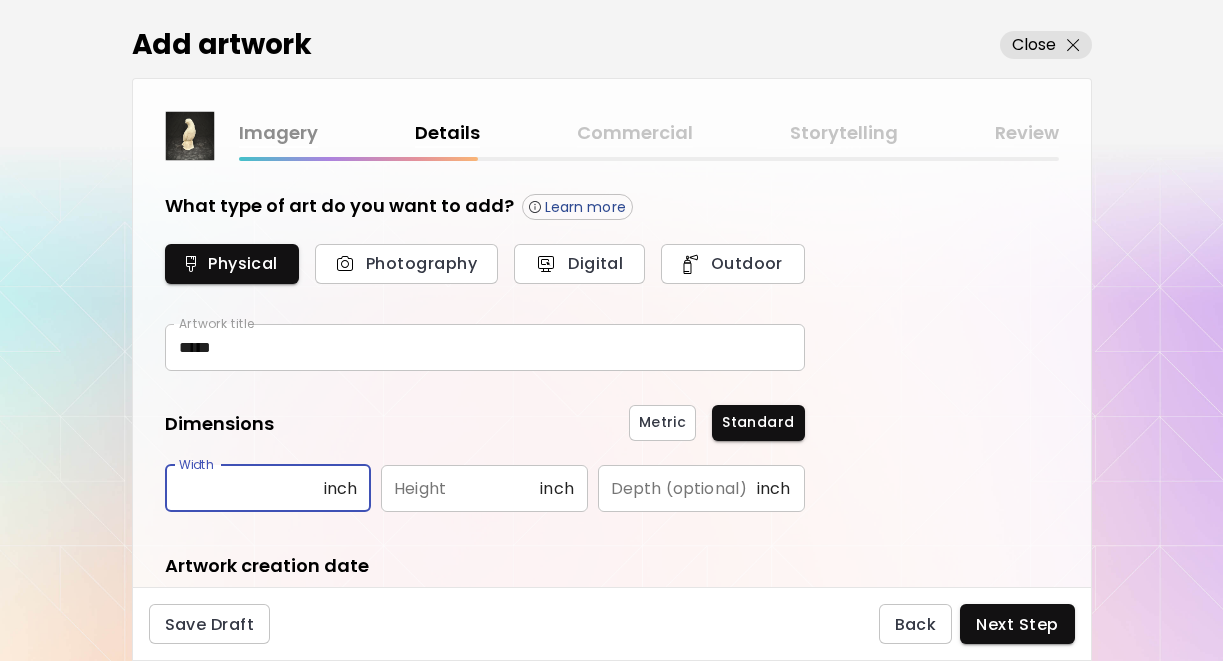 click at bounding box center [244, 488] 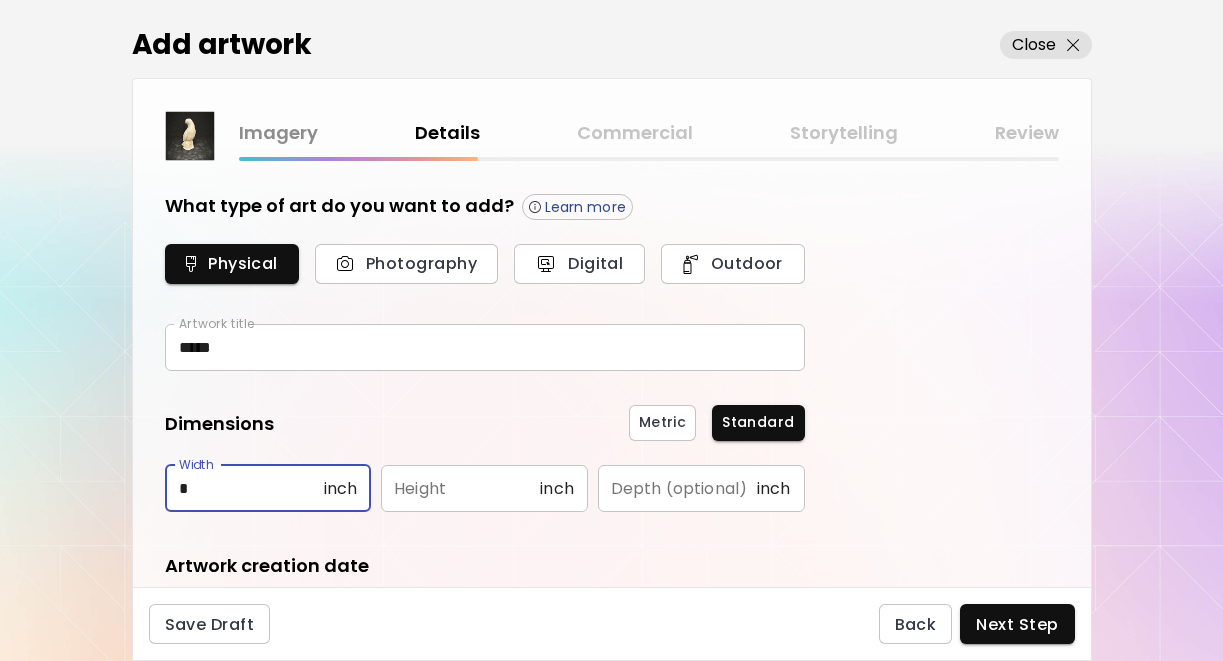 type on "*" 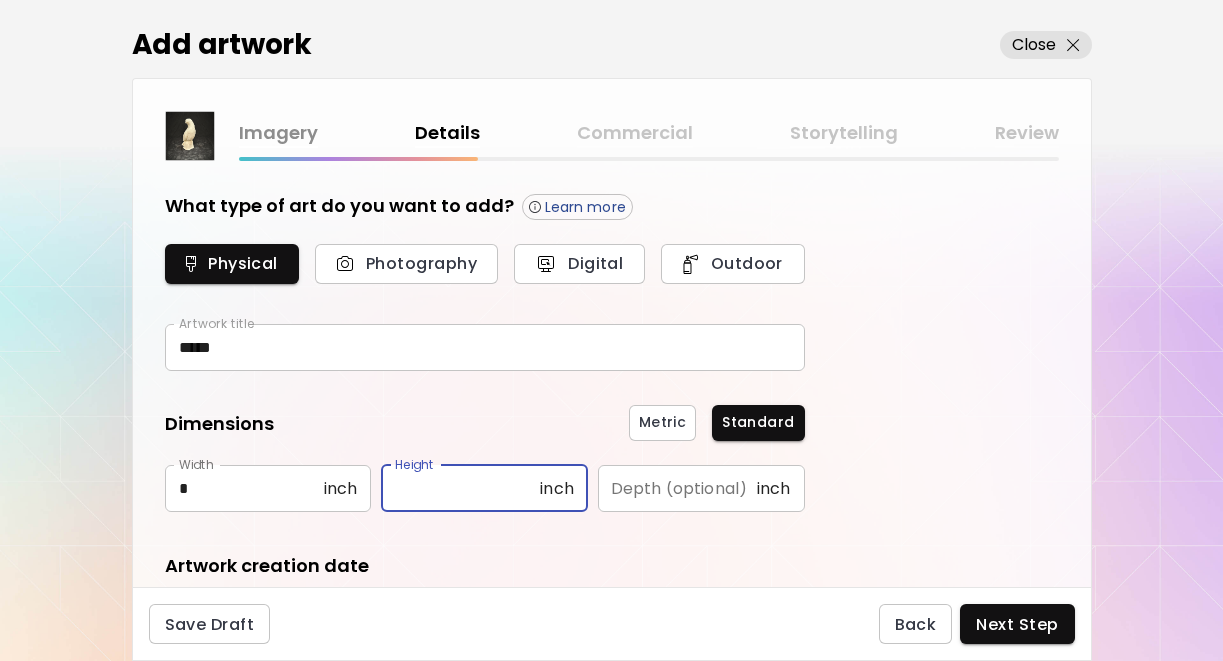 click at bounding box center (460, 488) 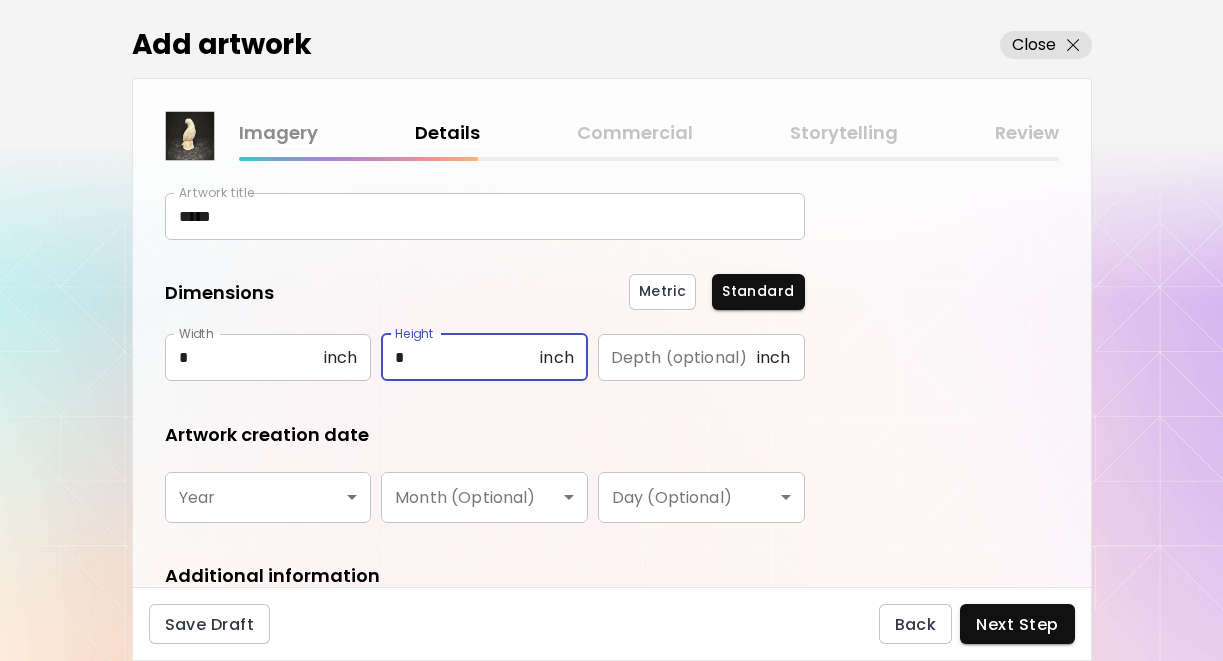 scroll, scrollTop: 142, scrollLeft: 0, axis: vertical 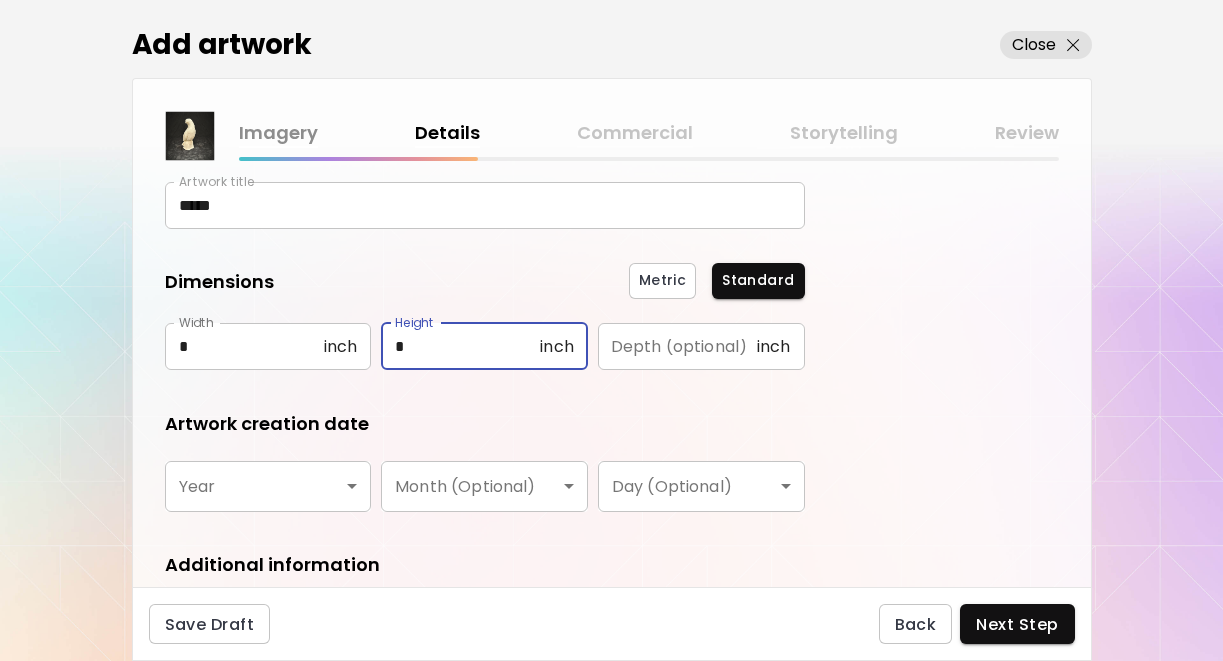 type on "*" 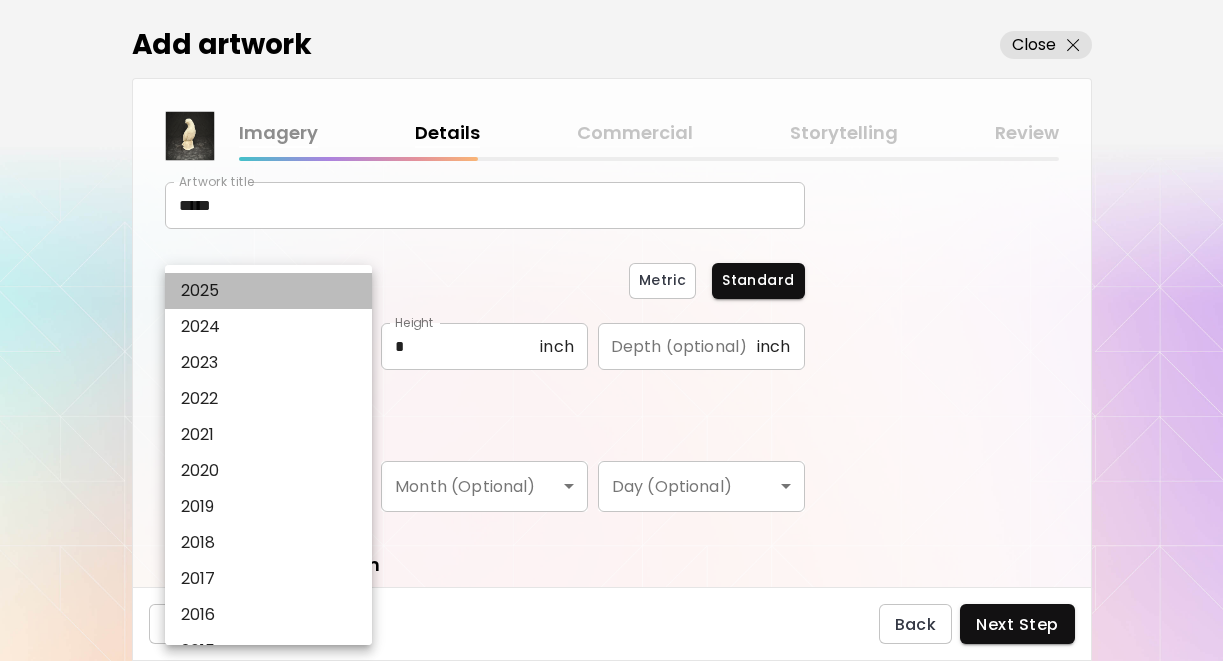 click on "2025" at bounding box center (268, 291) 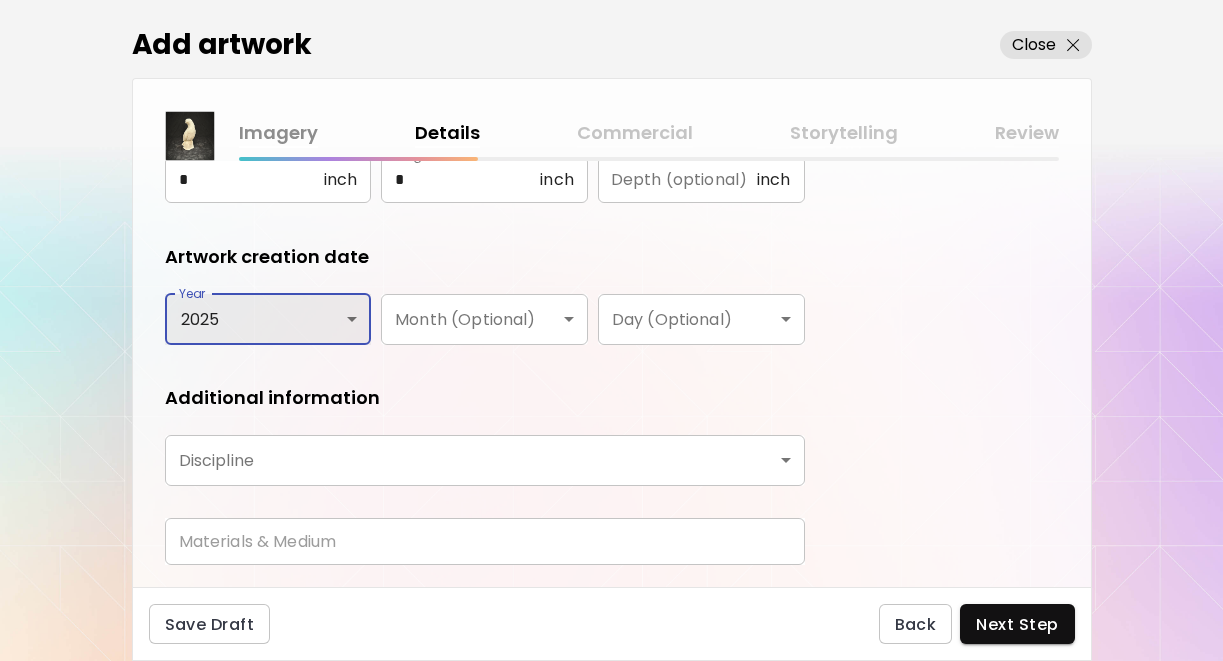 scroll, scrollTop: 366, scrollLeft: 0, axis: vertical 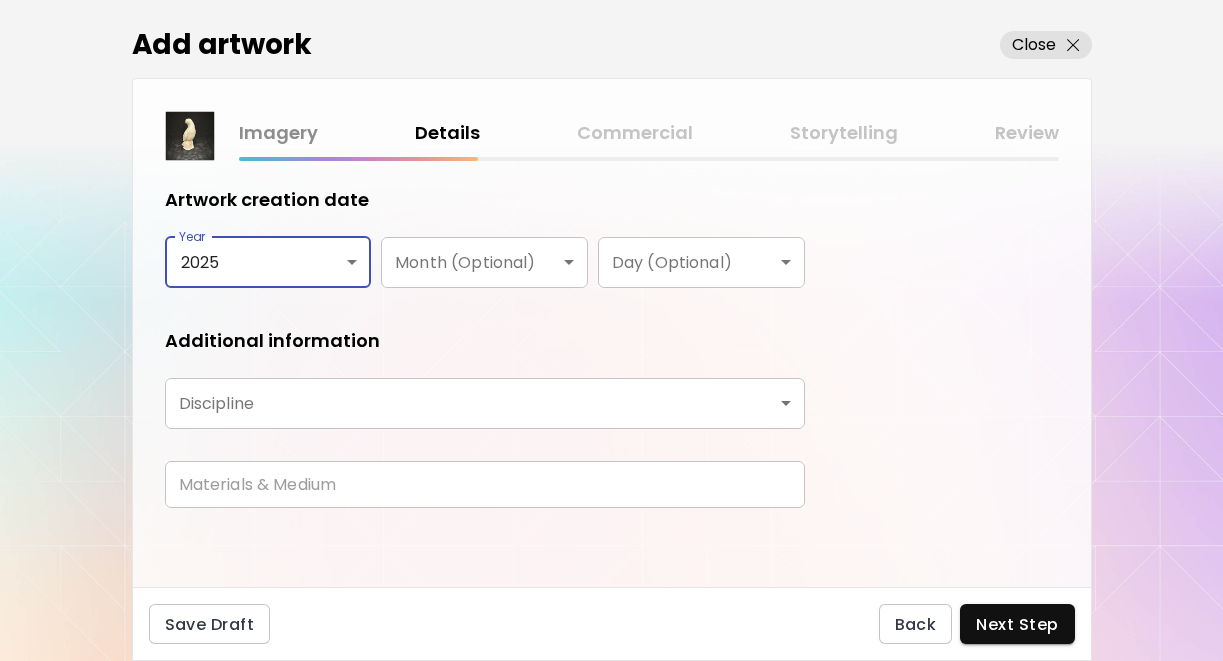click on "Artist country Artist country Disciplines All Painting Drawing Collage Sculpture Photography AR & VR Digital & NFT Street & Urban Genres All Abstract Pop Surrealism Impressionism Portrait & Figurative Minimalism Hypercontemporary Realism Comics & Manga Nature Art Erotic Urban Identity Based All Young Artists Female Artists New York City Latin American Portugal & Brazil Francophonic Black & African Middle East LGBTQ+ Asian & Pacific India & South Asia" at bounding box center (611, 330) 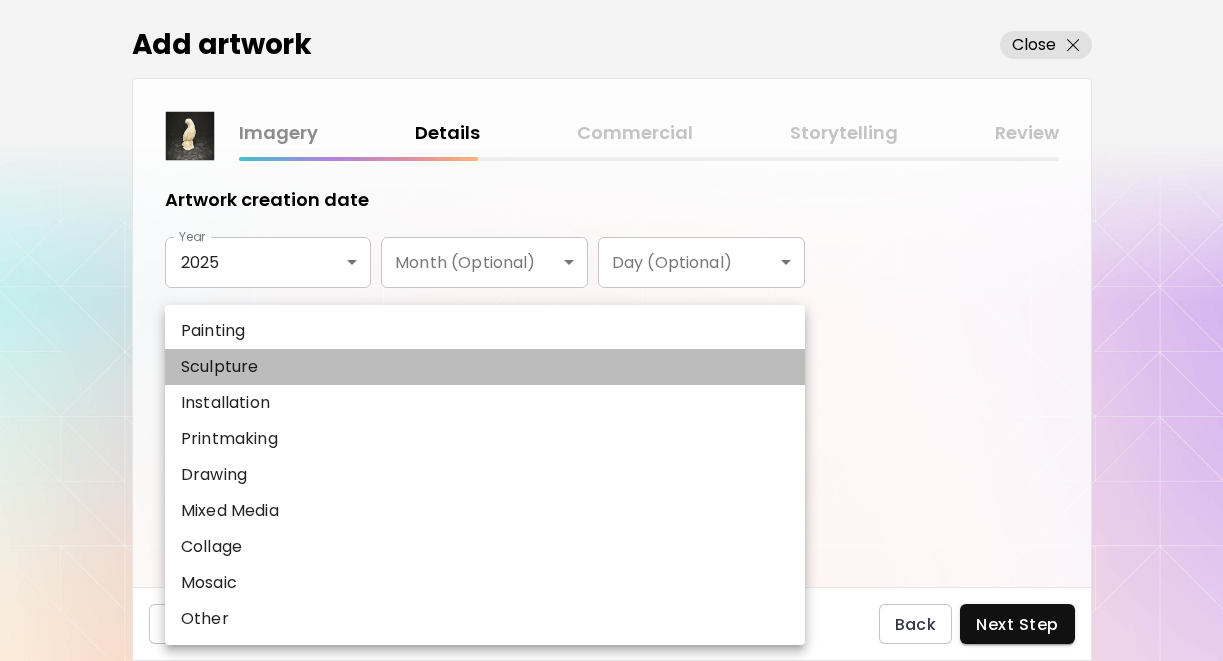 click on "Sculpture" at bounding box center [485, 367] 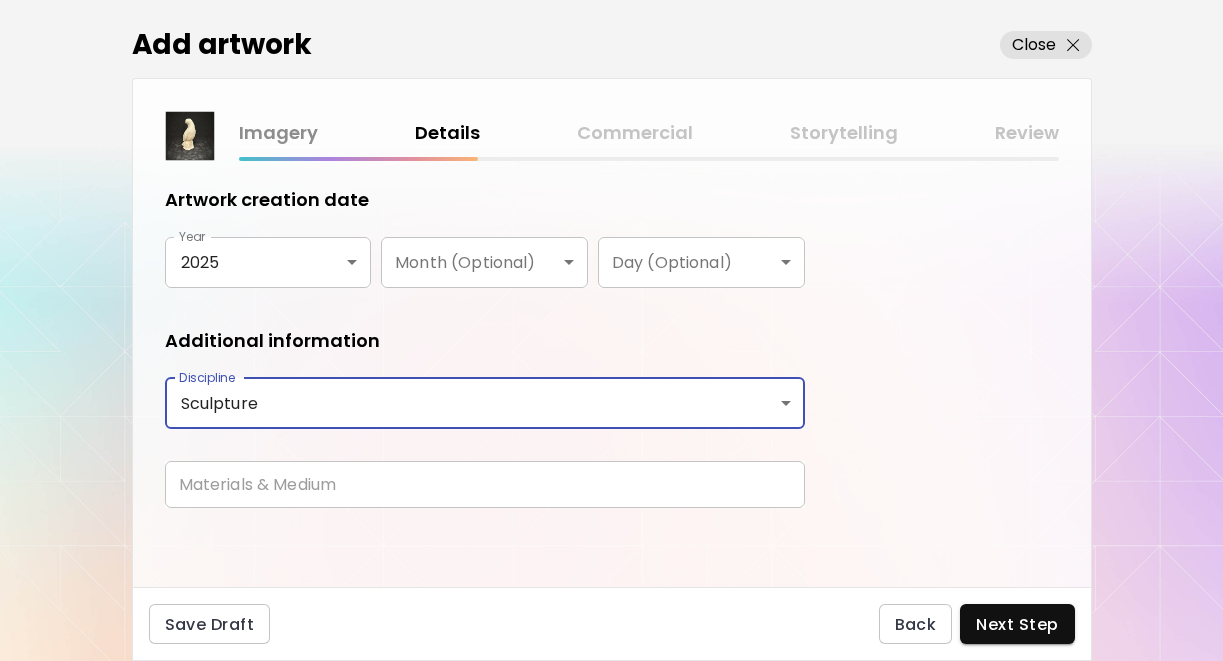 click on "Artwork title ***** Artwork title Dimensions Metric Standard Width * inch Width Height * inch Height Depth (optional) inch Depth (optional) Artwork creation date Year 2025 **** Year Month (Optional) Month (Optional) Day (Optional) Day (Optional) Additional information Discipline Sculpture ********* Discipline Materials & Medium Materials & Medium Save Draft Back Next Step Artist Search Name or handle Name or handle Artist country Artist country Disciplines All Painting Drawing Collage Sculpture Photography AR & VR Digital & NFT Street & Urban Genres All Abstract Pop Surrealism Impressionism Portrait & Figurative Minimalism Hypercontemporary Realism Comics & Manga Nature Art Erotic Urban Identity Based All Young Artists Female Artists New York City Latin American Portugal & Brazil Francophonic Black & African Middle East LGBTQ+ Asian & Pacific Reset" at bounding box center [611, 330] 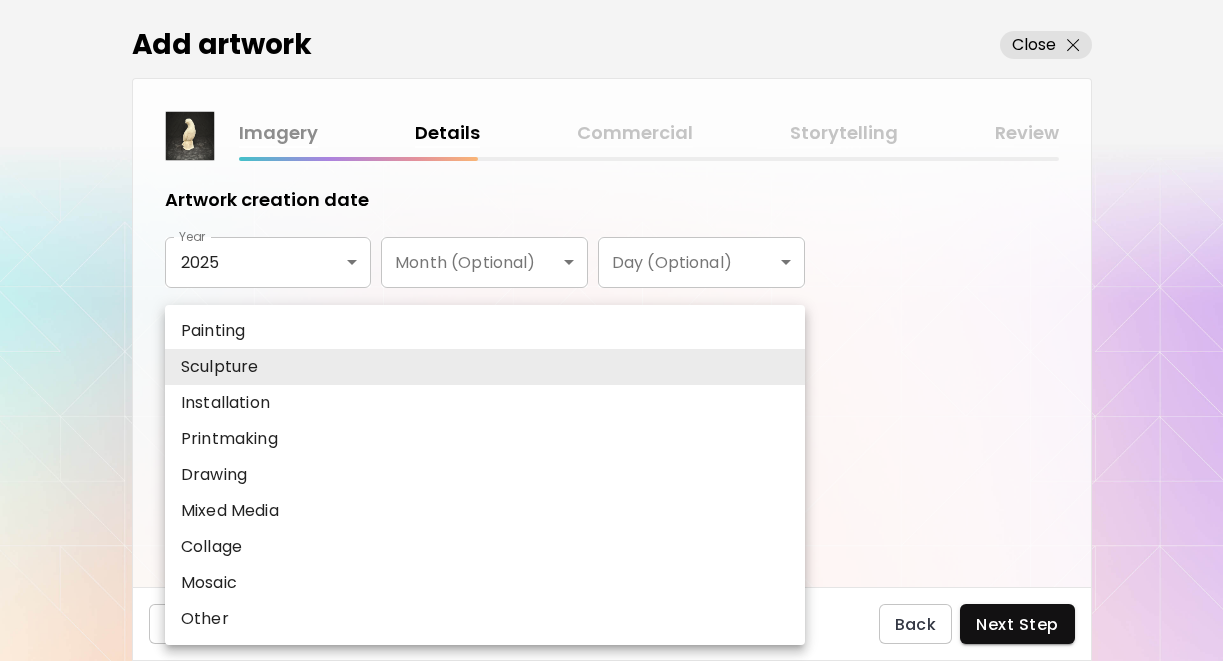 click on "Sculpture" at bounding box center [485, 367] 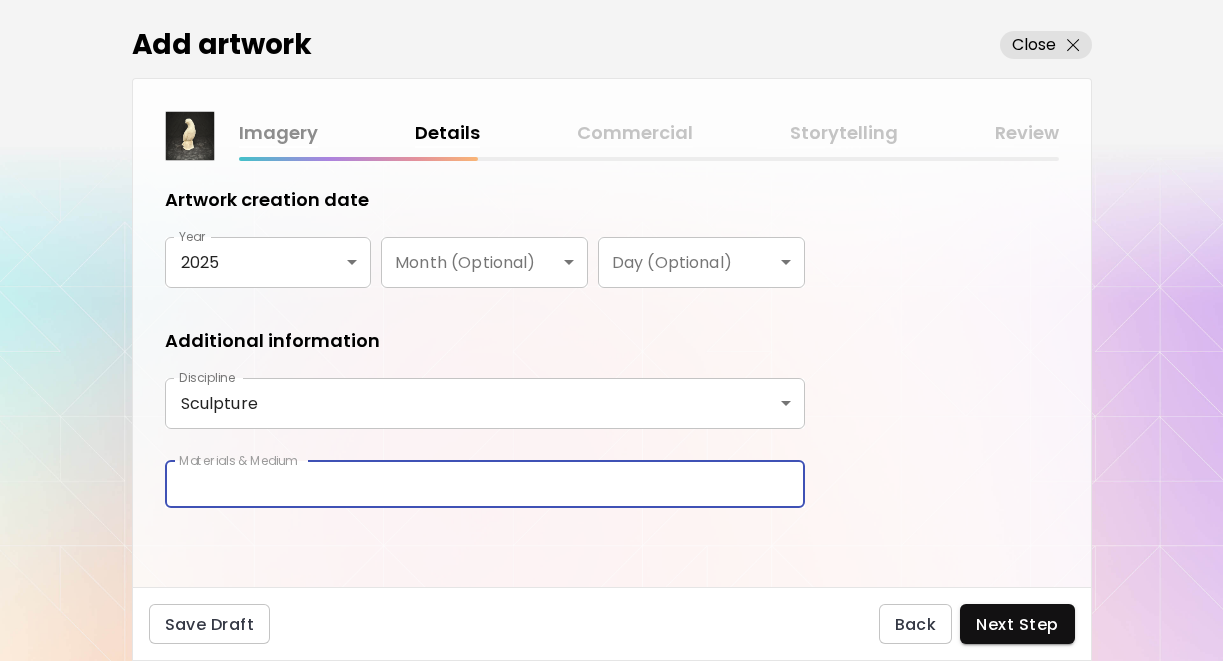 click at bounding box center [485, 484] 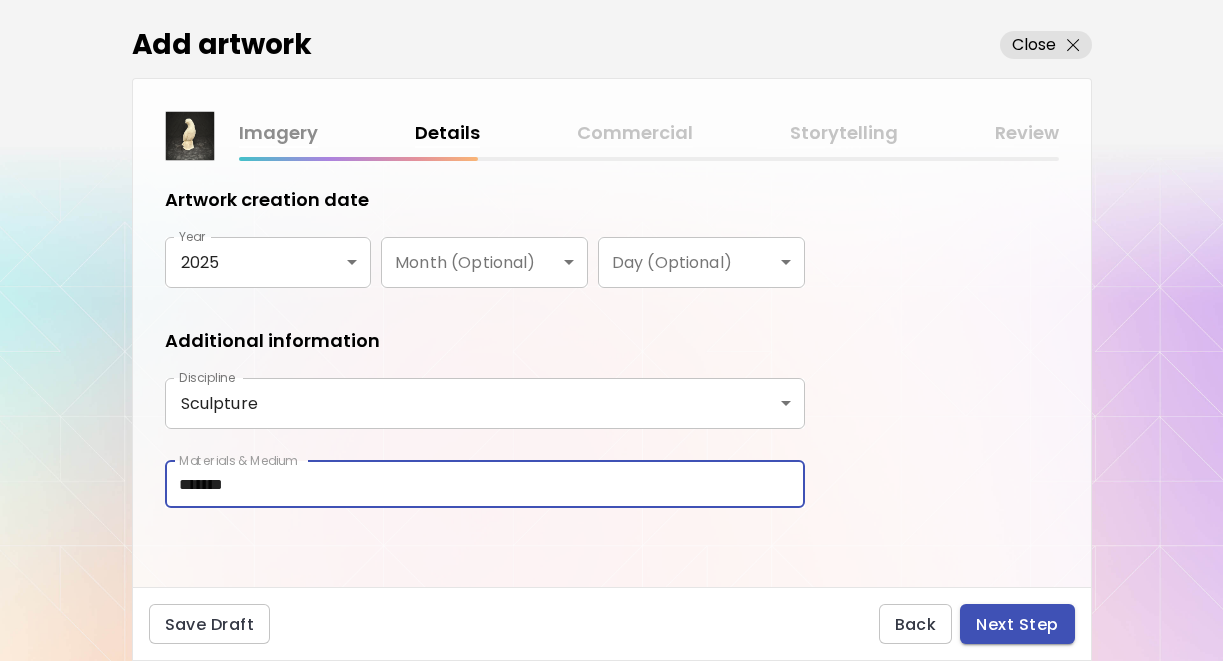 type on "*******" 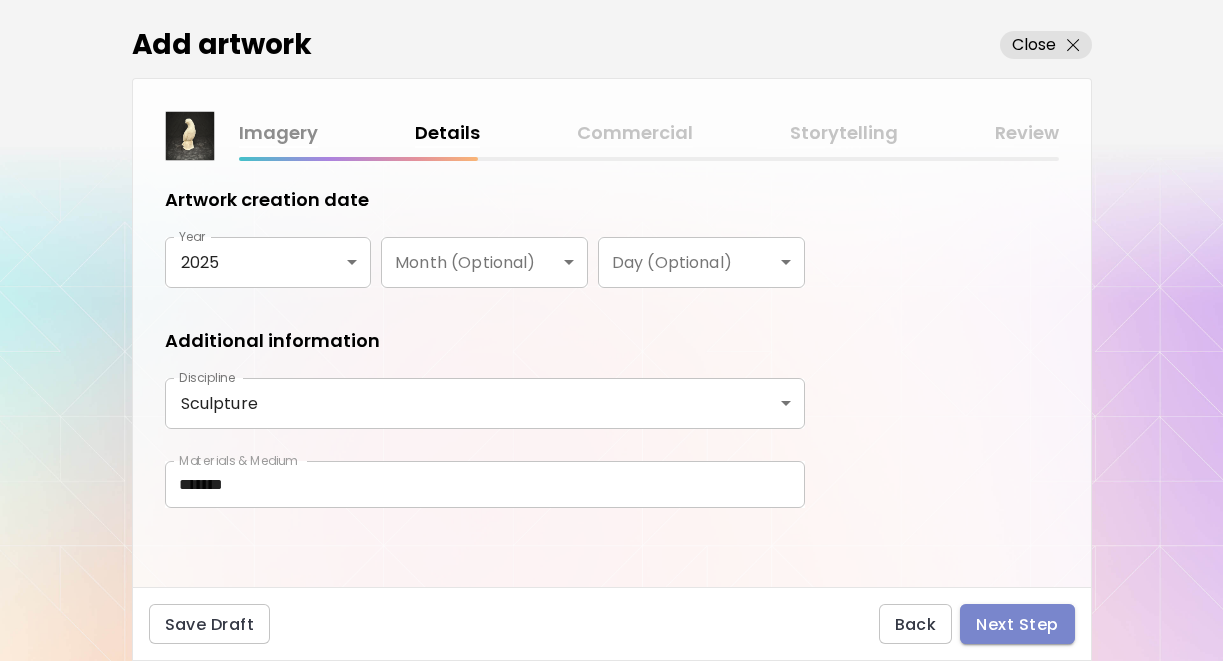 click on "Next Step" at bounding box center [1017, 624] 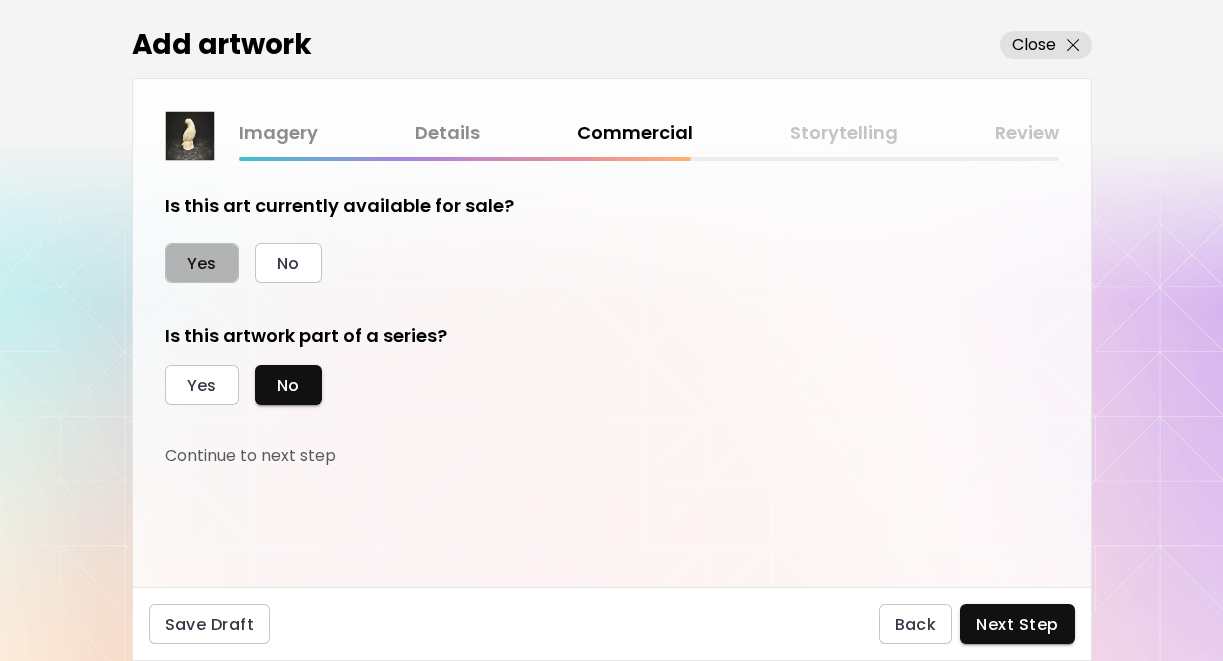 click on "Yes" at bounding box center (202, 263) 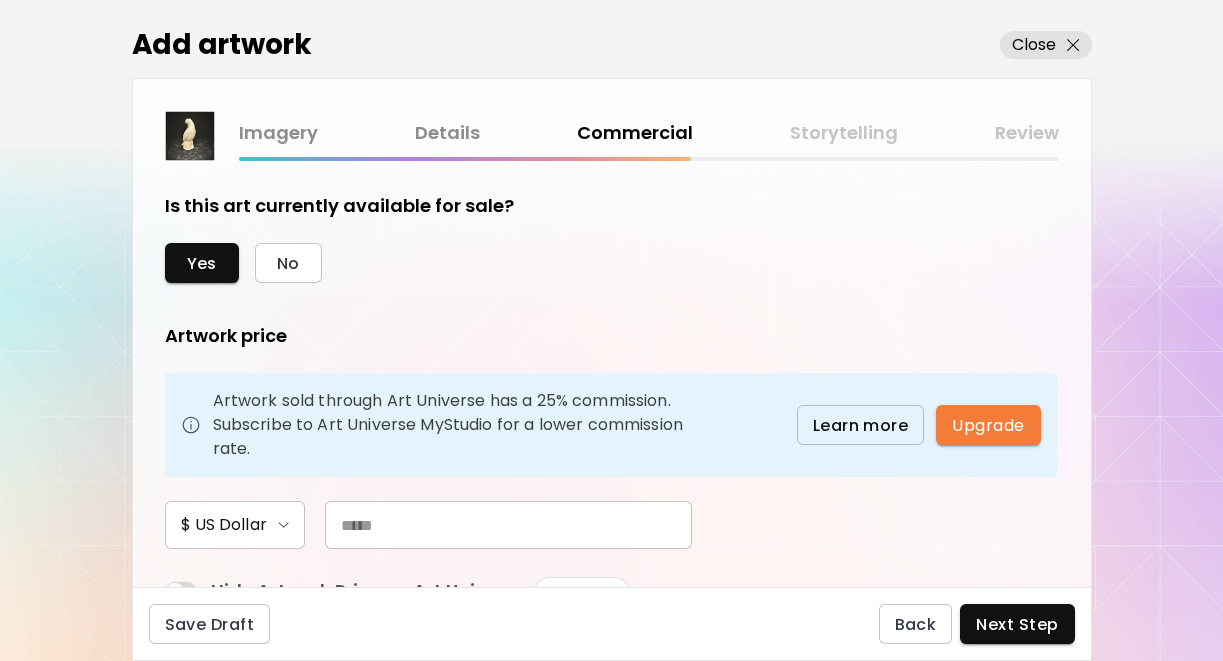 click at bounding box center [508, 525] 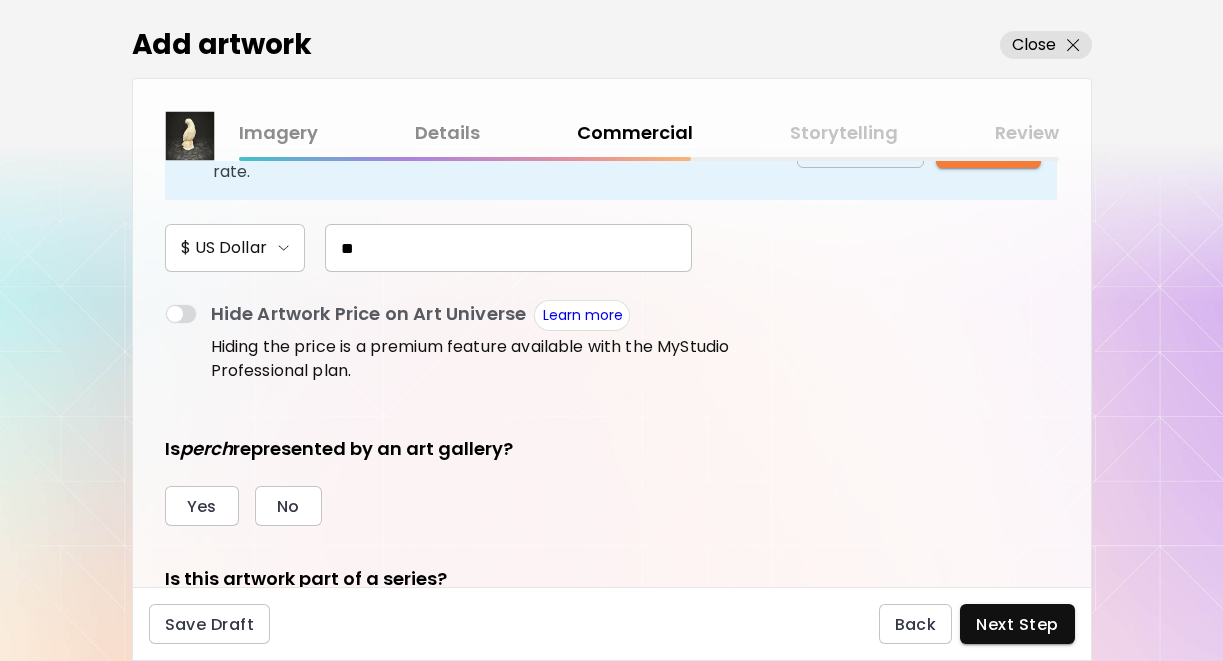 scroll, scrollTop: 289, scrollLeft: 0, axis: vertical 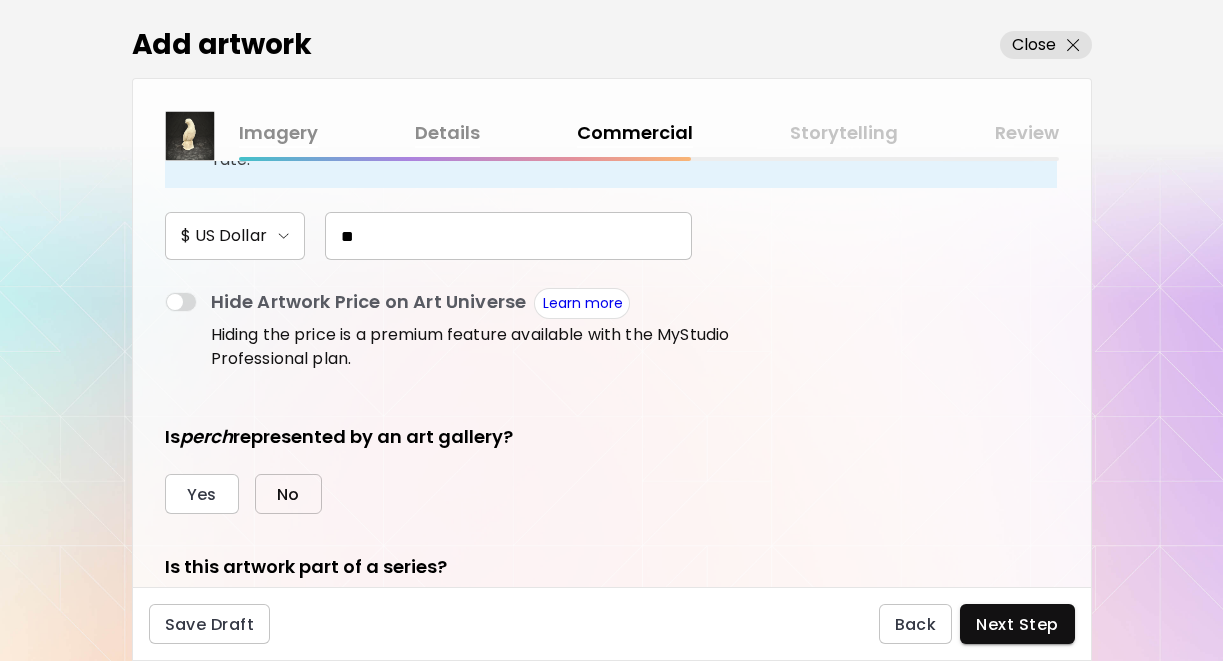 type on "**" 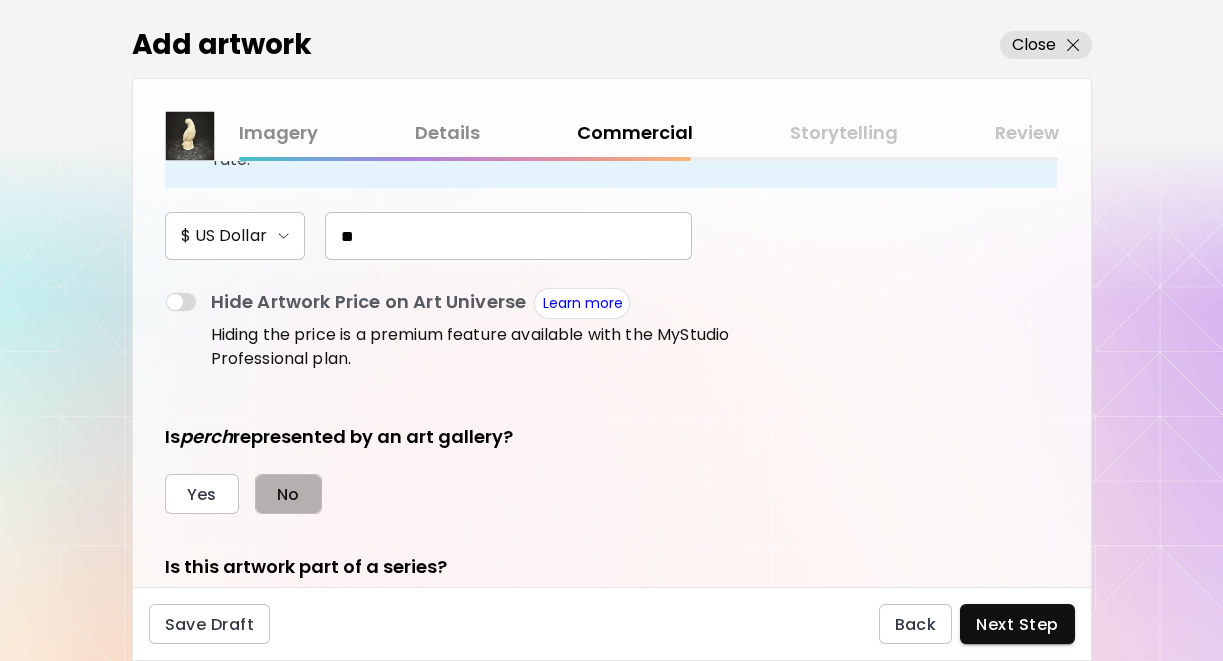 click on "No" at bounding box center (288, 494) 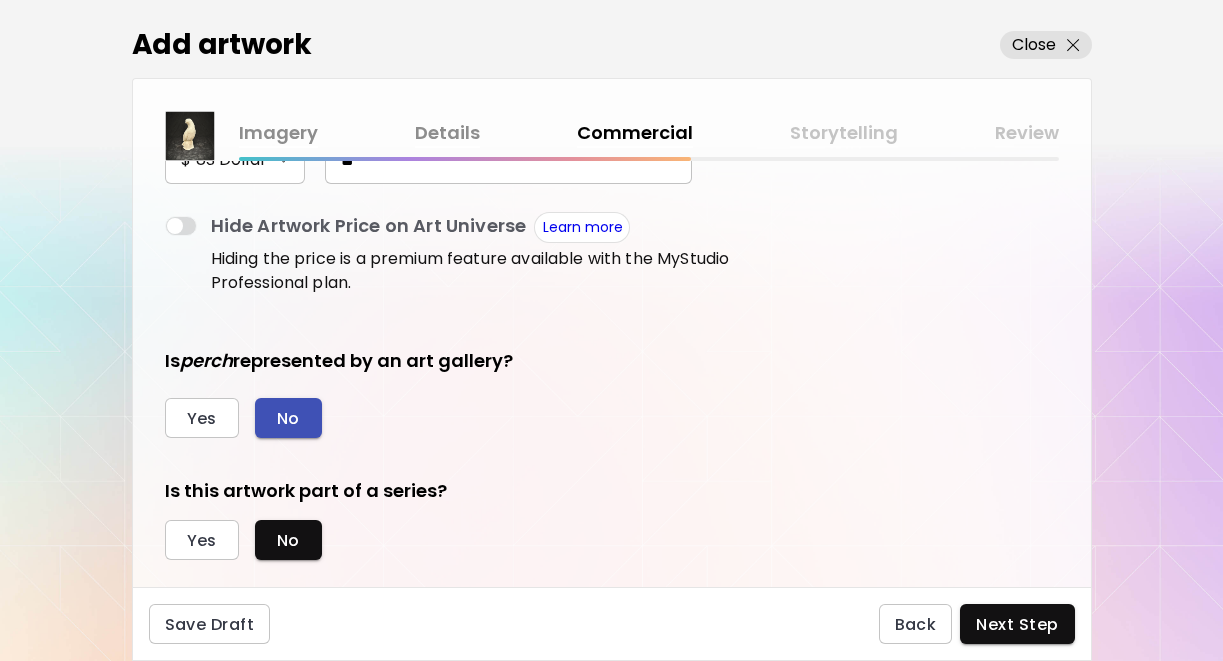 scroll, scrollTop: 400, scrollLeft: 0, axis: vertical 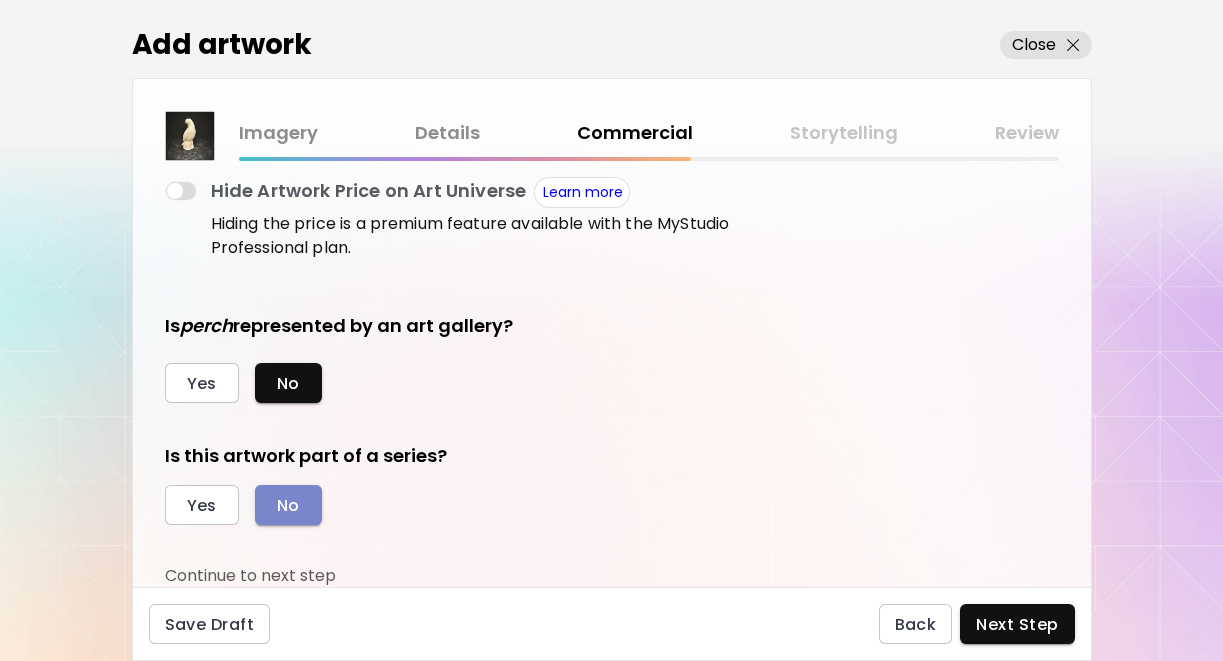 click on "No" at bounding box center [288, 505] 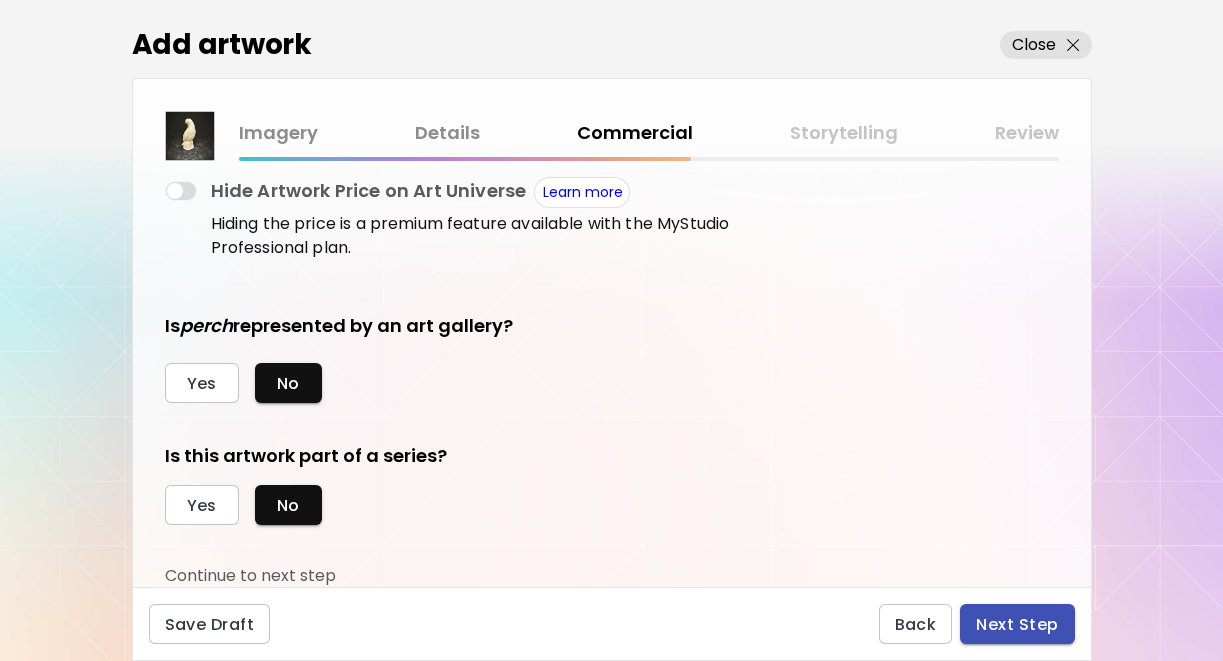 click on "Next Step" at bounding box center [1017, 624] 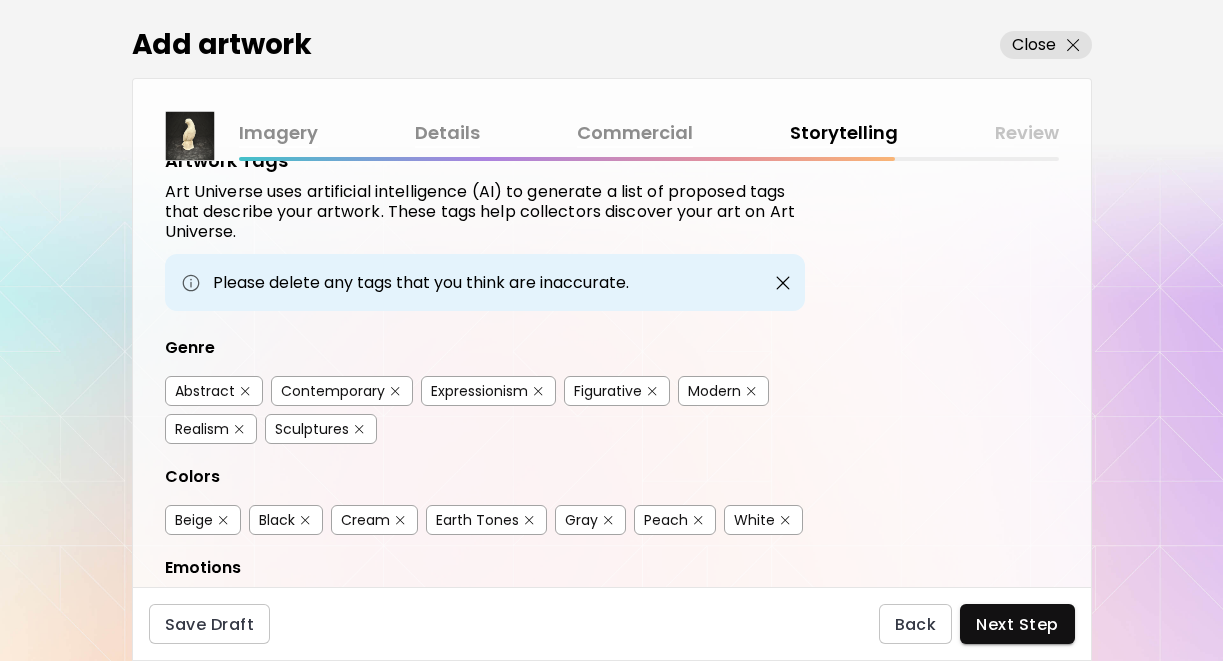 scroll, scrollTop: 64, scrollLeft: 0, axis: vertical 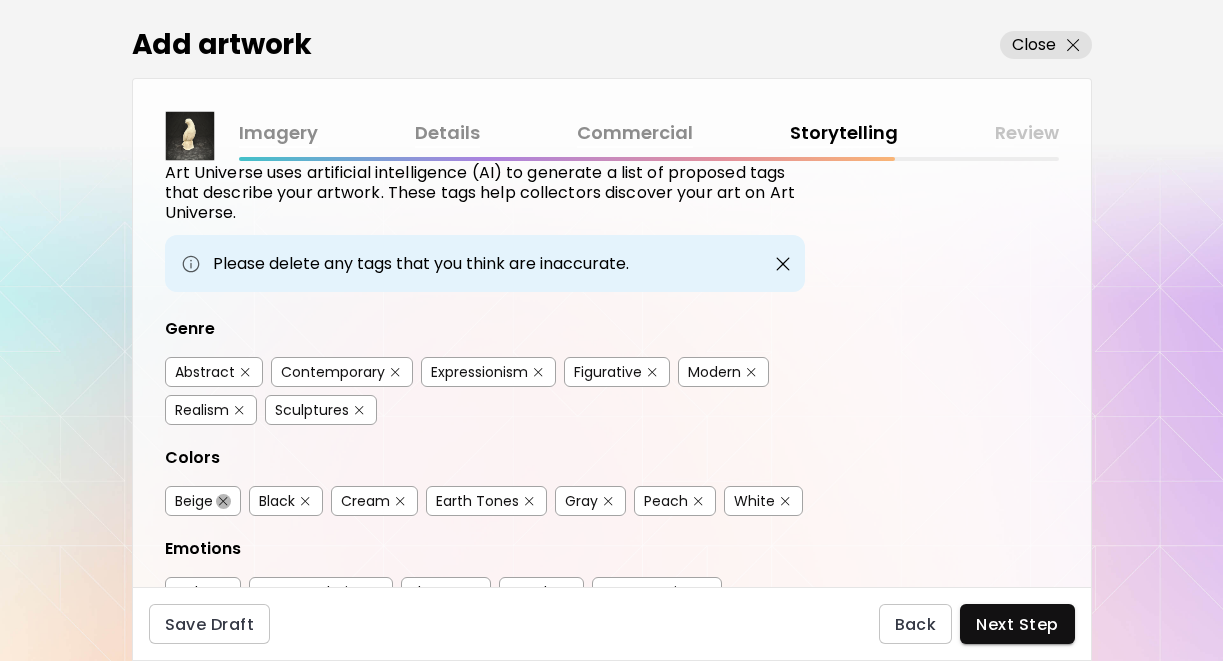 click at bounding box center [223, 501] 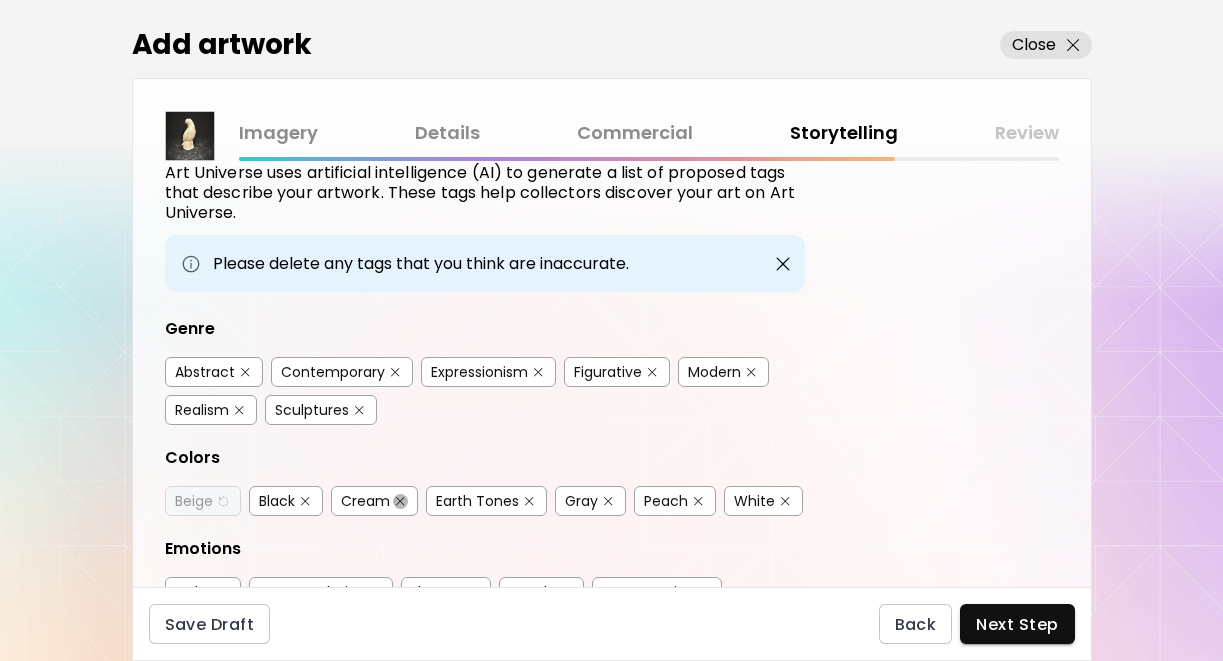 click at bounding box center [400, 501] 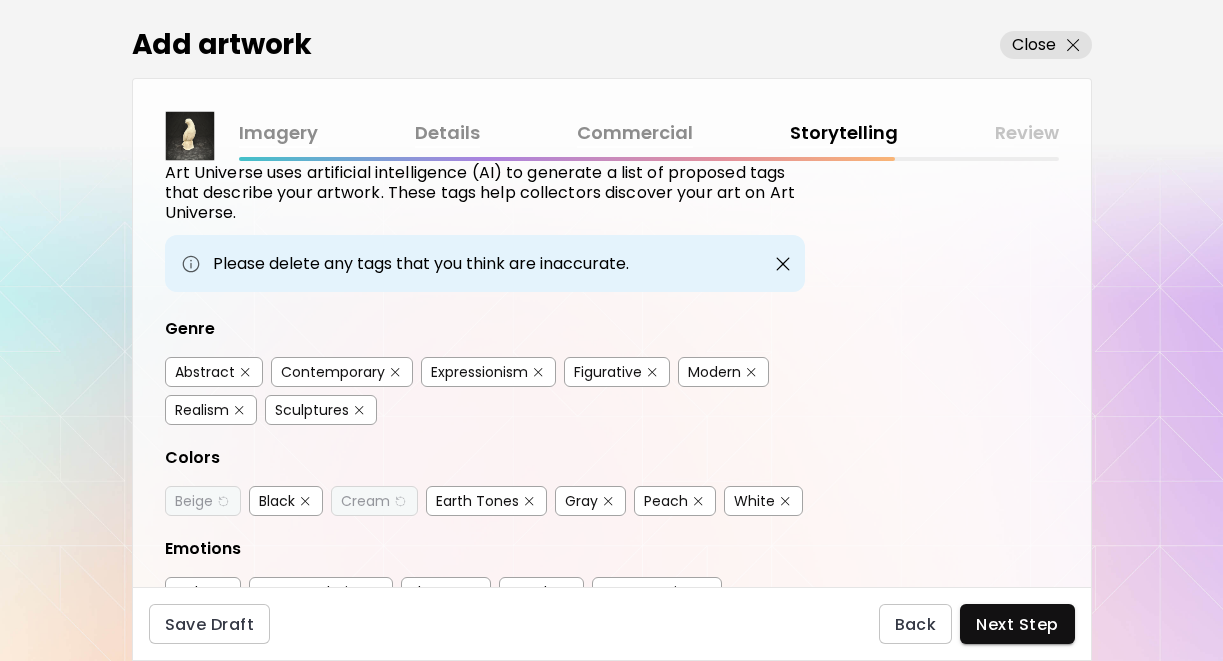 click at bounding box center (529, 501) 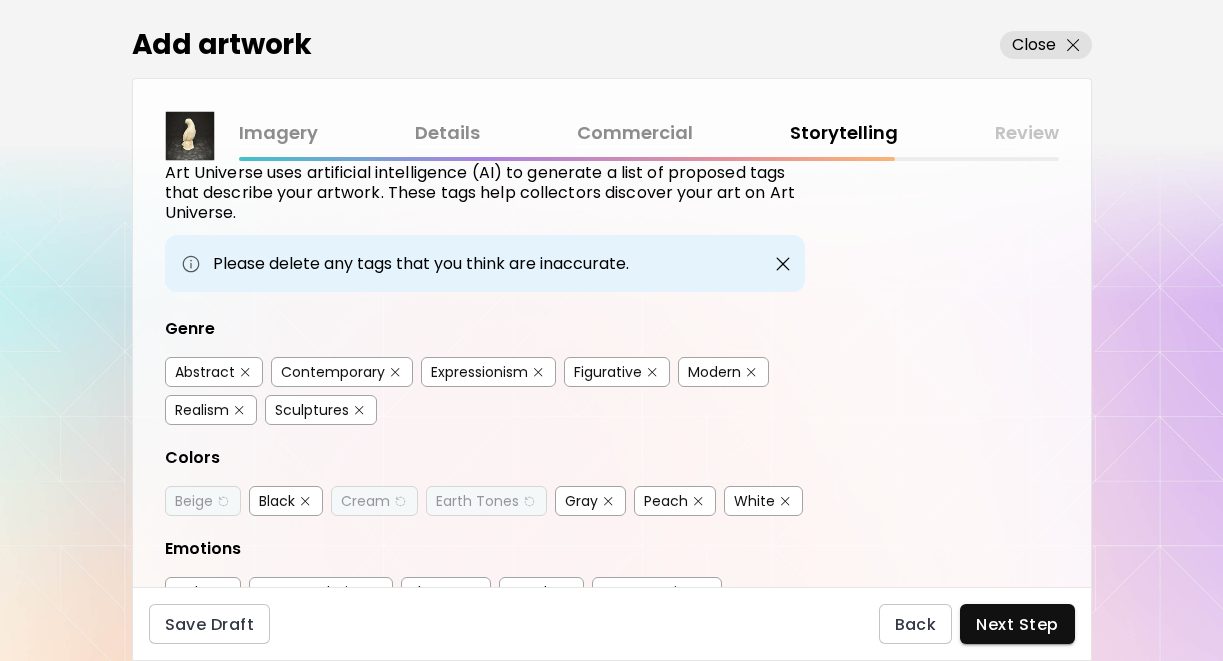 click at bounding box center (608, 501) 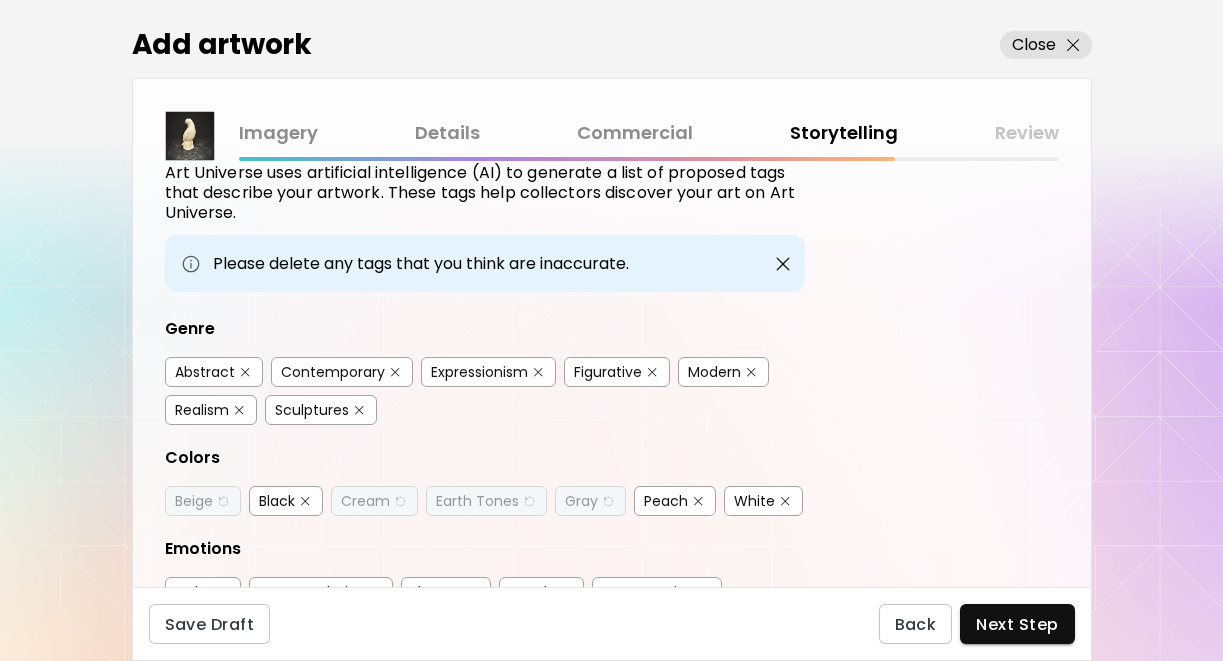 click at bounding box center (698, 501) 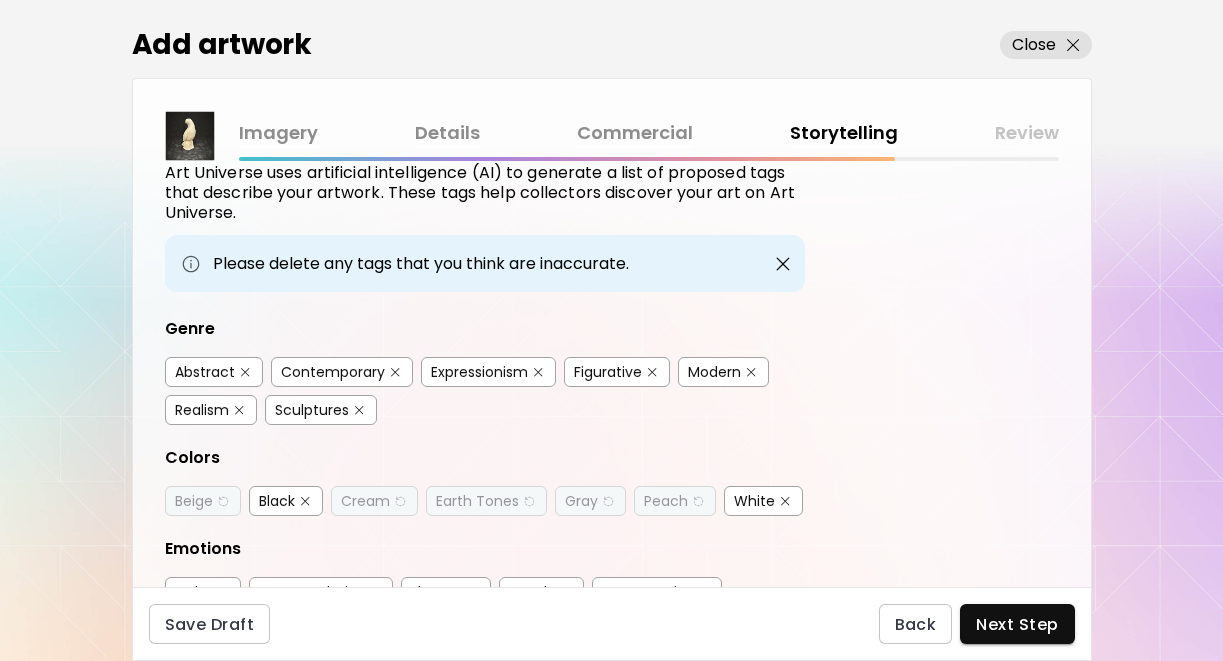 click at bounding box center (305, 501) 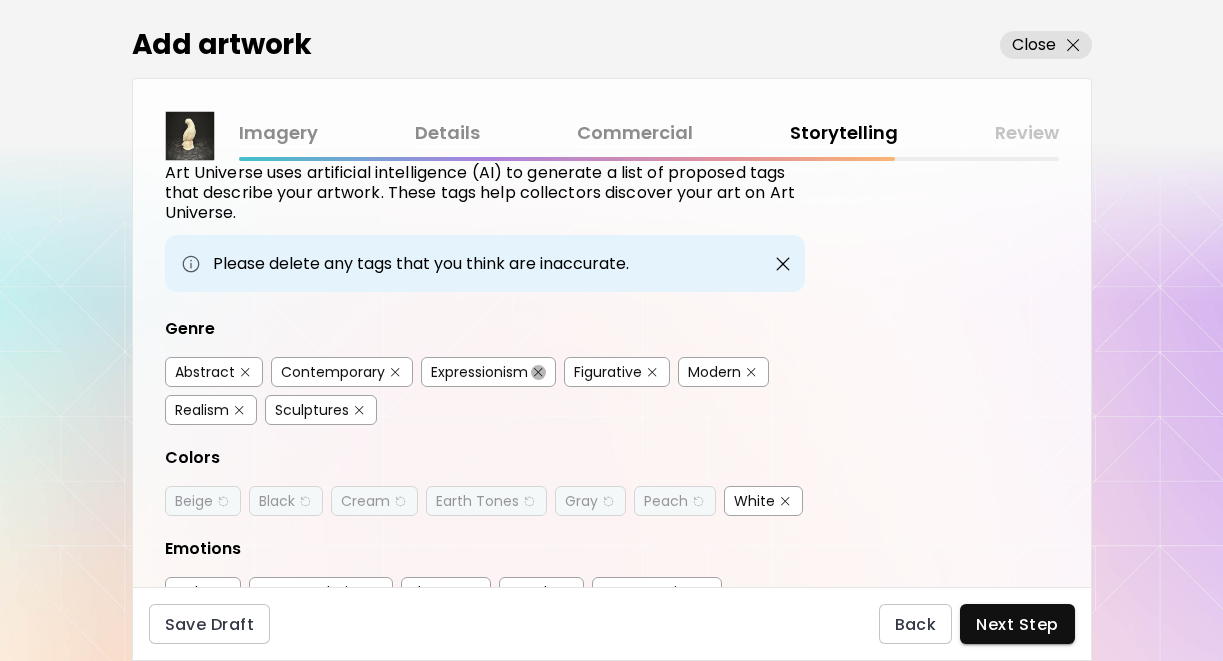 click at bounding box center [538, 372] 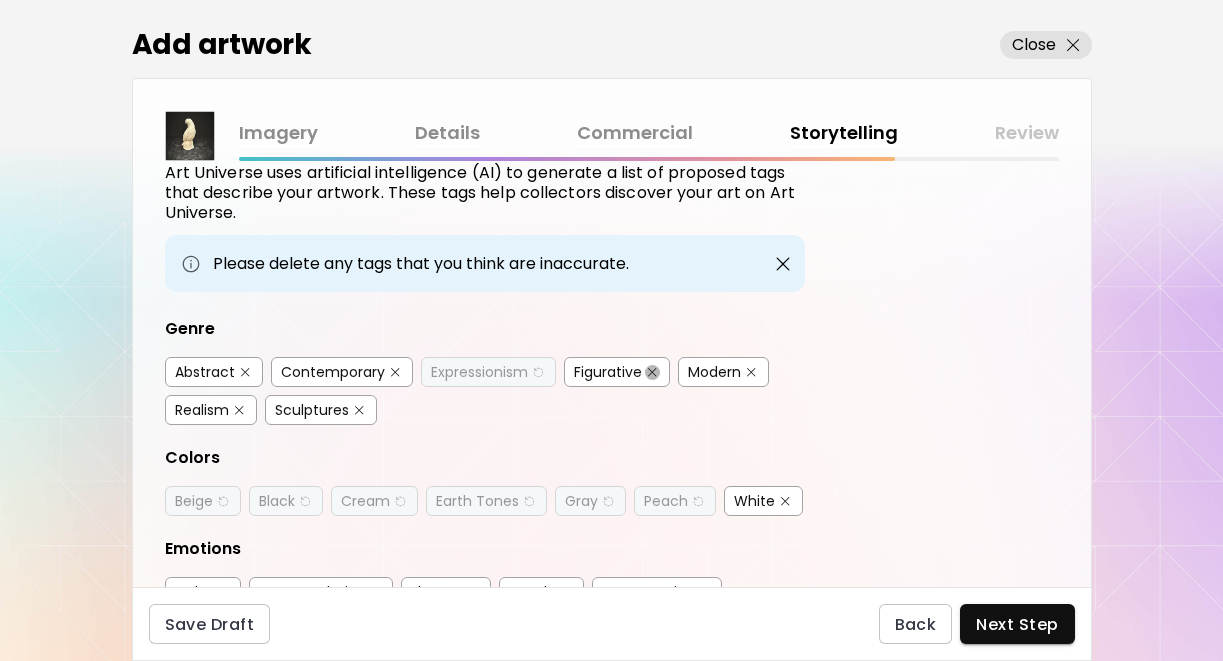 click at bounding box center [652, 372] 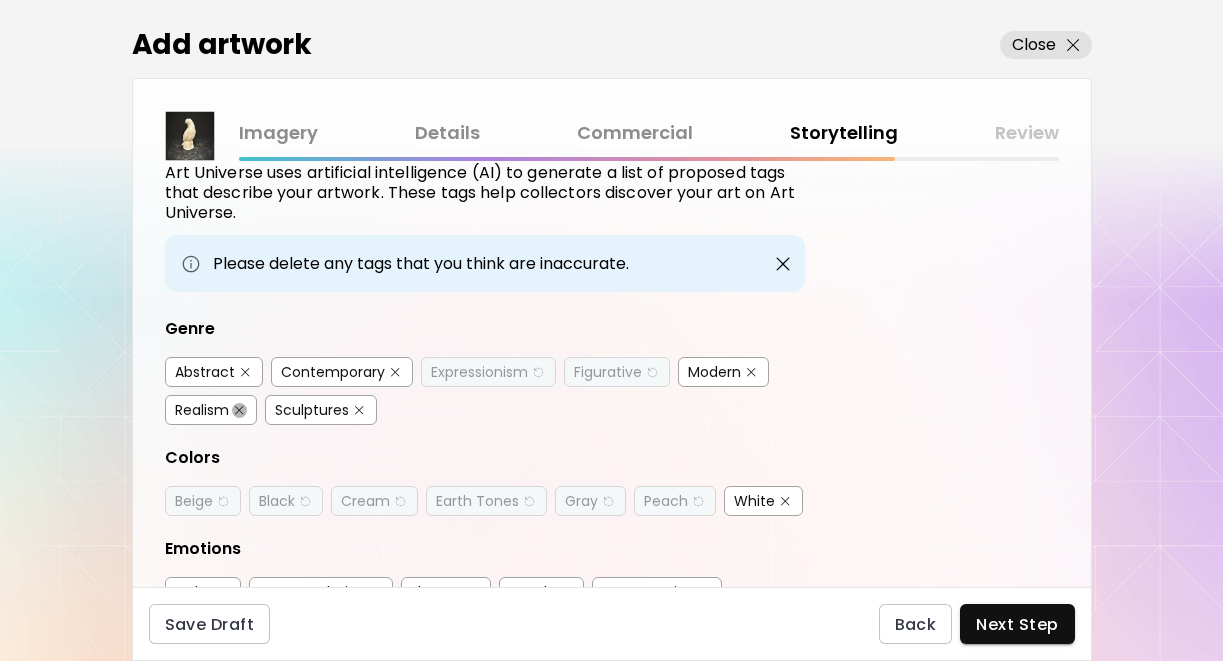 click at bounding box center (239, 410) 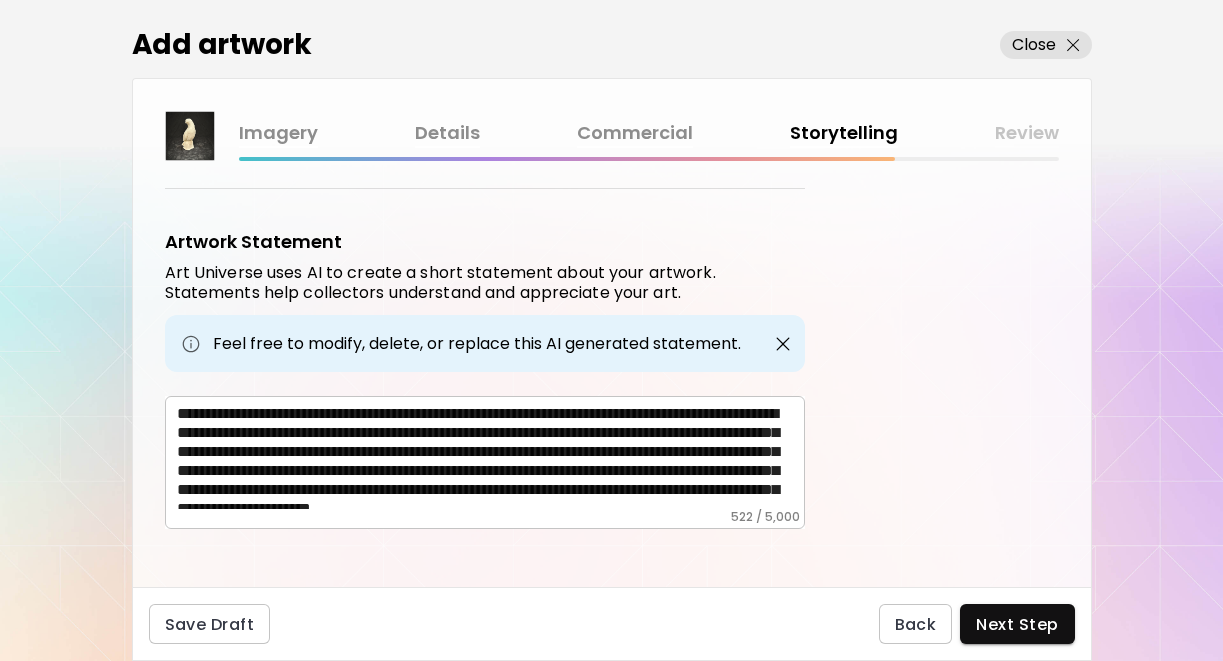 scroll, scrollTop: 604, scrollLeft: 0, axis: vertical 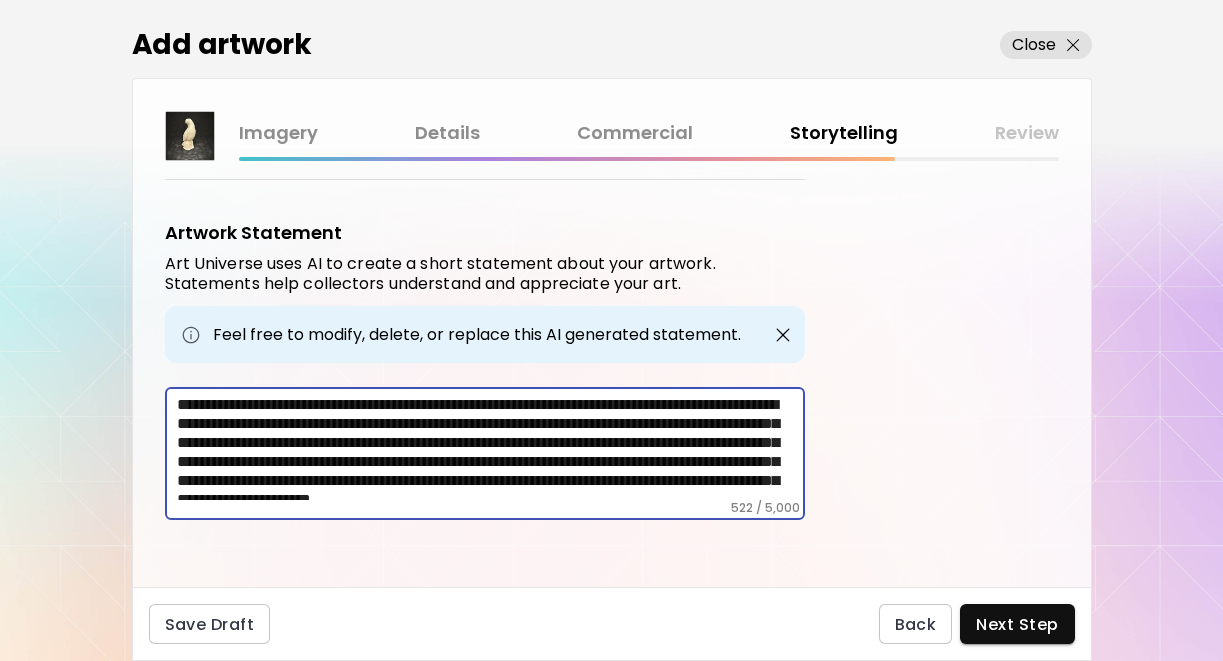 drag, startPoint x: 473, startPoint y: 402, endPoint x: 326, endPoint y: 405, distance: 147.03061 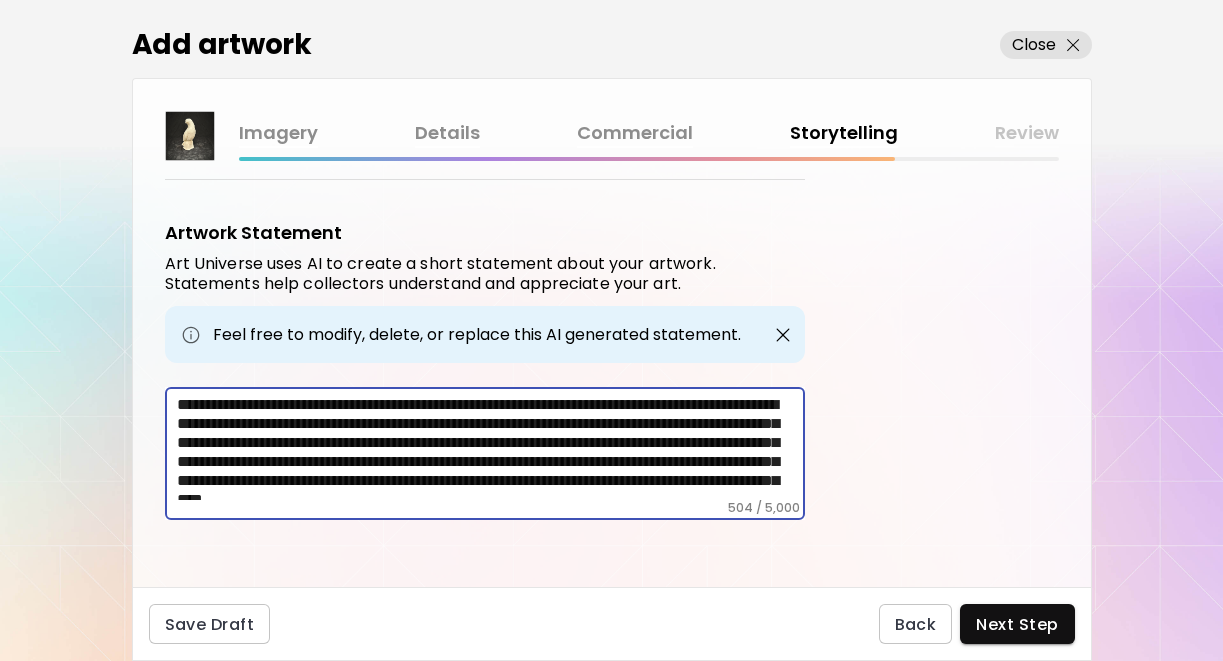 drag, startPoint x: 280, startPoint y: 439, endPoint x: 350, endPoint y: 419, distance: 72.8011 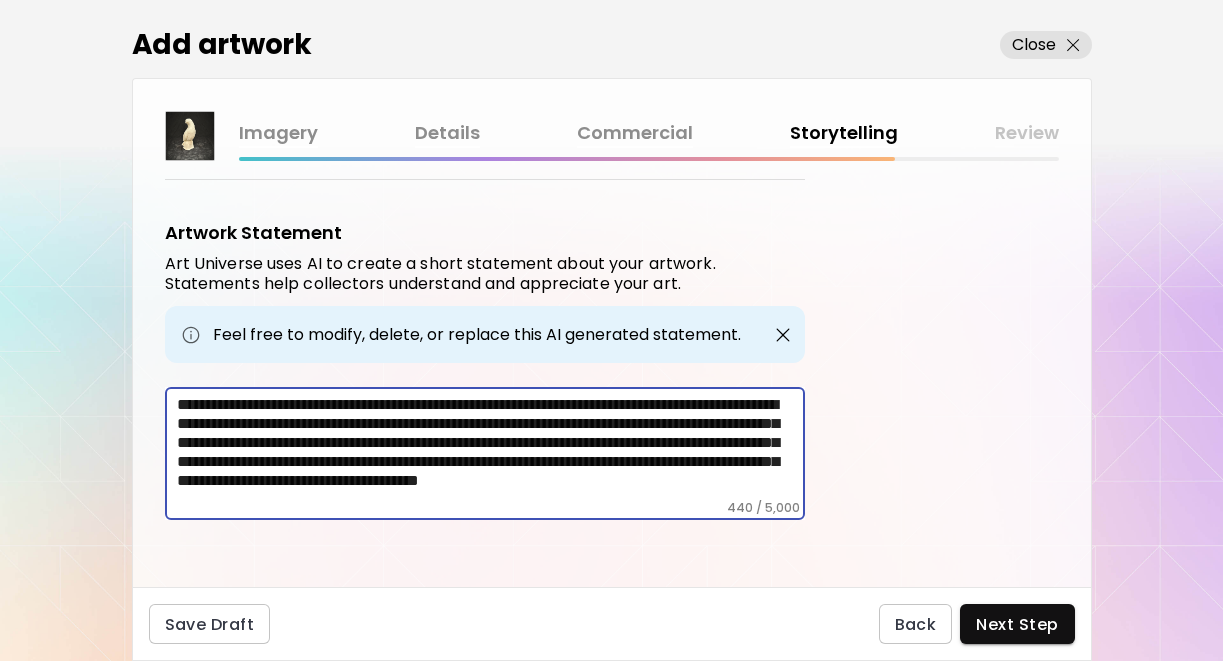 drag, startPoint x: 426, startPoint y: 439, endPoint x: 681, endPoint y: 422, distance: 255.56604 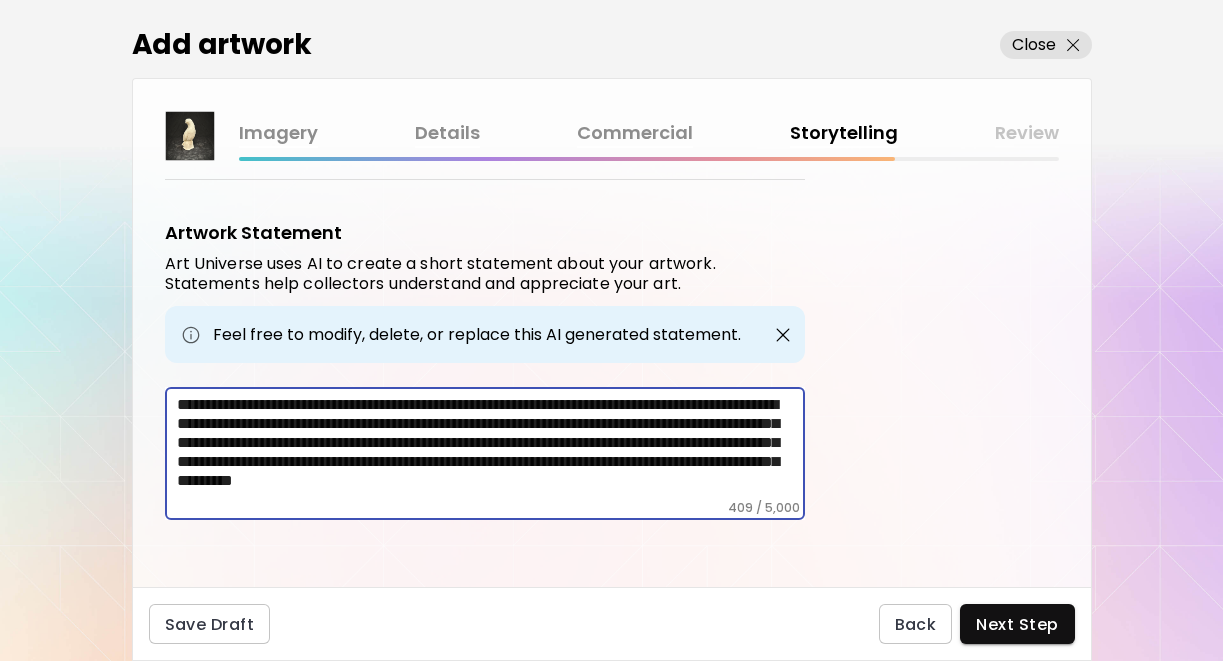 drag, startPoint x: 514, startPoint y: 460, endPoint x: 386, endPoint y: 462, distance: 128.01562 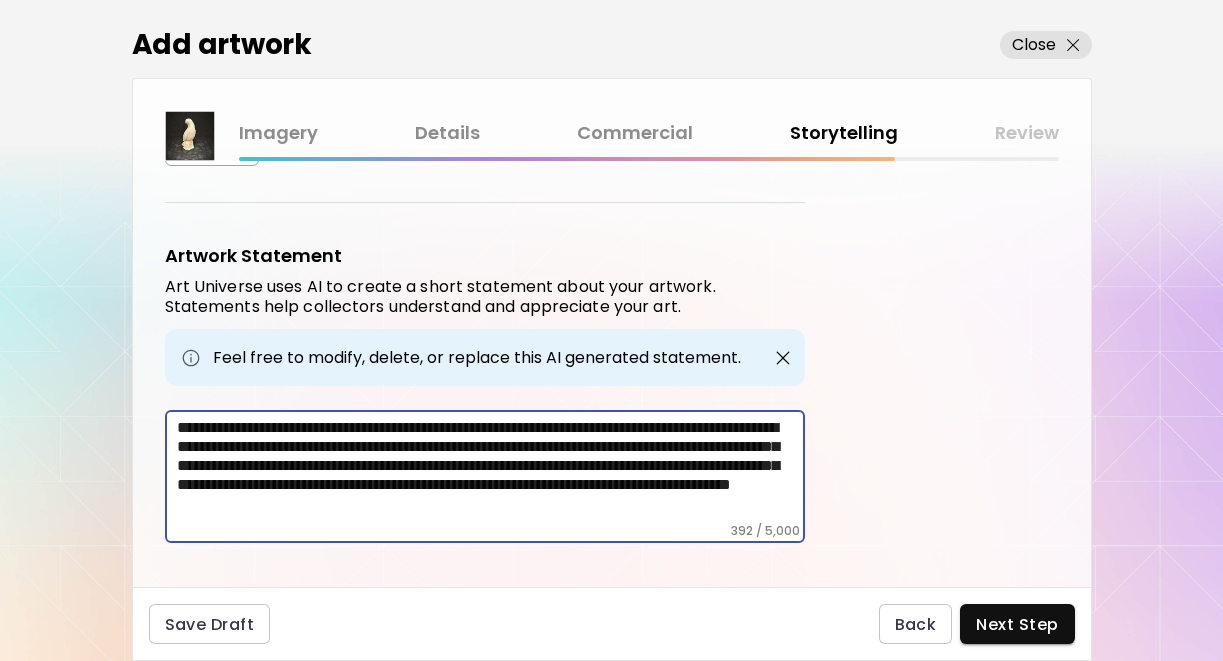 scroll, scrollTop: 588, scrollLeft: 0, axis: vertical 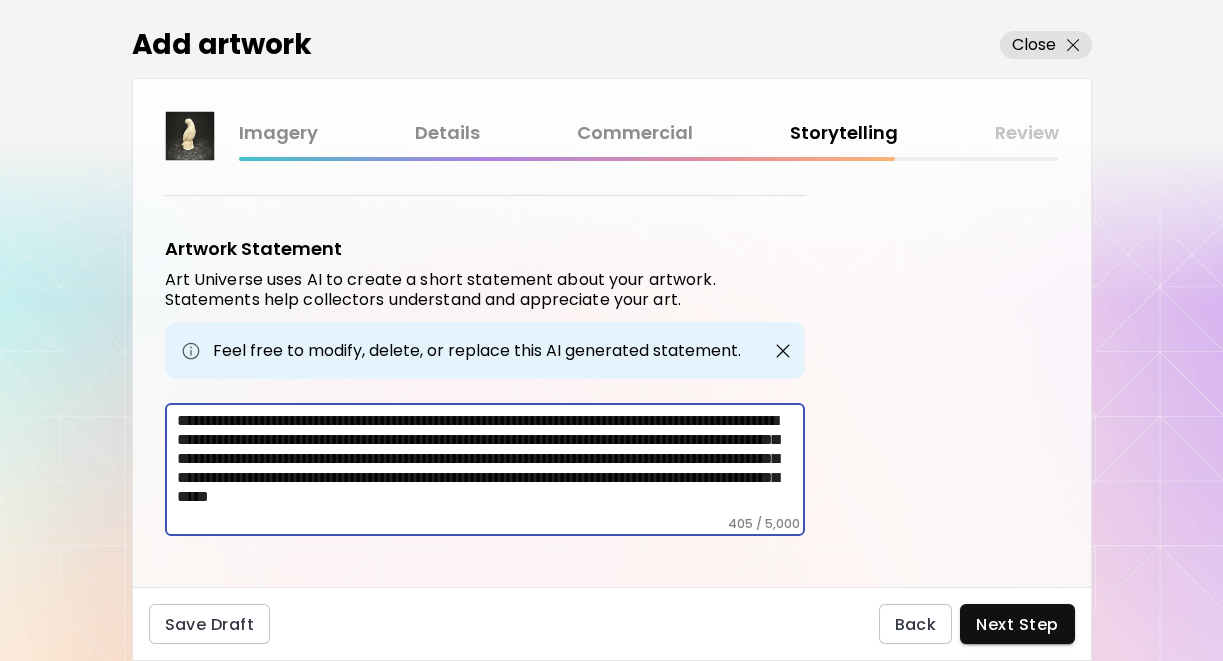 drag, startPoint x: 353, startPoint y: 474, endPoint x: 280, endPoint y: 474, distance: 73 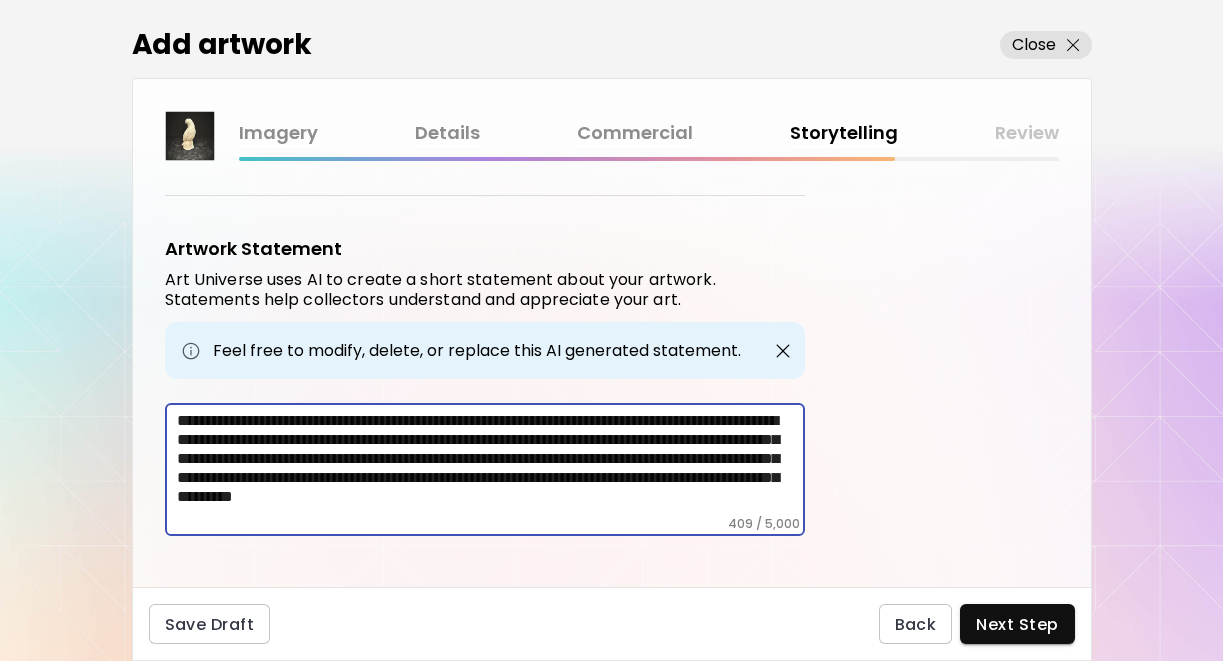 scroll, scrollTop: 10, scrollLeft: 0, axis: vertical 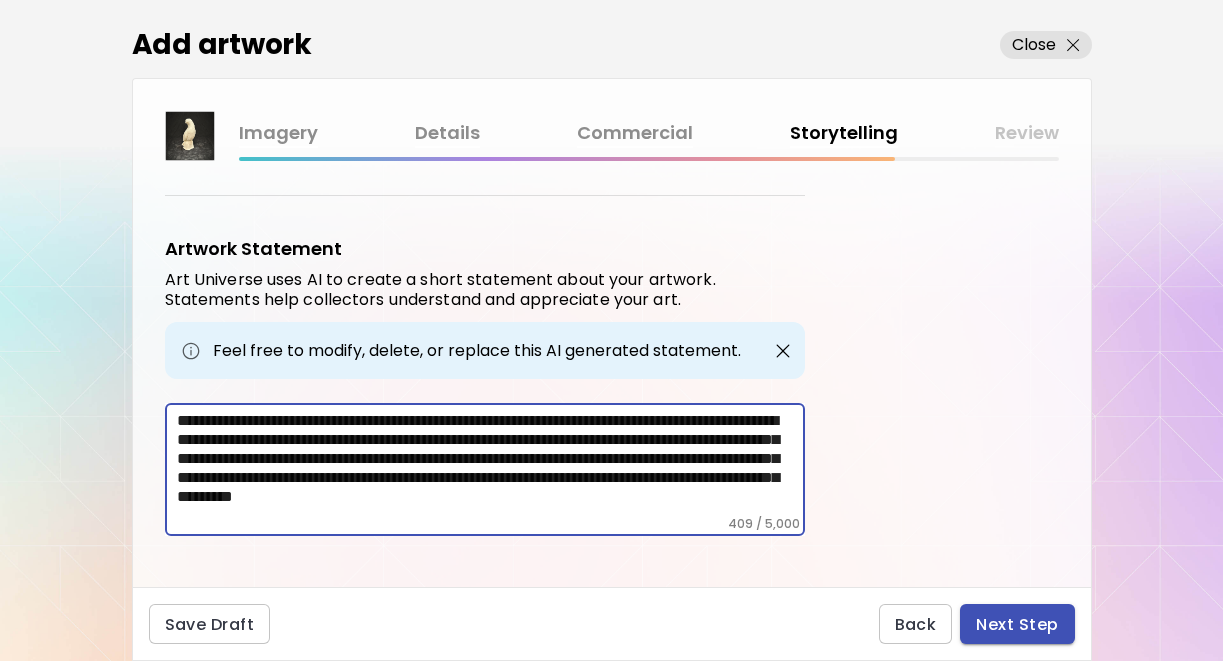 type on "**********" 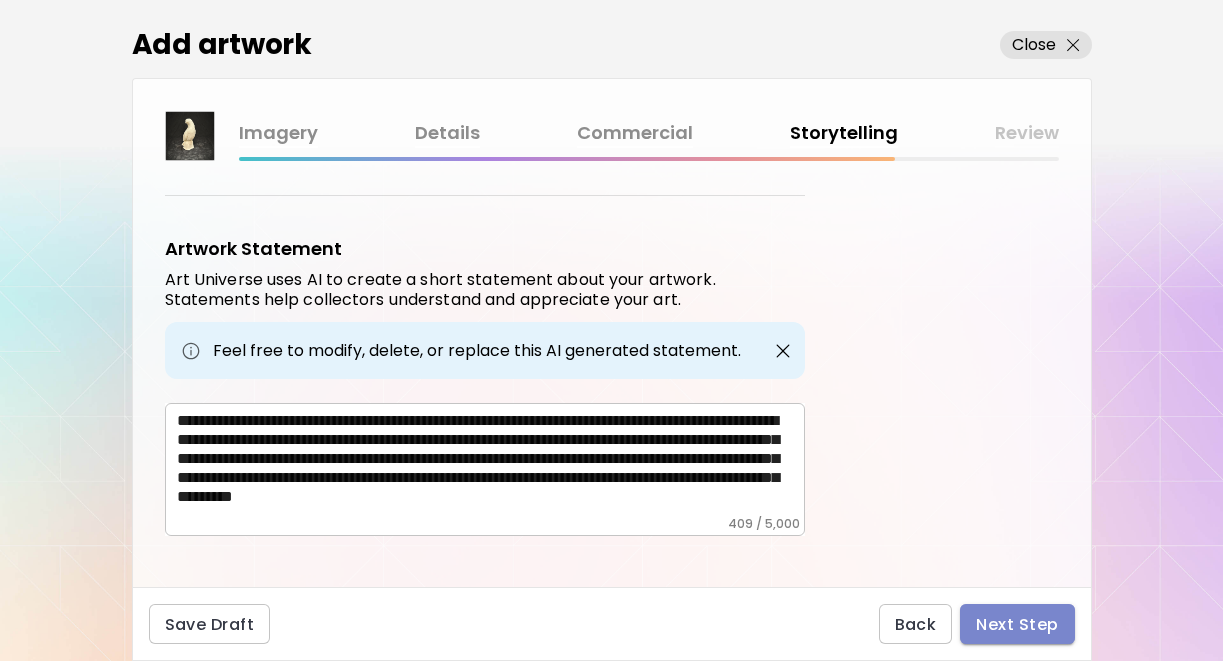 click on "Next Step" at bounding box center [1017, 624] 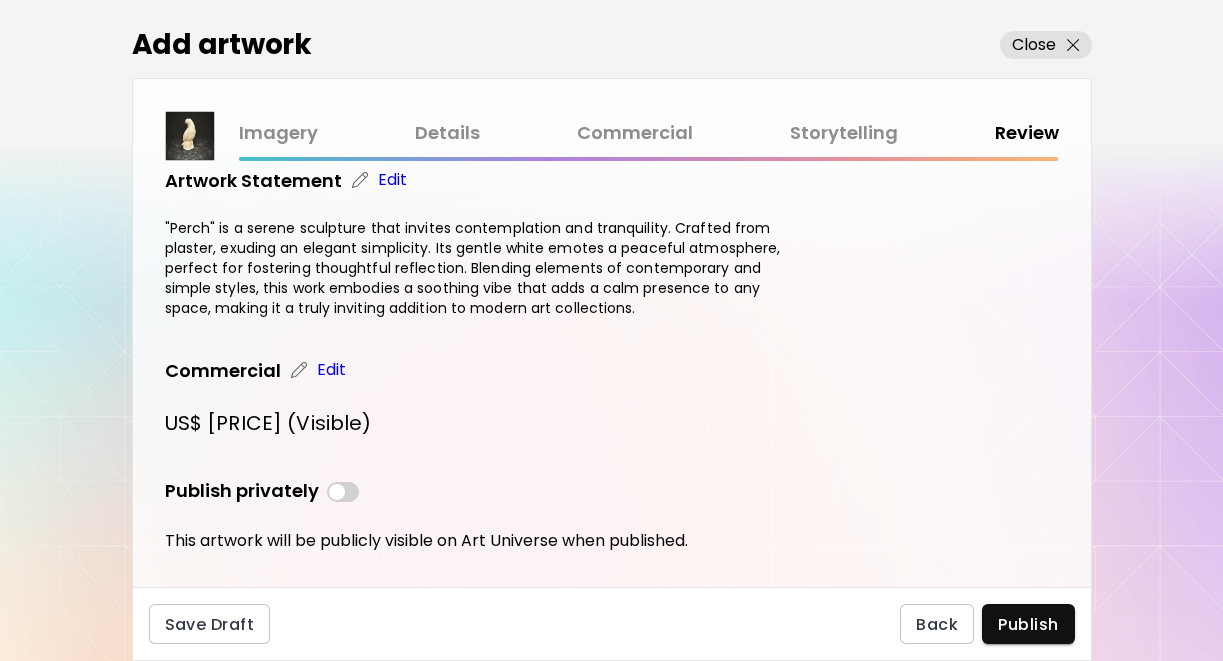 scroll, scrollTop: 852, scrollLeft: 0, axis: vertical 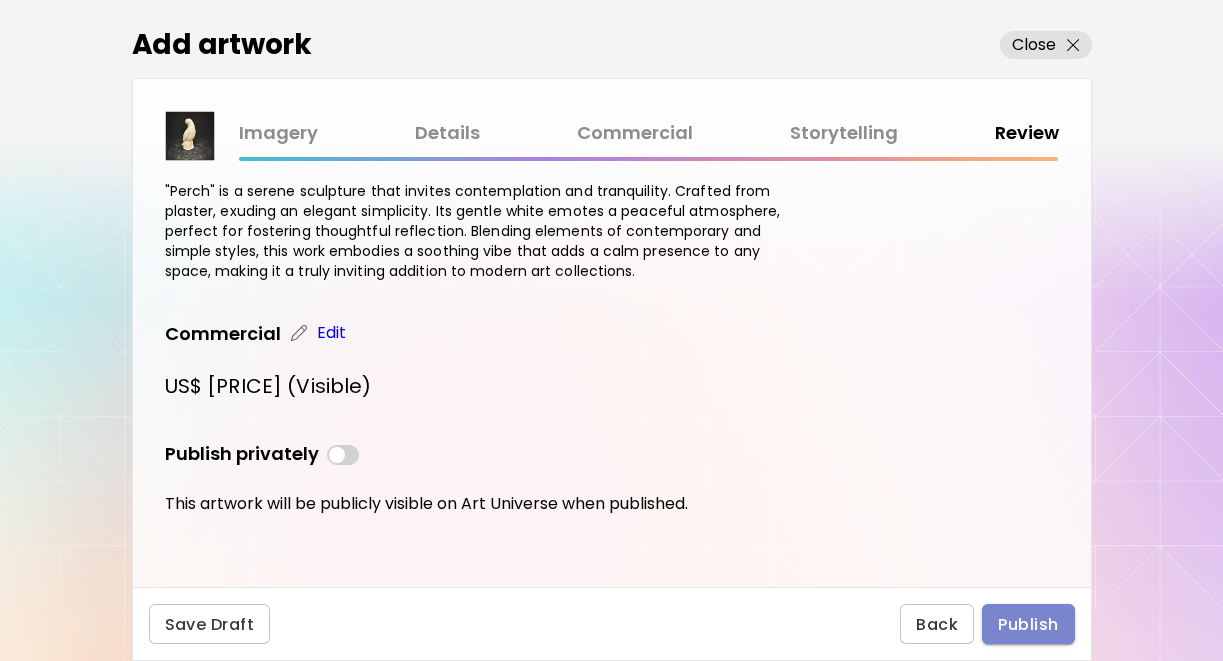 click on "Publish" at bounding box center [1028, 624] 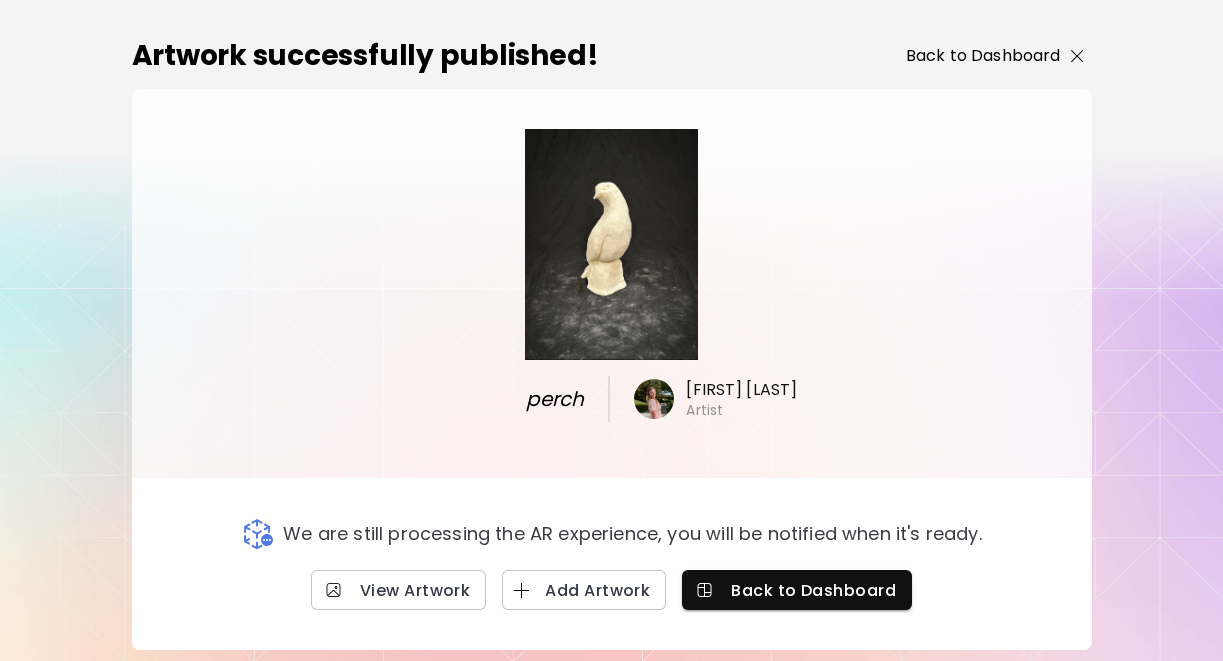 click on "Back to Dashboard" at bounding box center (995, 56) 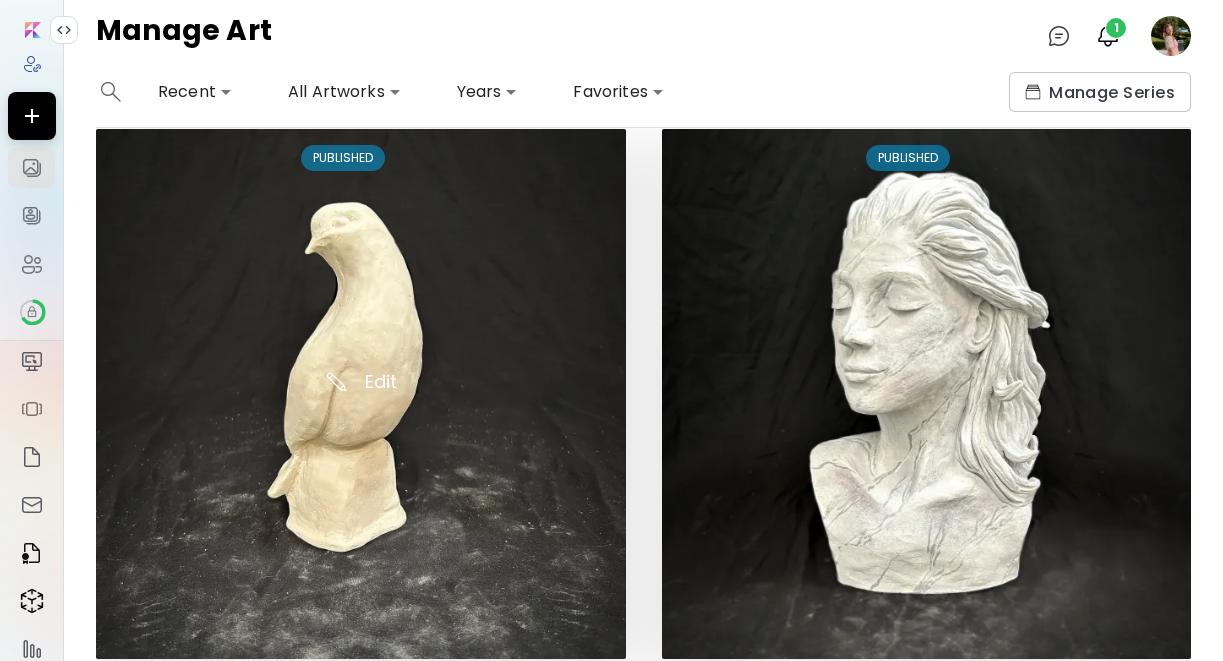 scroll, scrollTop: 40, scrollLeft: 0, axis: vertical 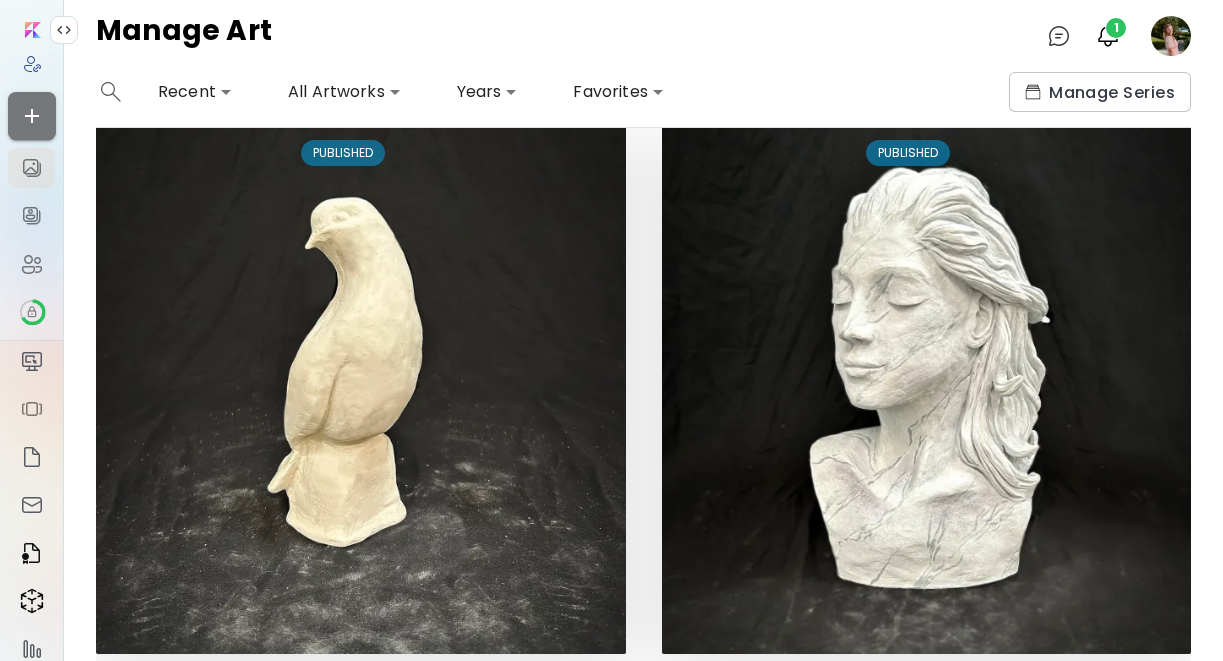 click 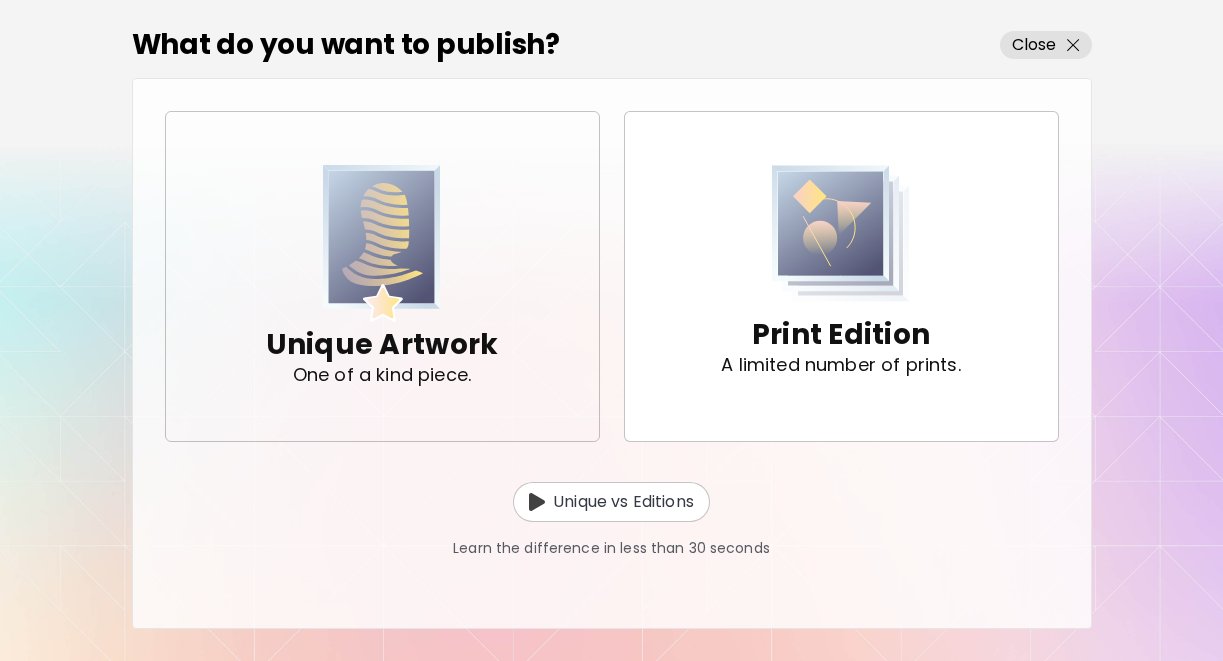 click at bounding box center [382, 243] 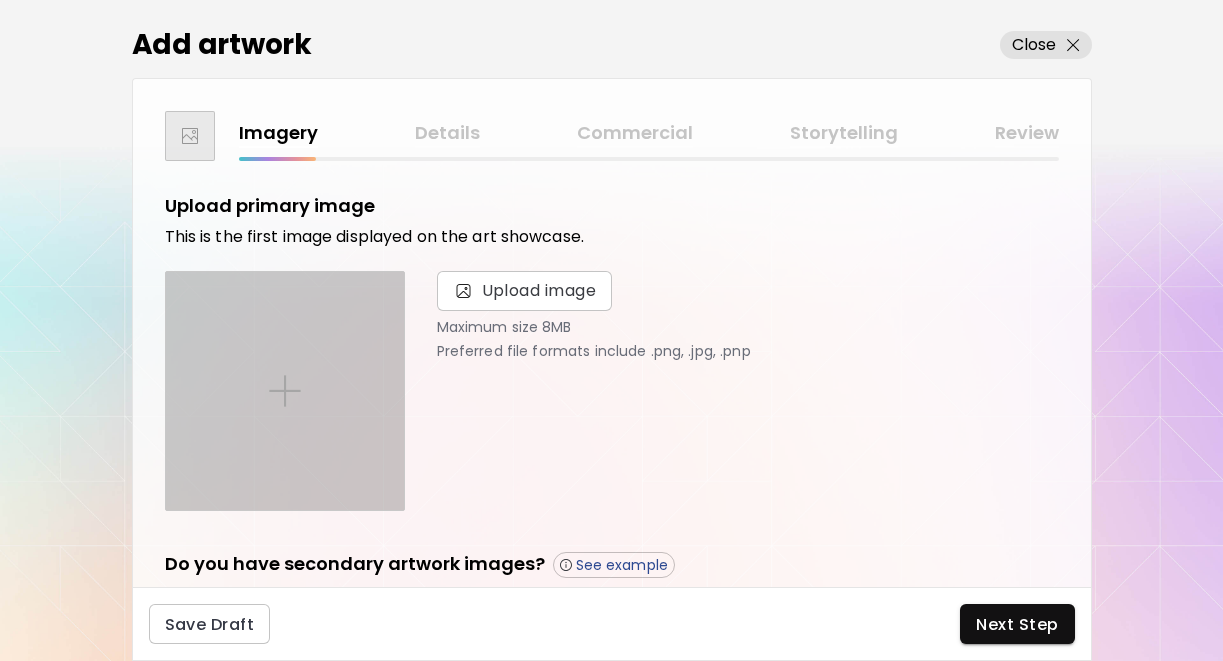 click at bounding box center (285, 391) 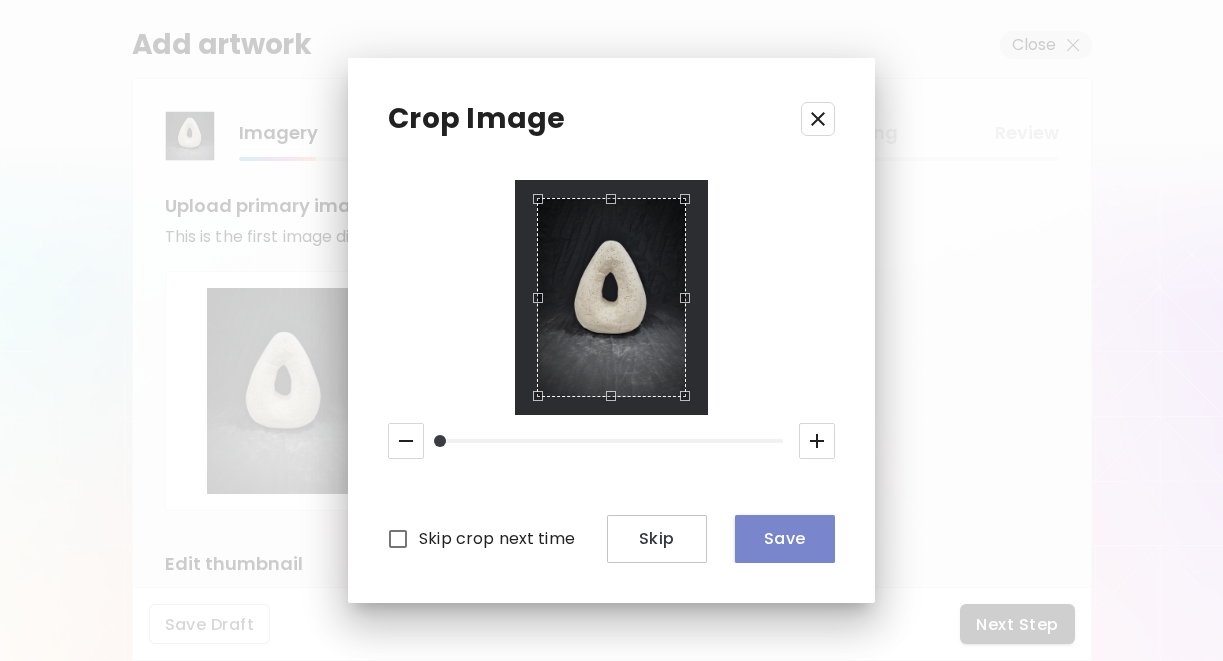 click on "Save" at bounding box center [785, 538] 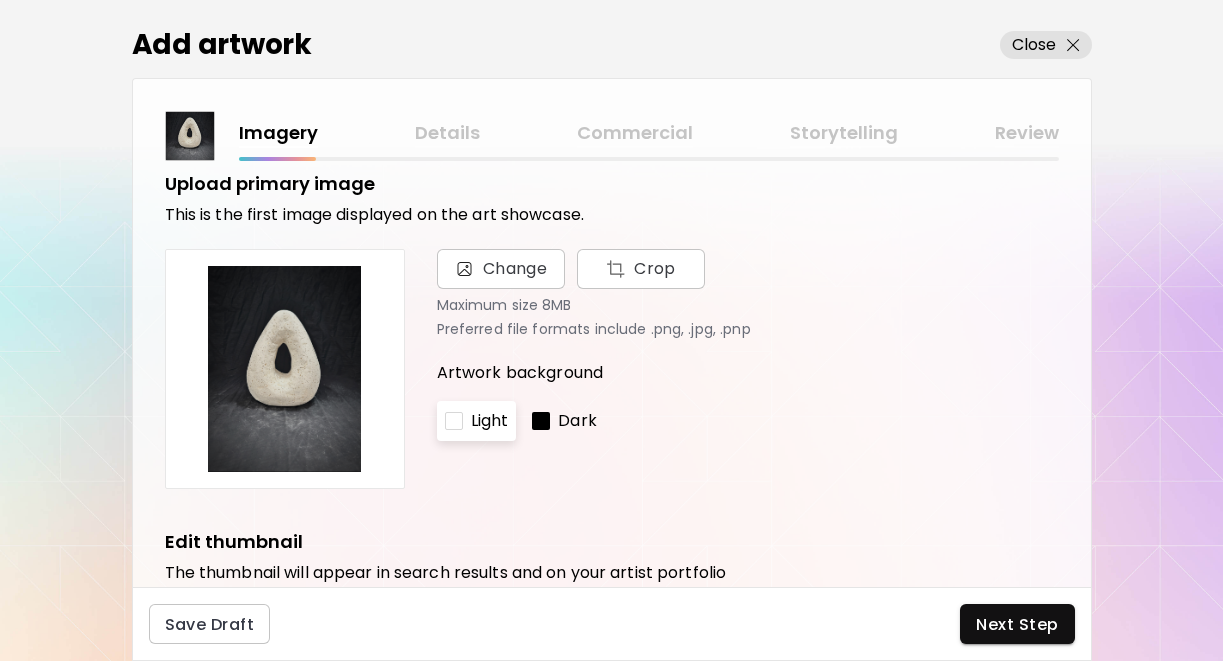 scroll, scrollTop: 23, scrollLeft: 0, axis: vertical 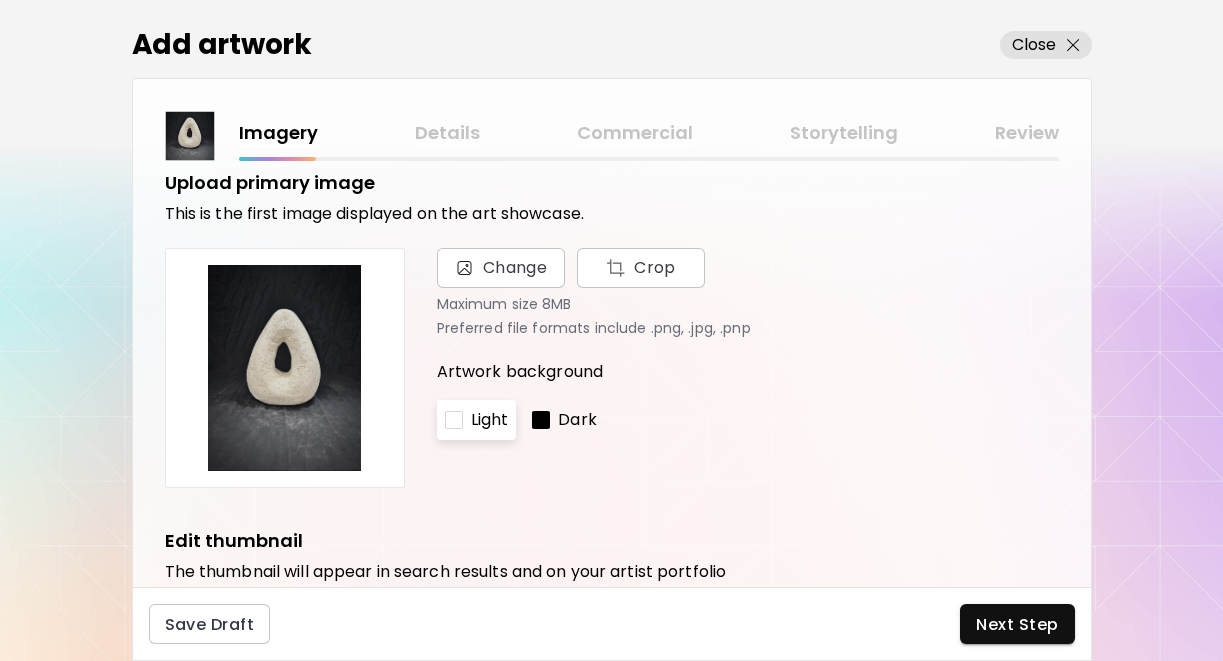 click at bounding box center [541, 420] 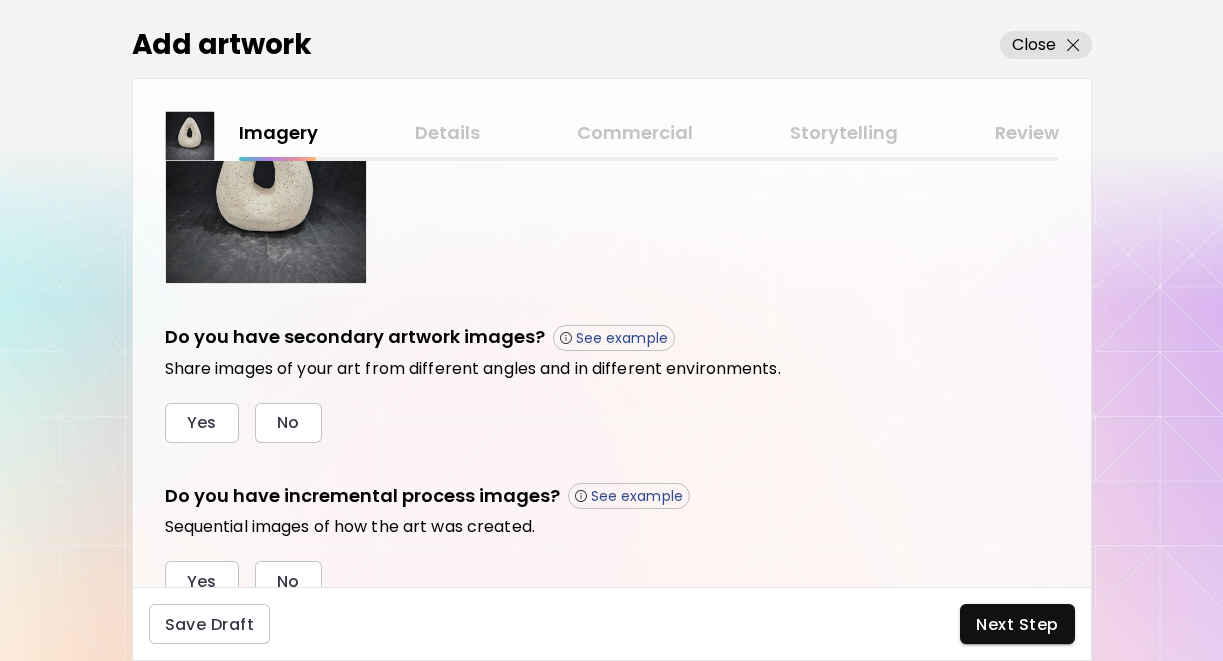 scroll, scrollTop: 558, scrollLeft: 0, axis: vertical 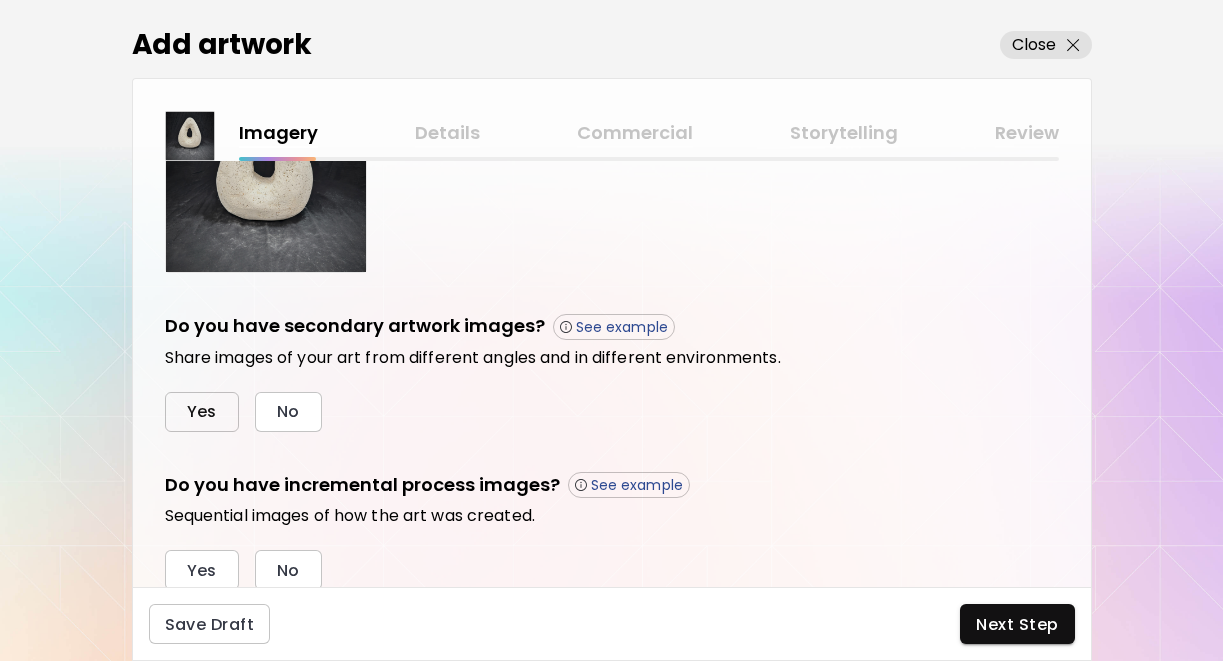 click on "Yes" at bounding box center [202, 411] 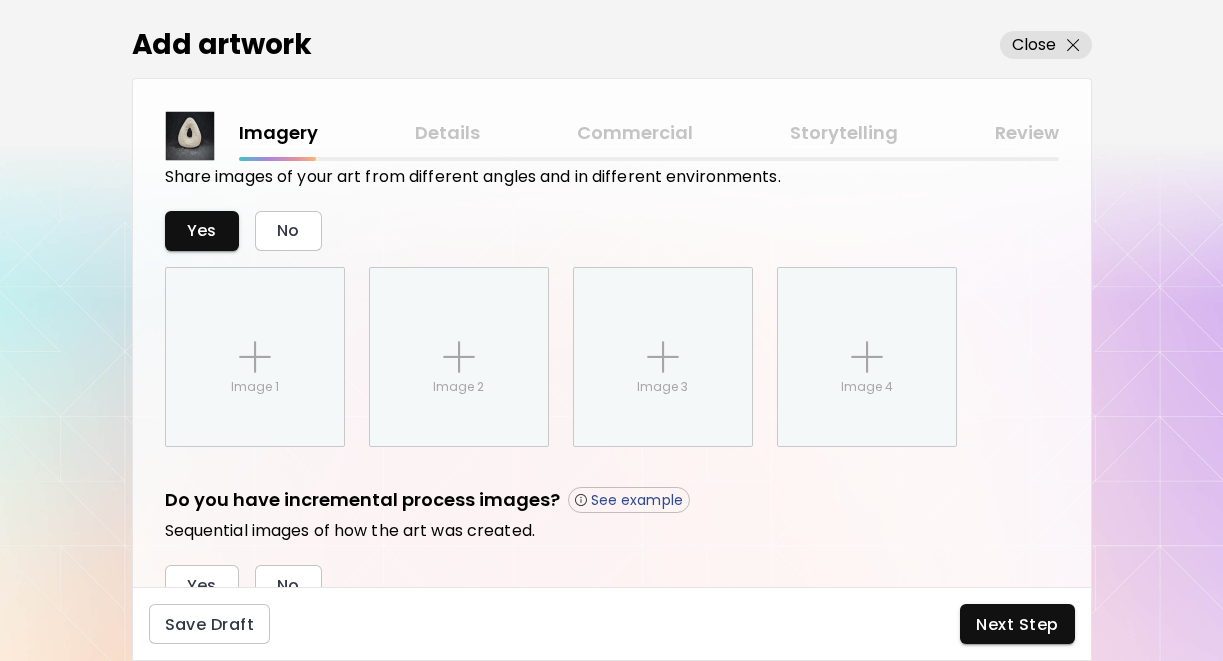 scroll, scrollTop: 828, scrollLeft: 0, axis: vertical 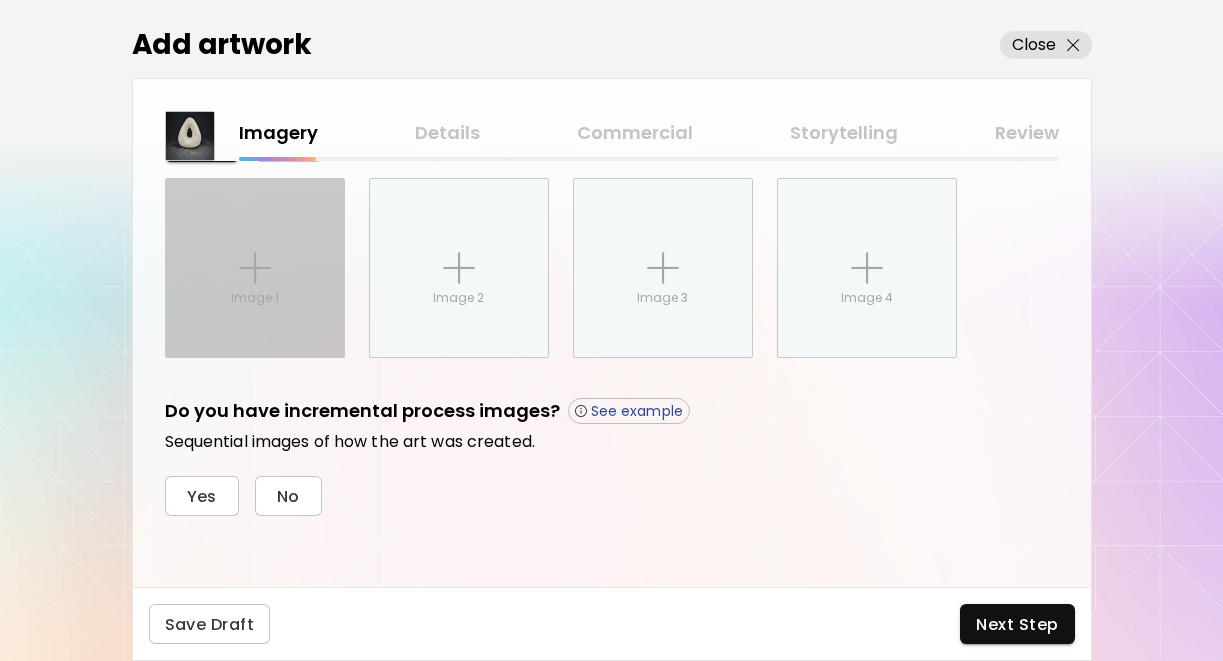 click on "Image 1" at bounding box center (255, 268) 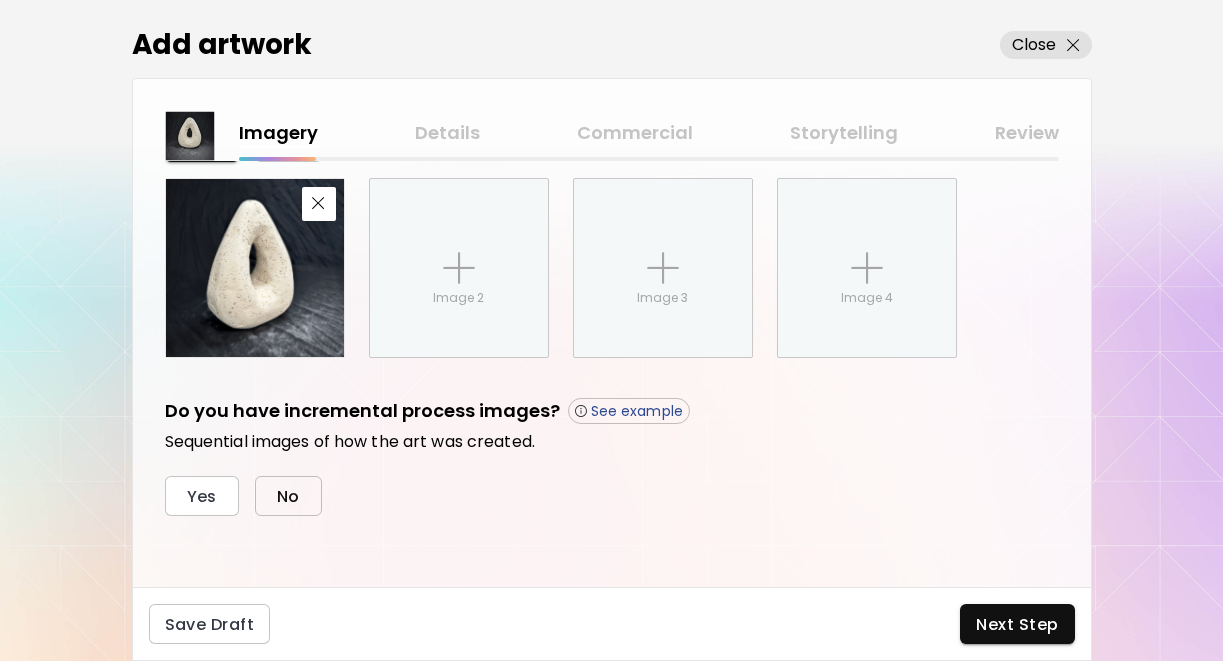 click on "No" at bounding box center [288, 496] 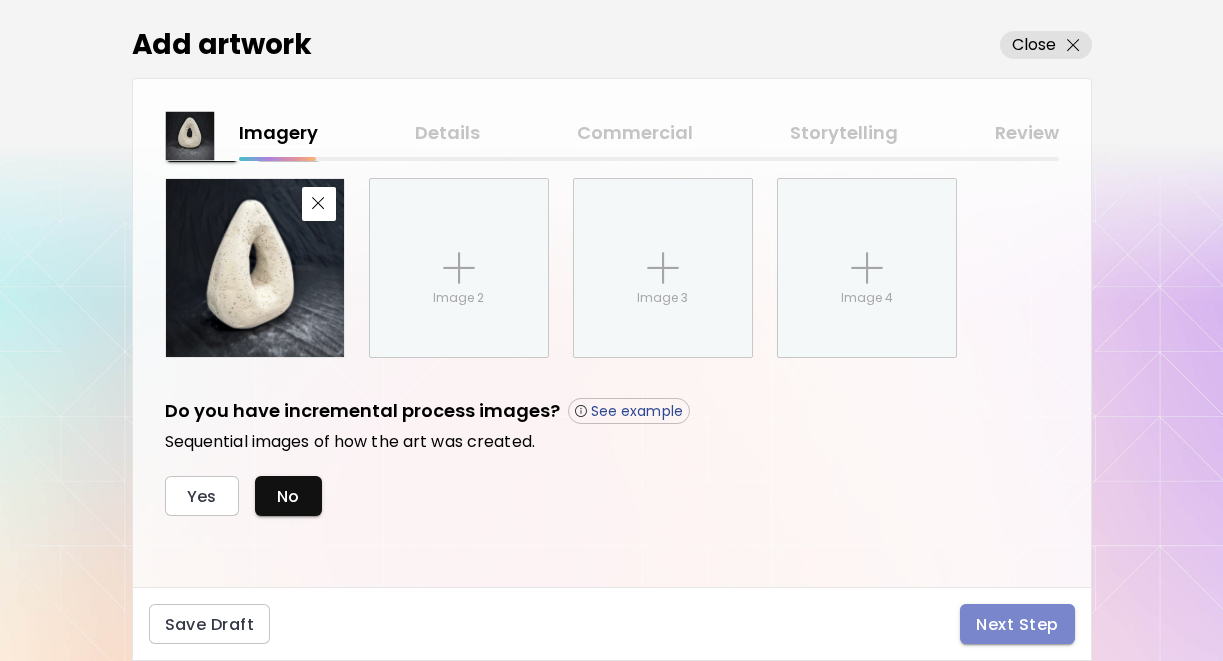 click on "Next Step" at bounding box center (1017, 624) 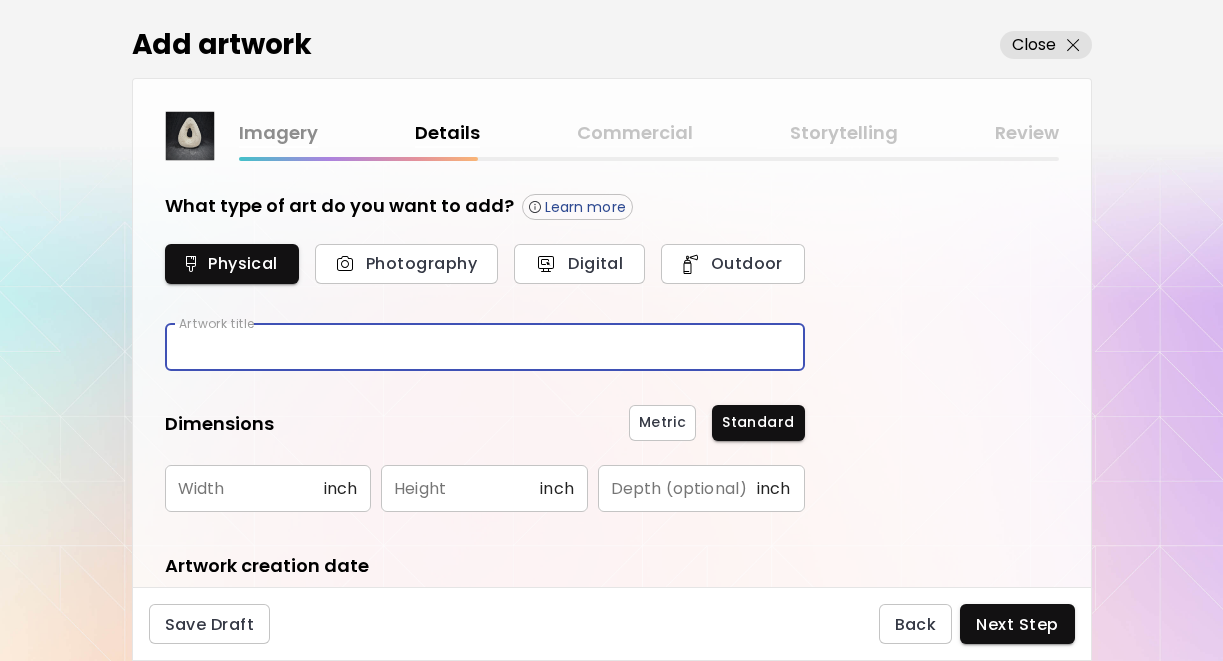 click at bounding box center [485, 347] 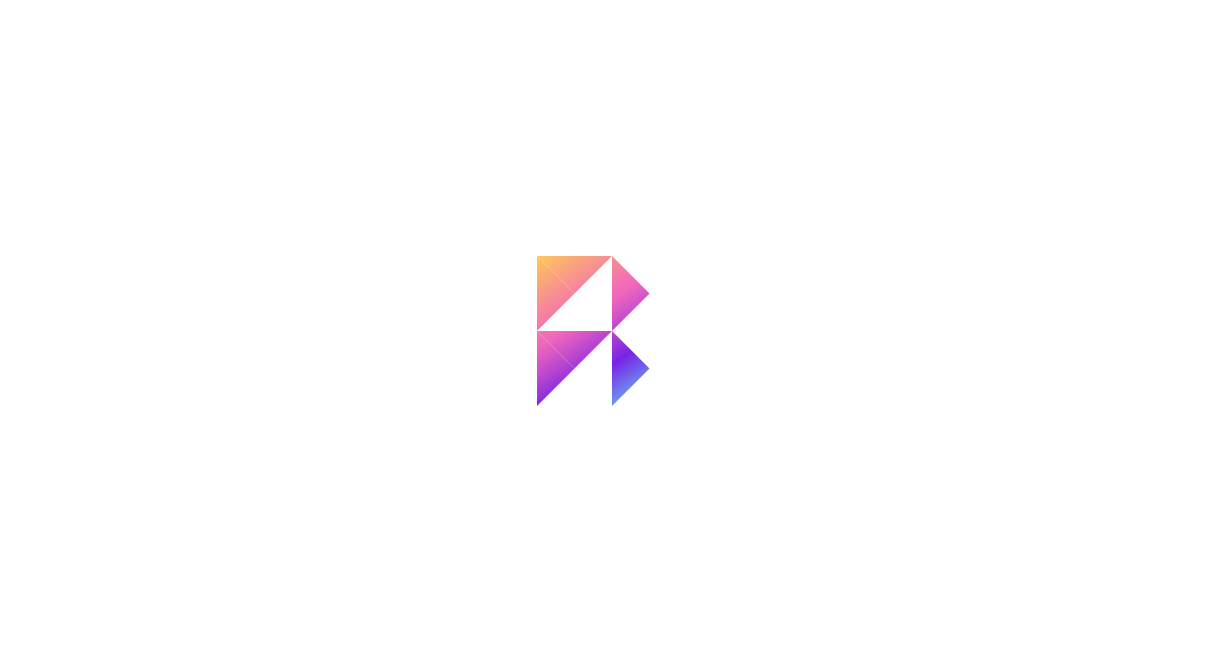 scroll, scrollTop: 0, scrollLeft: 0, axis: both 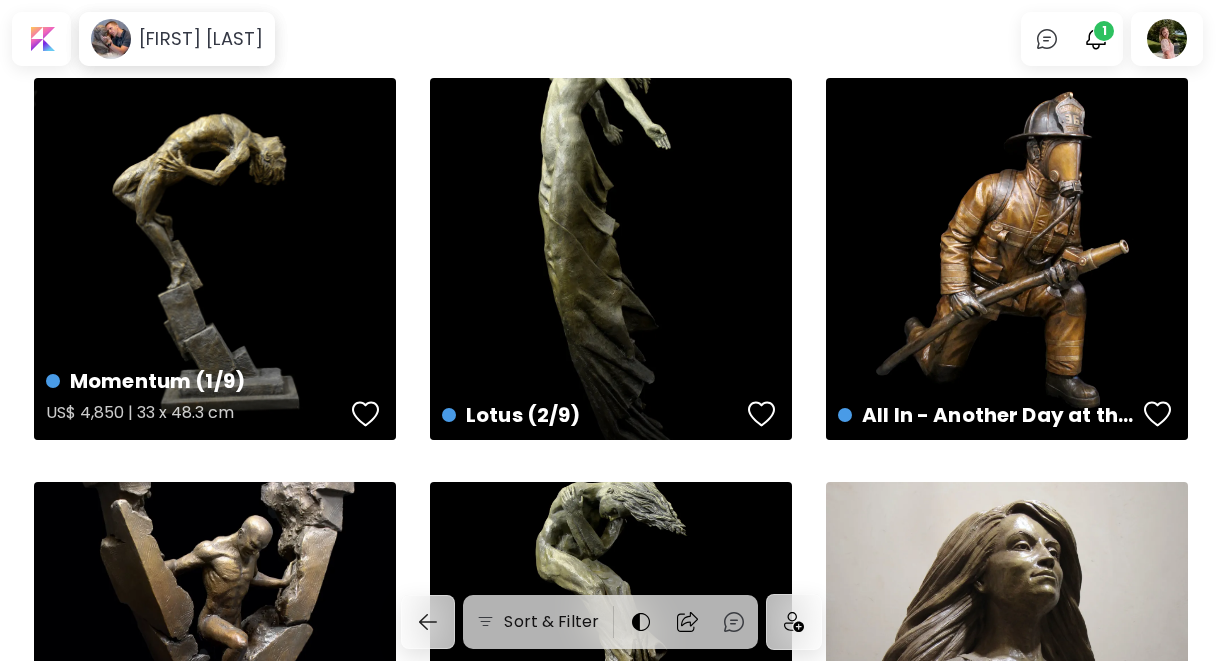 click on "Momentum (1/9) US$ 4,850  |  33 x 48.3 cm" at bounding box center (215, 259) 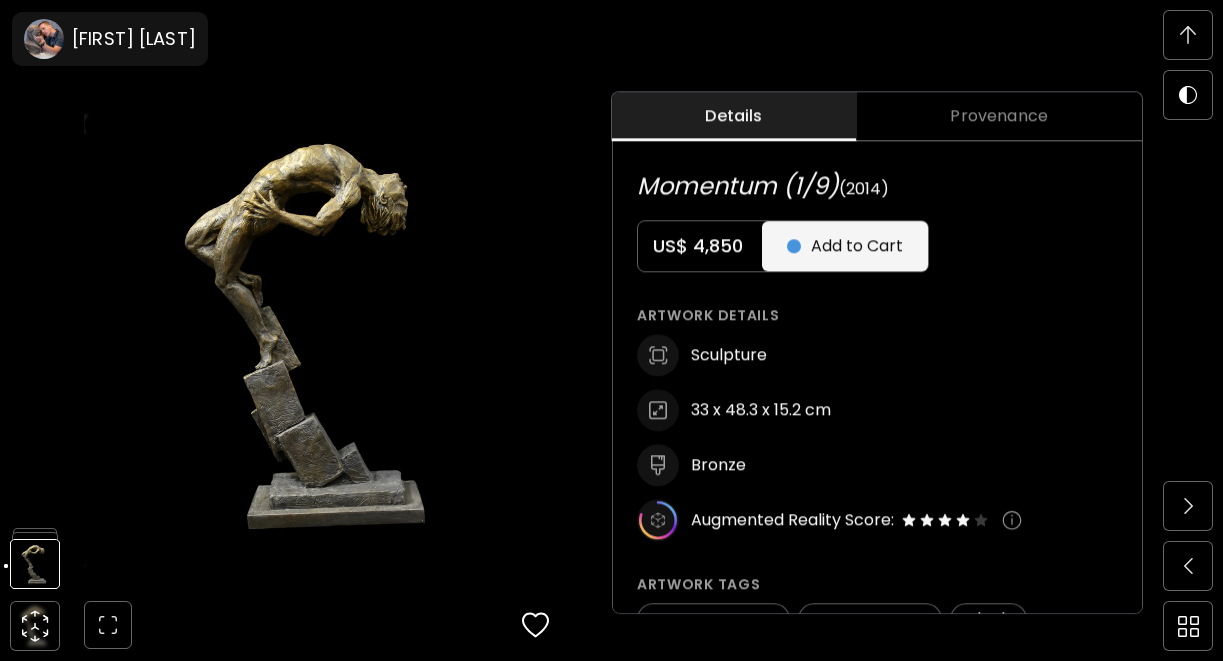 scroll, scrollTop: 1096, scrollLeft: 0, axis: vertical 